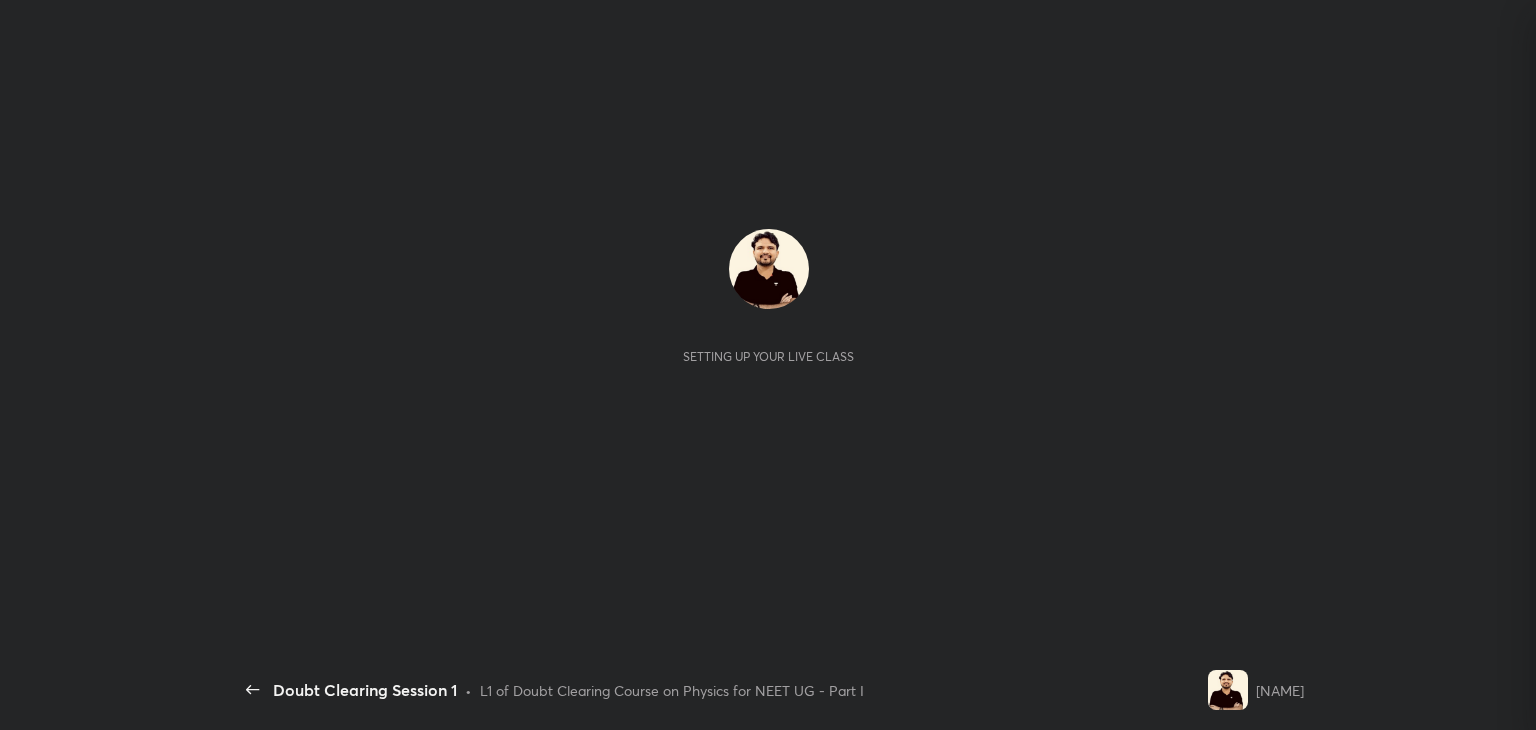 scroll, scrollTop: 0, scrollLeft: 0, axis: both 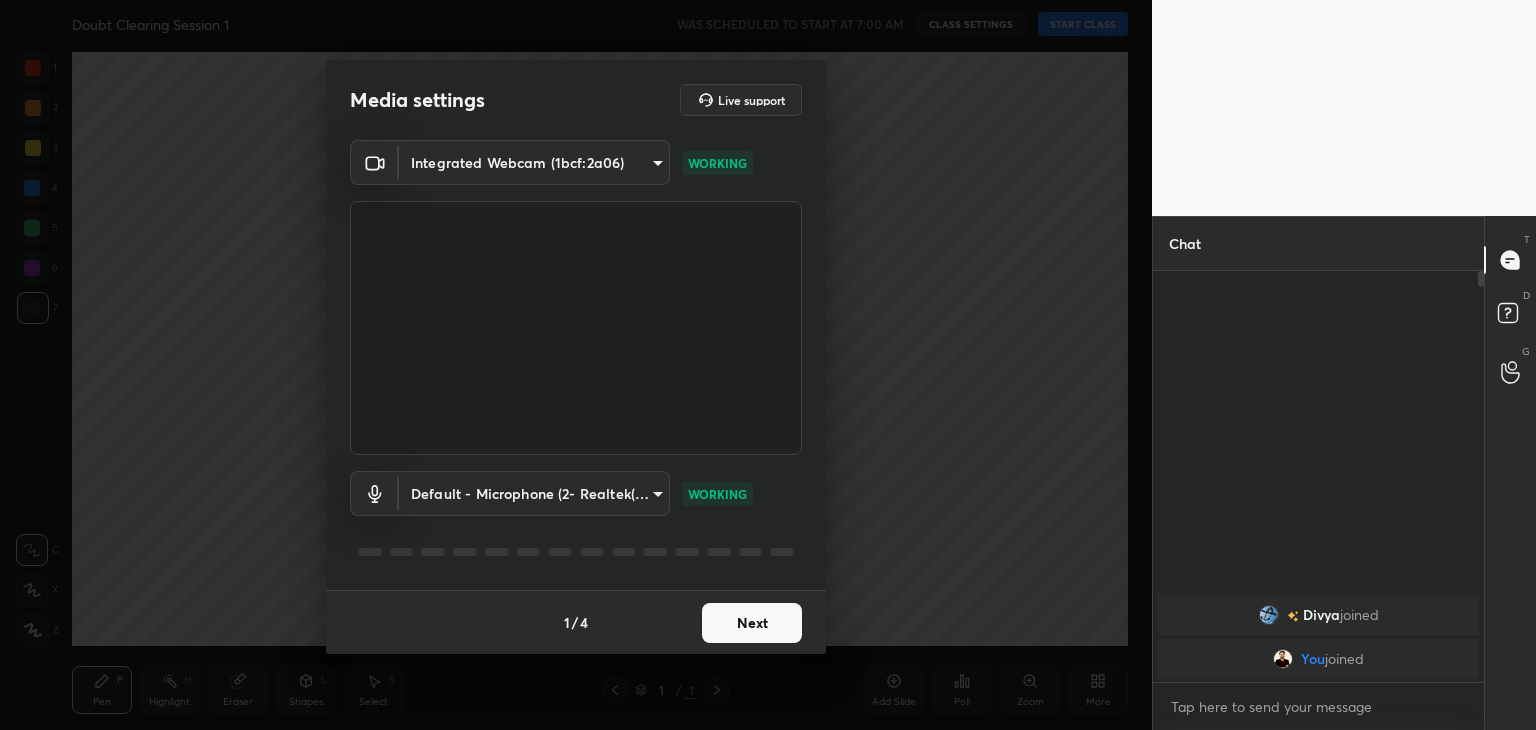 click on "Next" at bounding box center (752, 623) 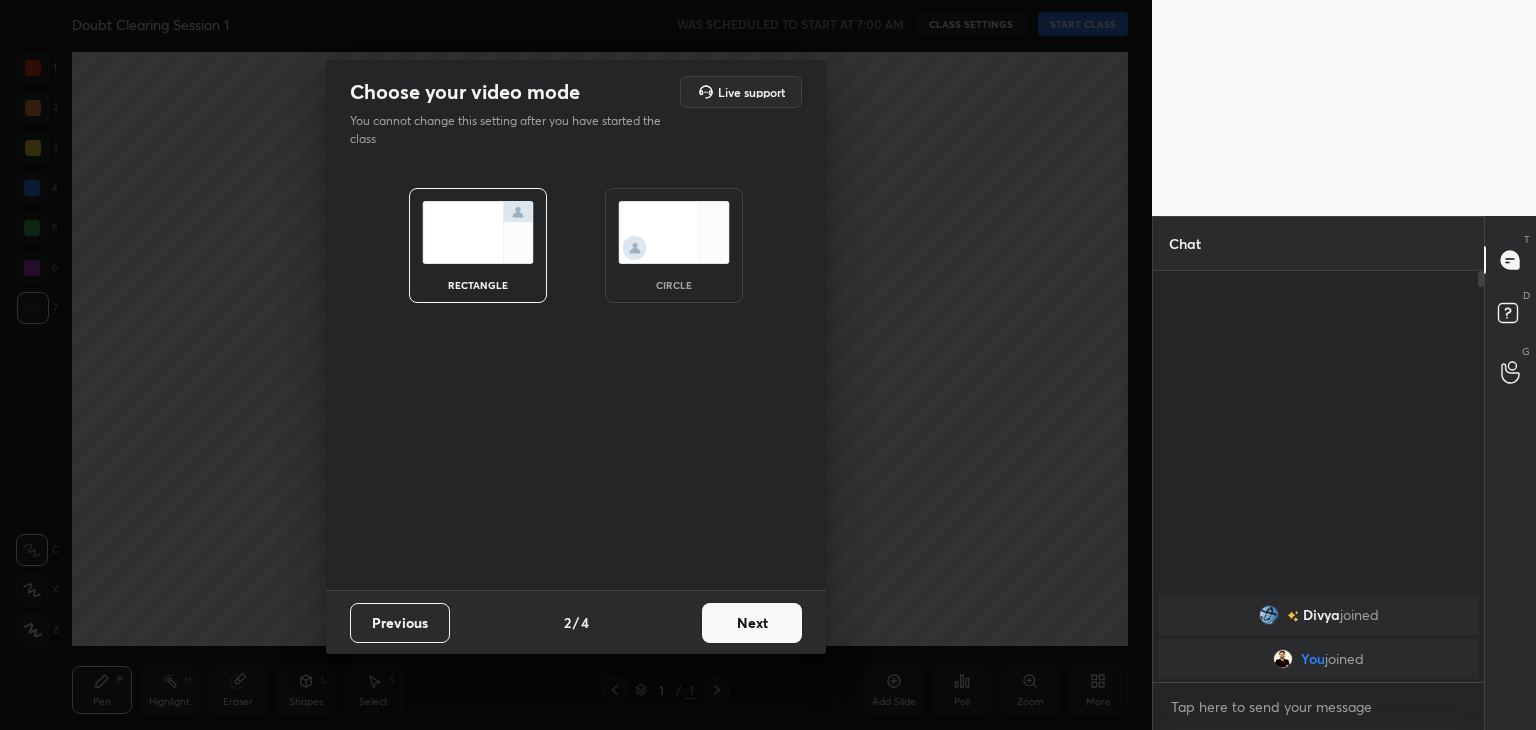 click on "circle" at bounding box center [674, 245] 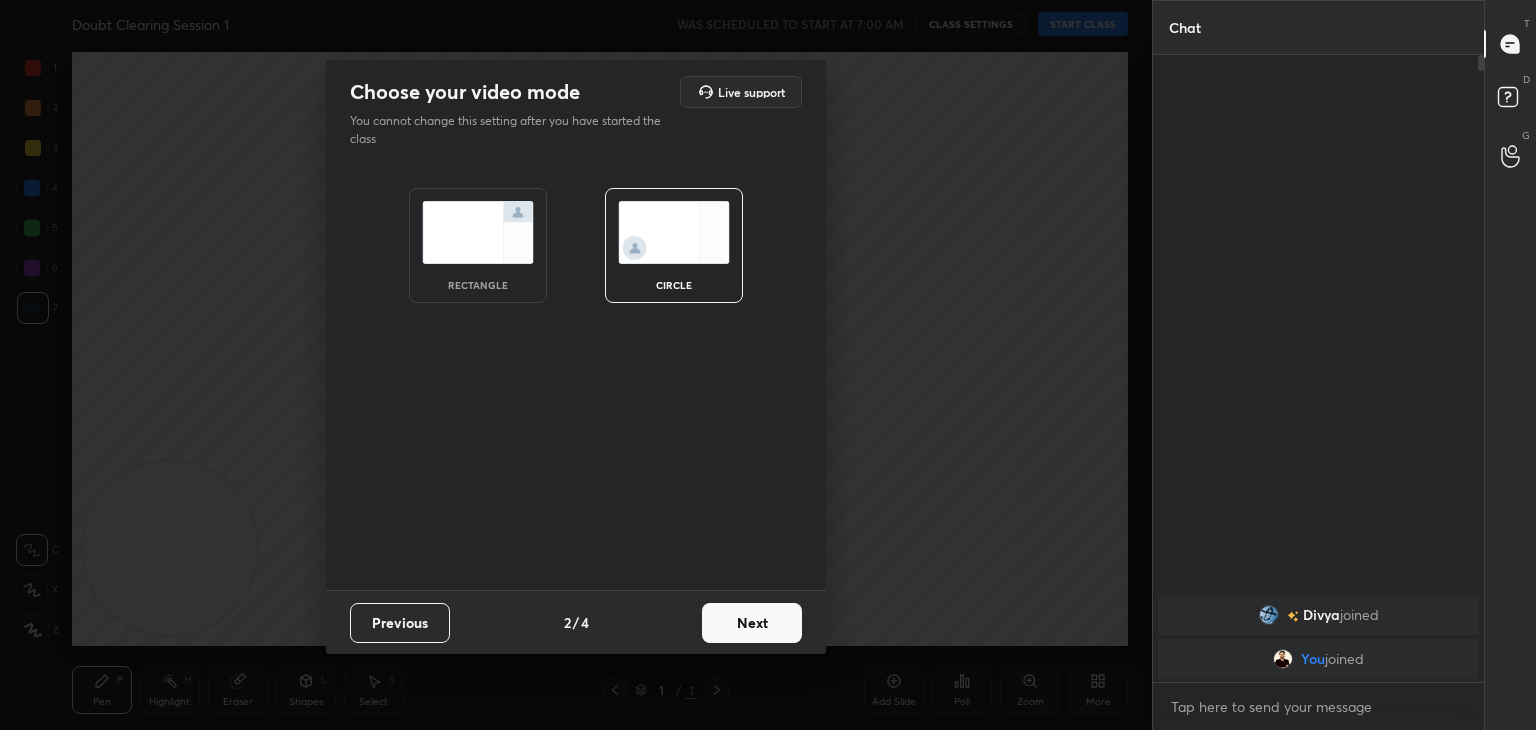 click on "Next" at bounding box center [752, 623] 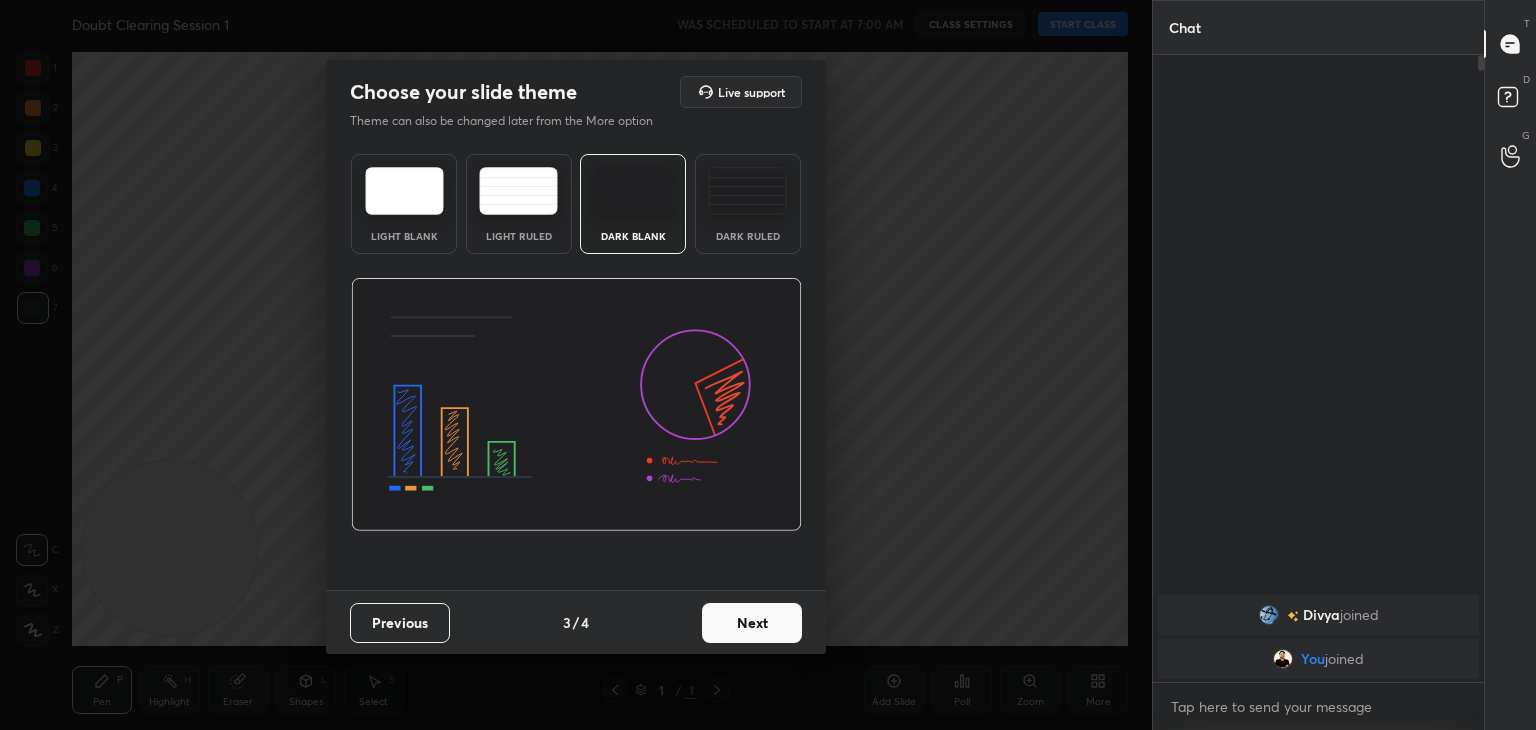 click on "Next" at bounding box center [752, 623] 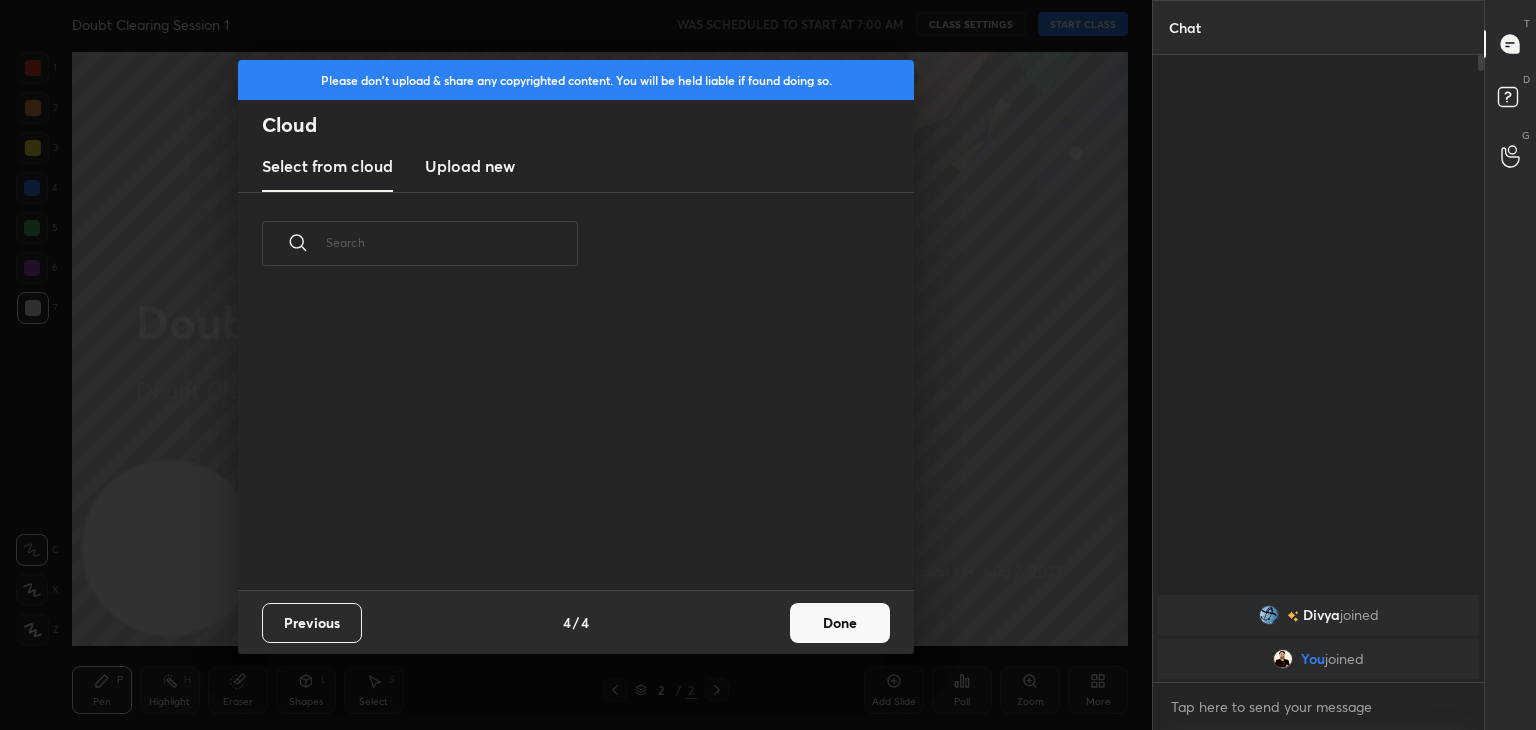scroll, scrollTop: 6, scrollLeft: 10, axis: both 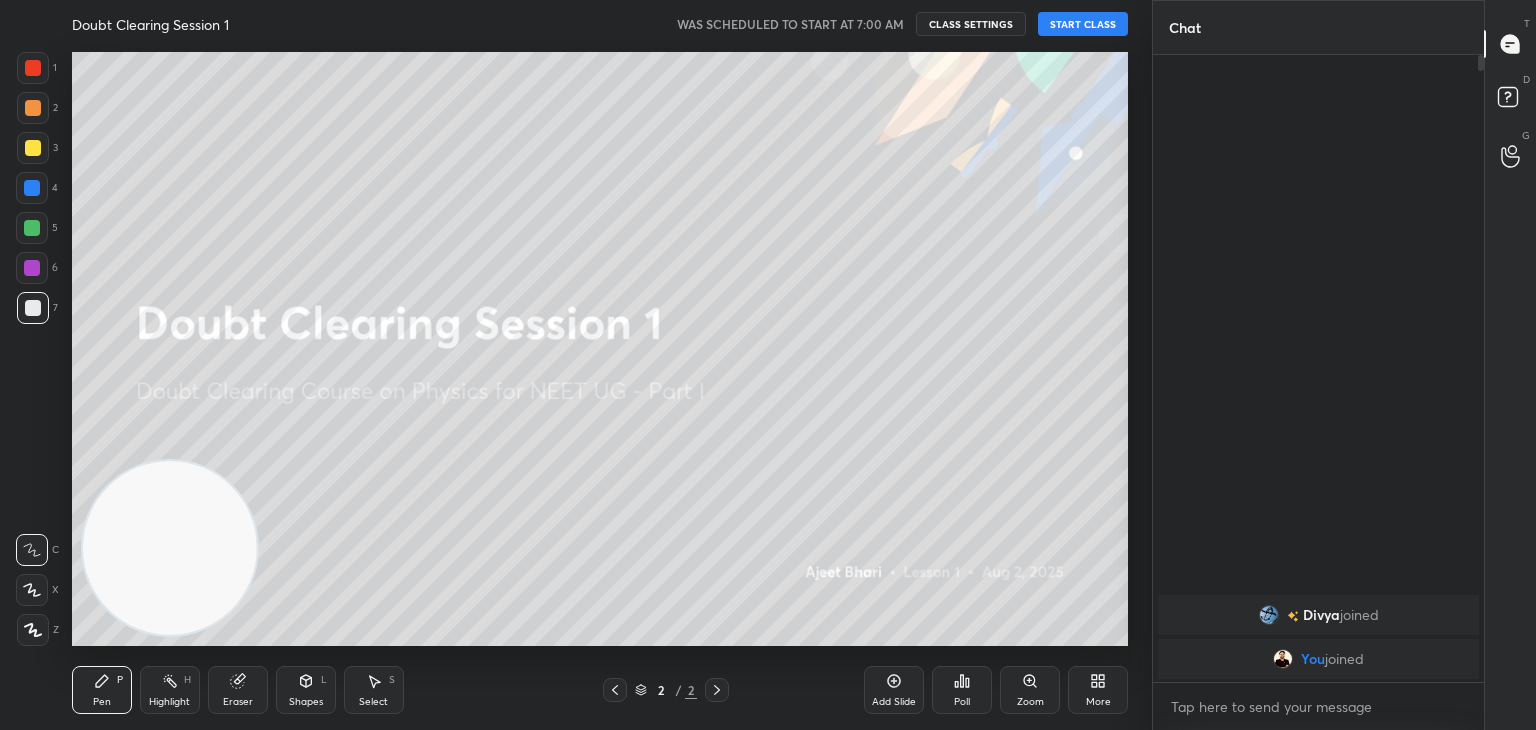 click on "START CLASS" at bounding box center (1083, 24) 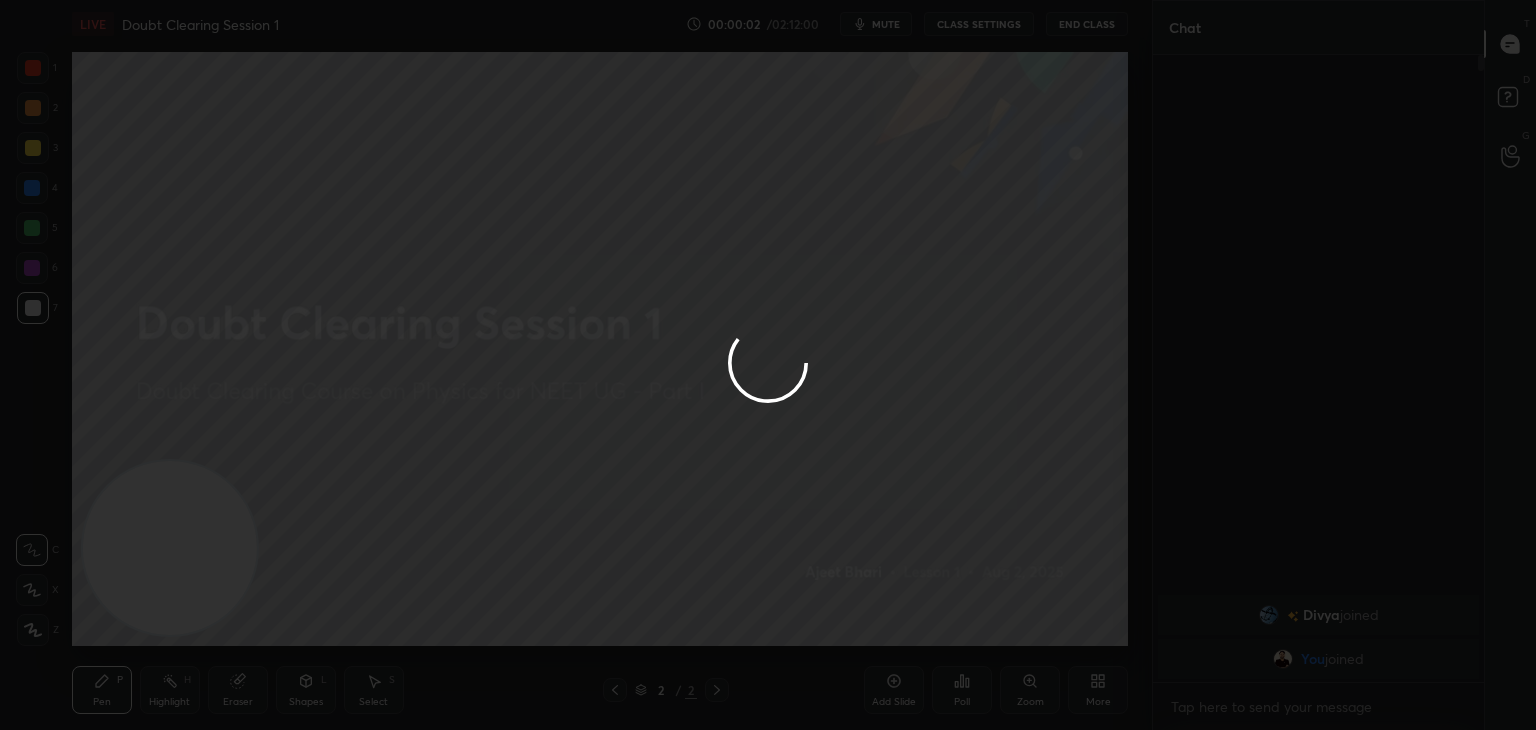 click at bounding box center [768, 365] 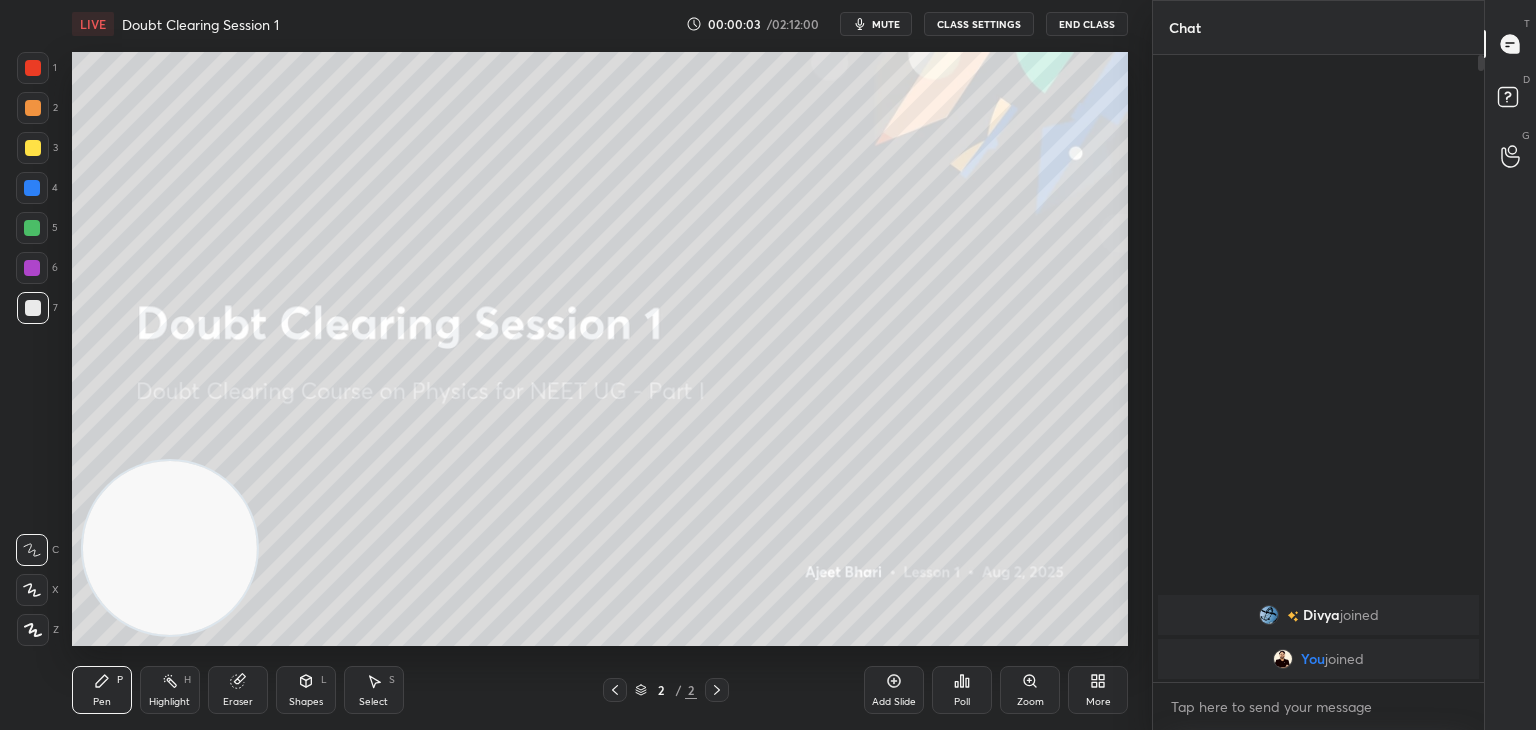 click on "mute" at bounding box center (886, 24) 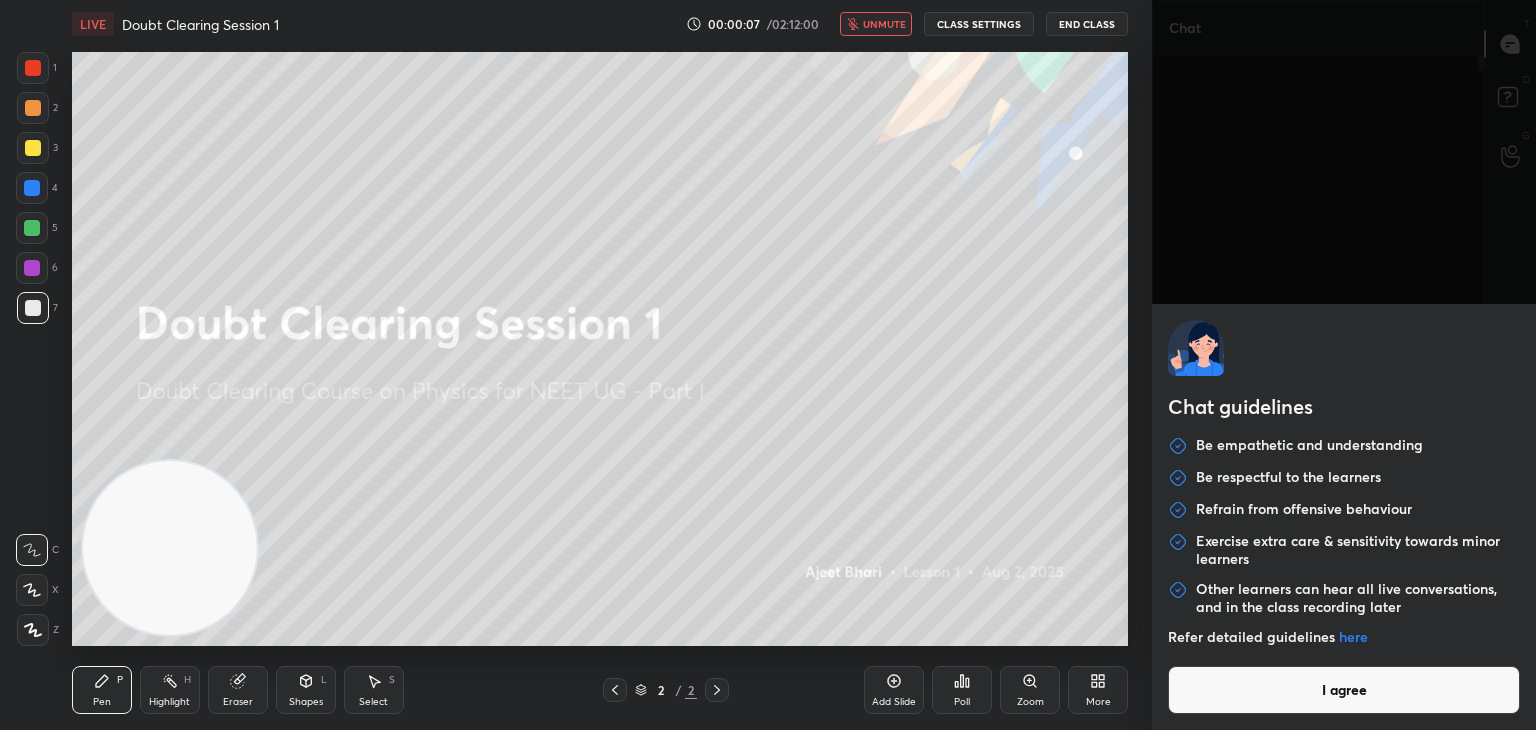 click on "1 2 3 4 5 6 7 C X Z C X Z E E Erase all   H H LIVE Doubt Clearing Session 1 00:00:07 /  02:12:00 unmute CLASS SETTINGS End Class Setting up your live class Poll for   secs No correct answer Start poll Back Doubt Clearing Session 1 • L1 of Doubt Clearing Course on Physics for NEET UG - Part I Ajeet Bhari Pen P Highlight H Eraser Shapes L Select S 2 / 2 Add Slide Poll Zoom More Chat [FIRST]  joined You  joined 1 NEW MESSAGE Enable hand raising Enable raise hand to speak to learners. Once enabled, chat will be turned off temporarily. Enable x   introducing Raise a hand with a doubt Now learners can raise their hand along with a doubt  How it works? Doubts asked by learners will show up here NEW DOUBTS ASKED No one has raised a hand yet Can't raise hand Looks like educator just invited you to speak. Please wait before you can raise your hand again. Got it T Messages (T) D Doubts (D) G Raise Hand (G) Report an issue Reason for reporting Buffering Chat not working Audio - Video sync issue Educator video quality low" at bounding box center (768, 365) 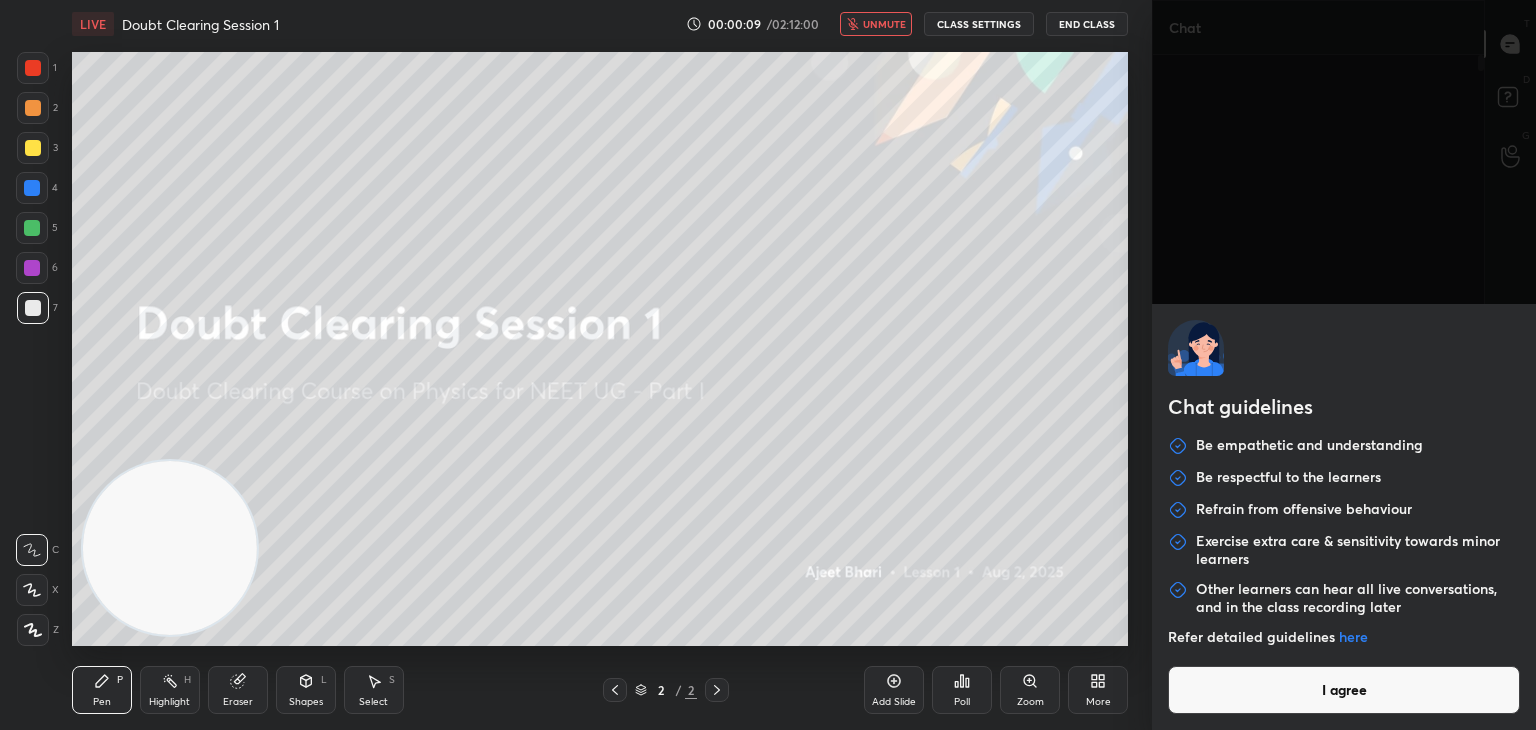 click on "I agree" at bounding box center (1344, 690) 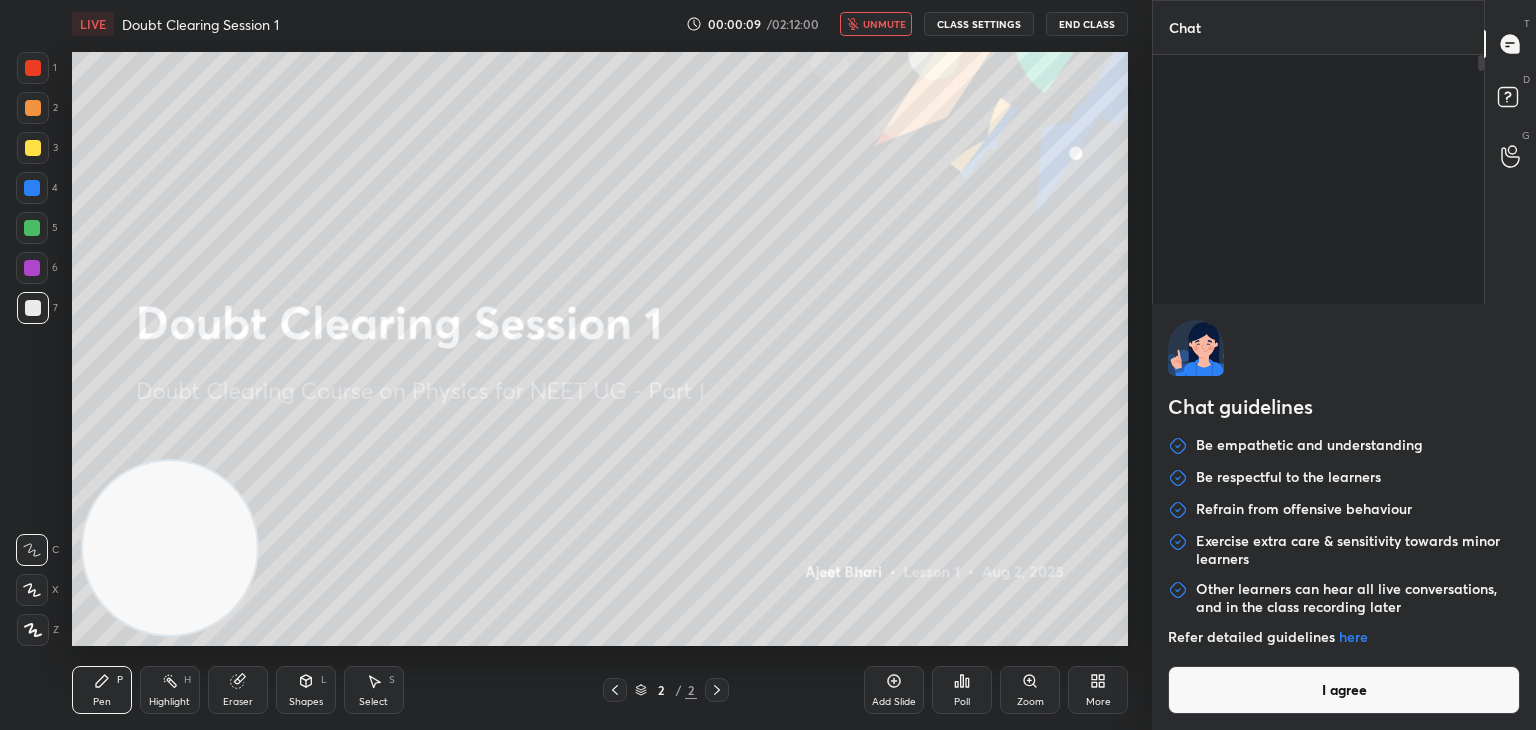 type on "x" 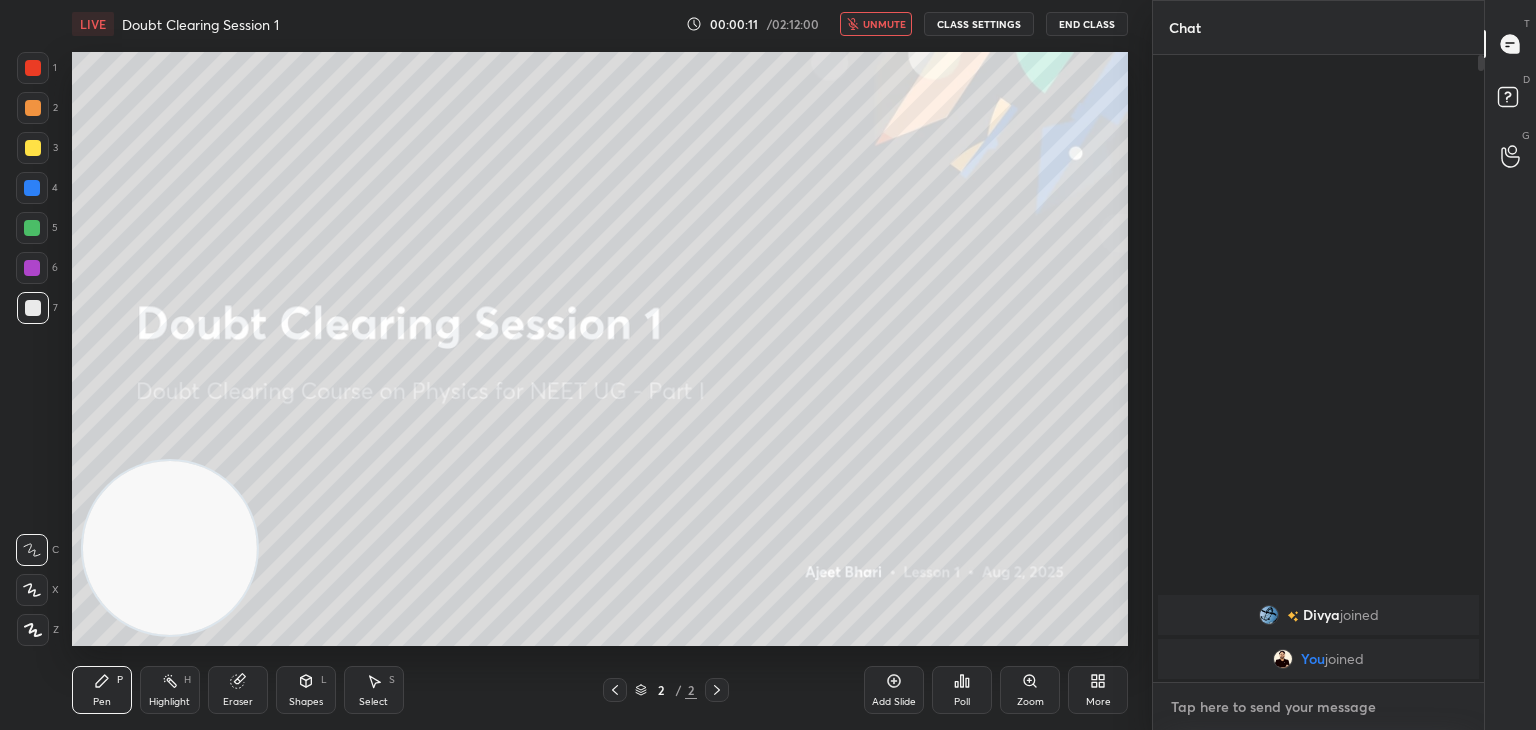 type on "c" 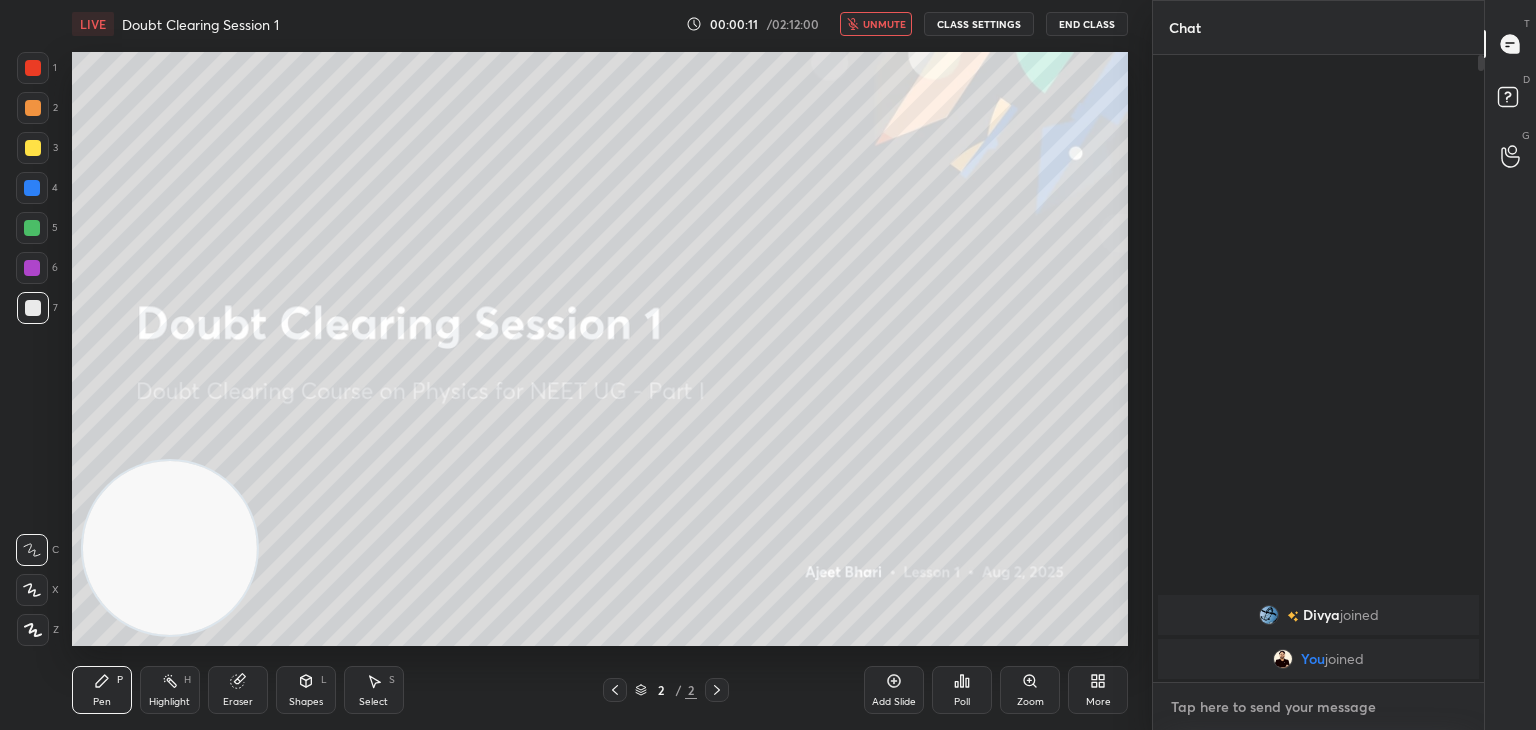 type on "x" 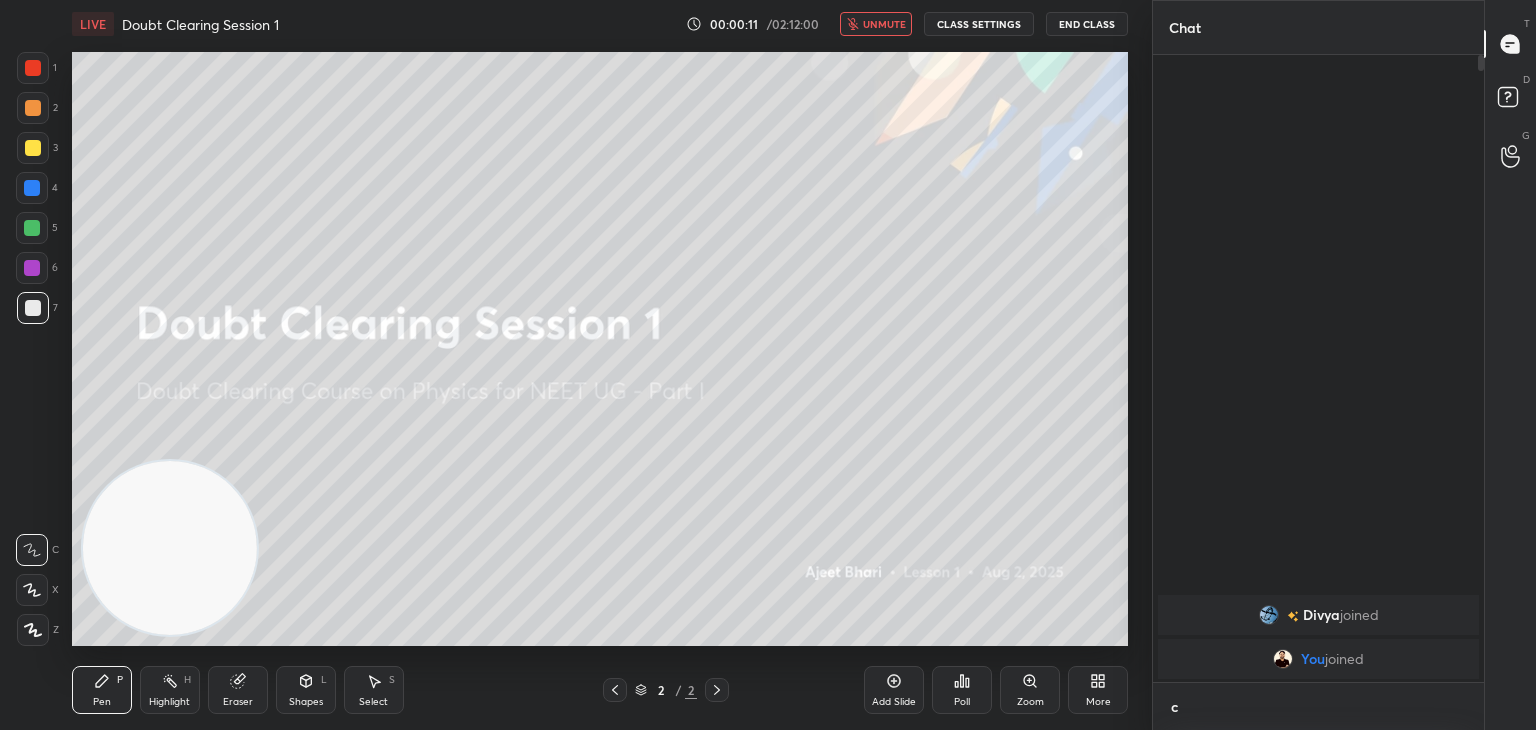 scroll, scrollTop: 616, scrollLeft: 325, axis: both 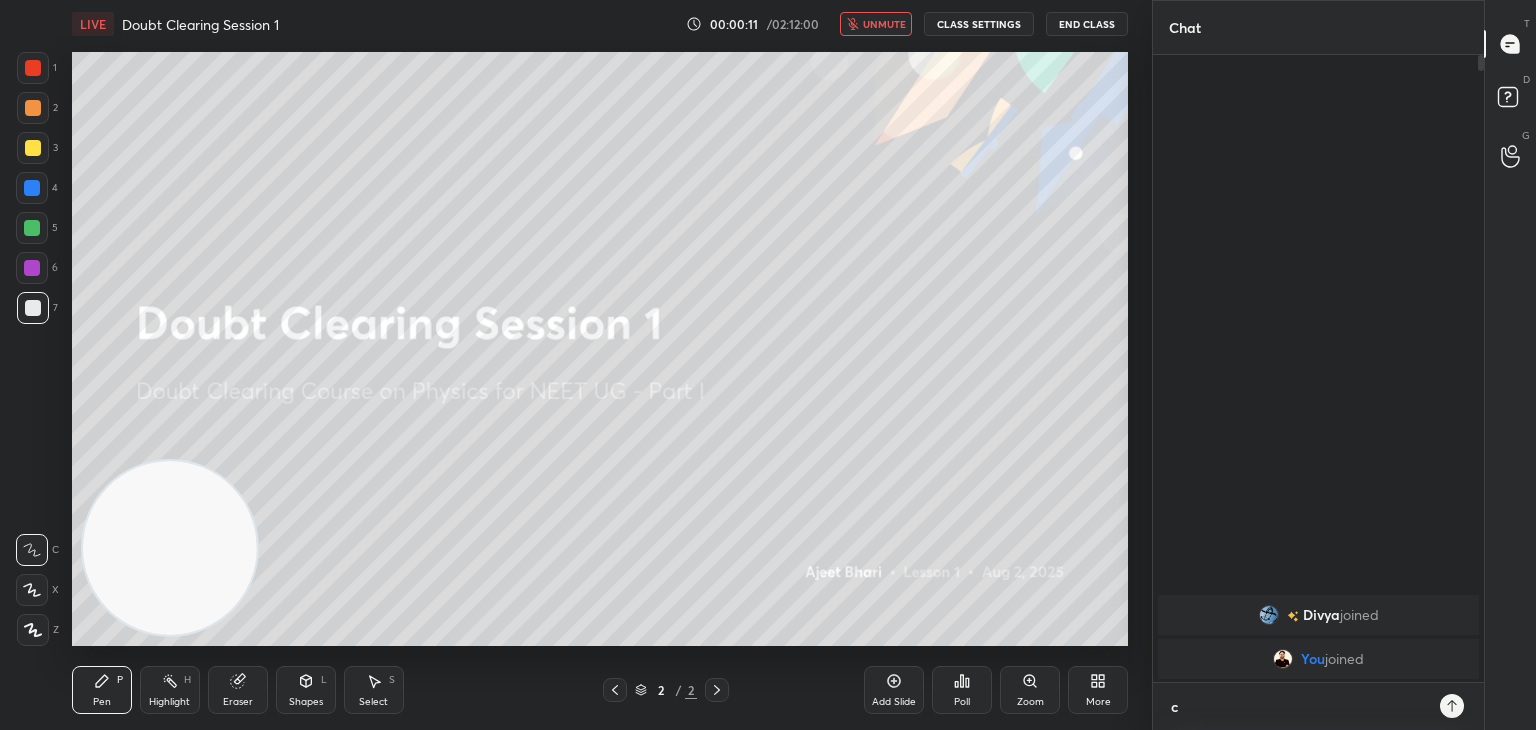 type on "cl" 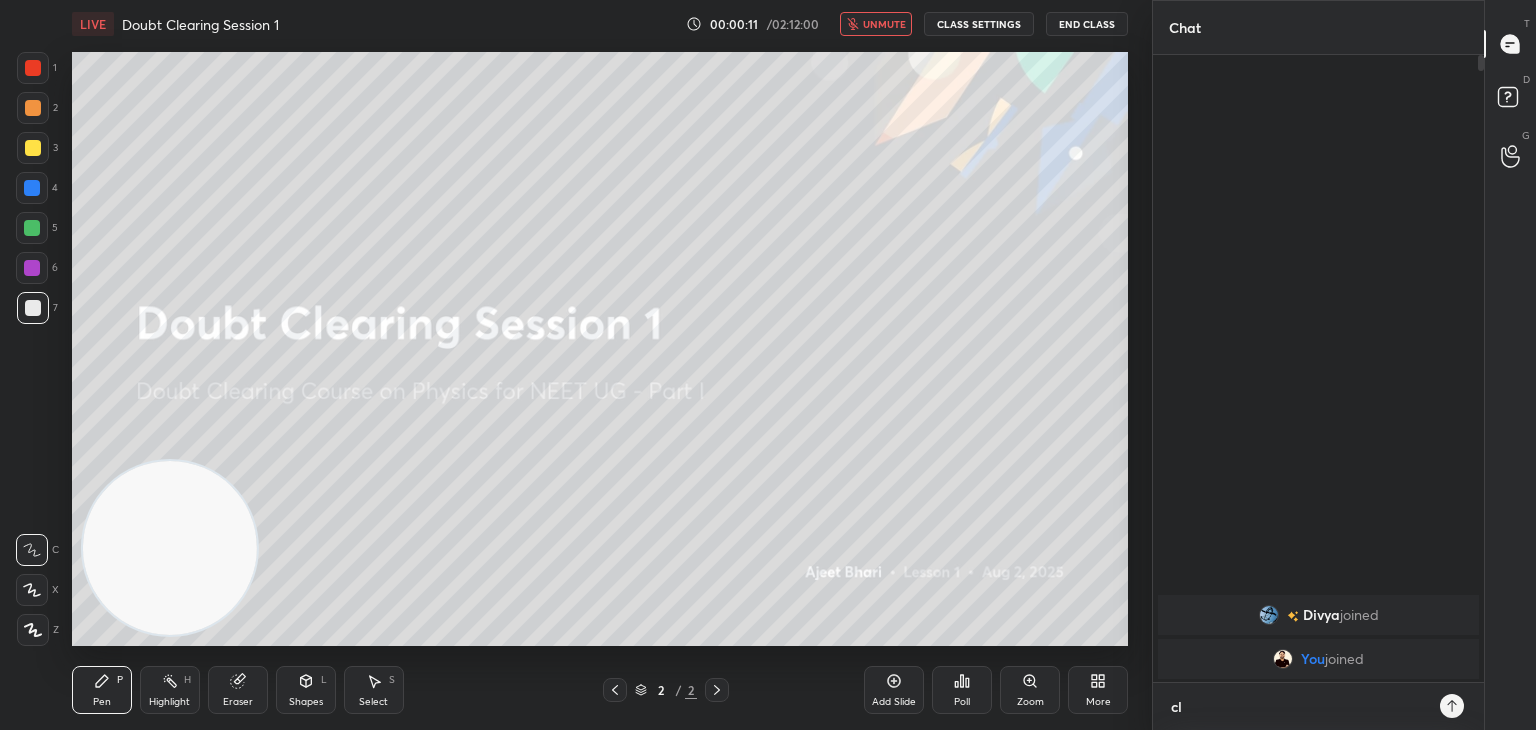 type on "x" 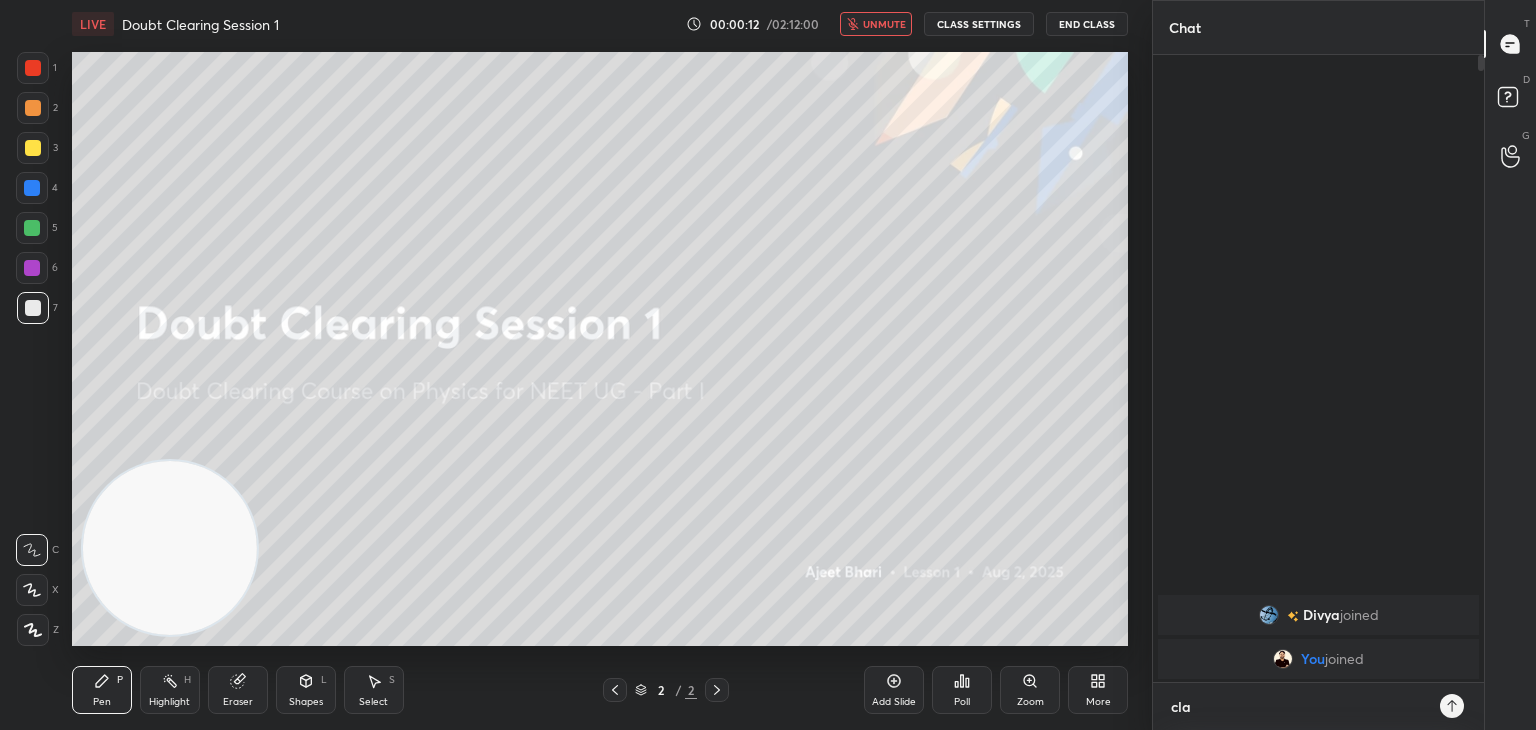 type on "clas" 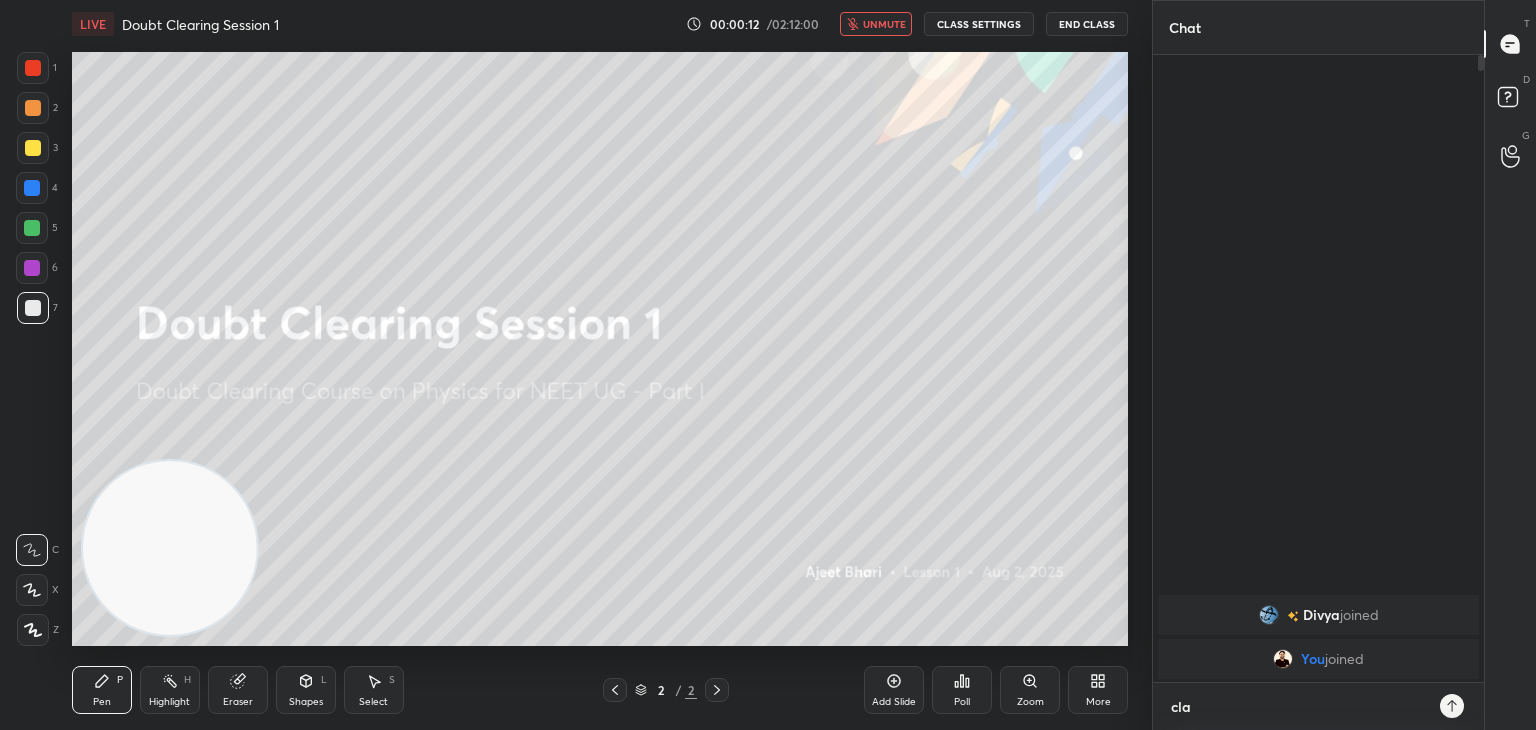 type on "x" 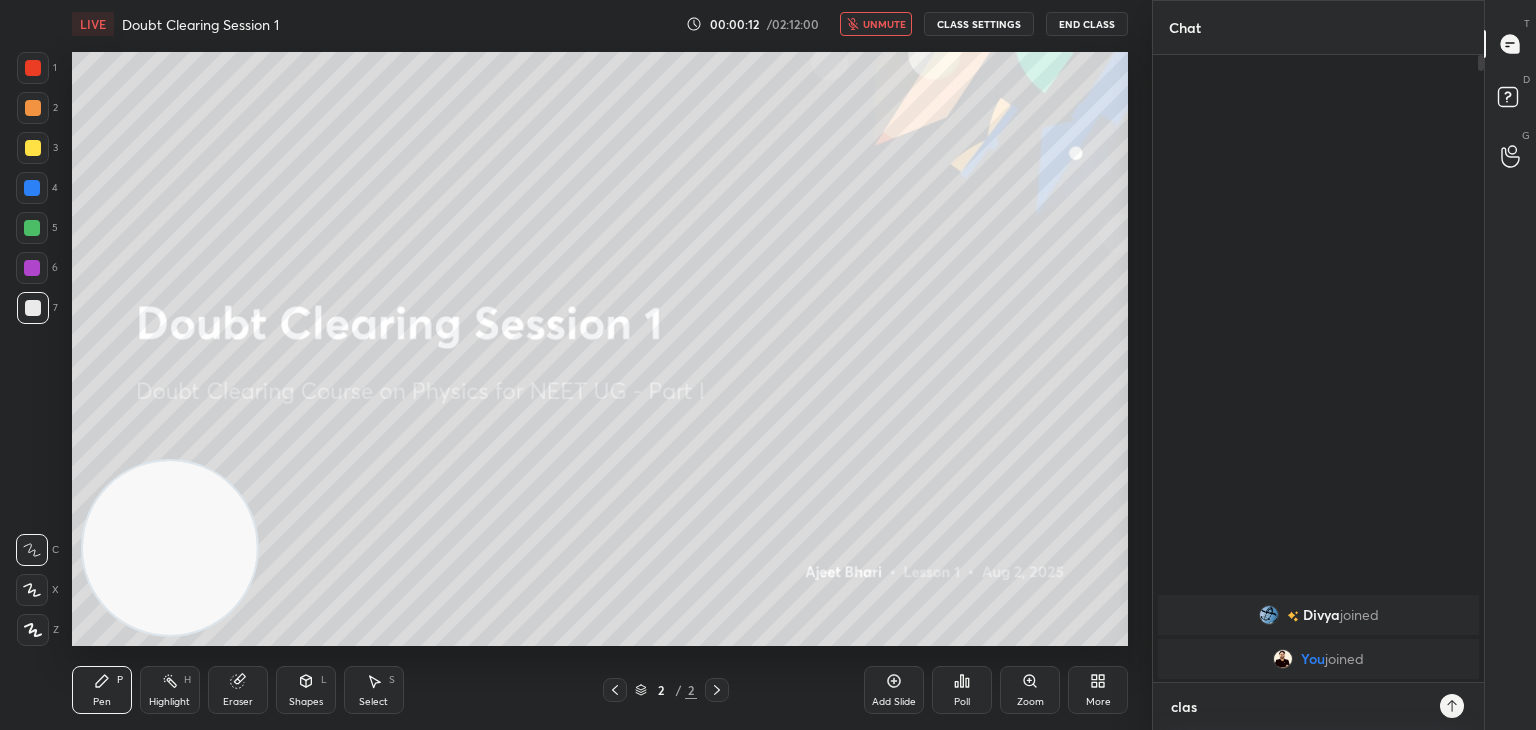 type on "class" 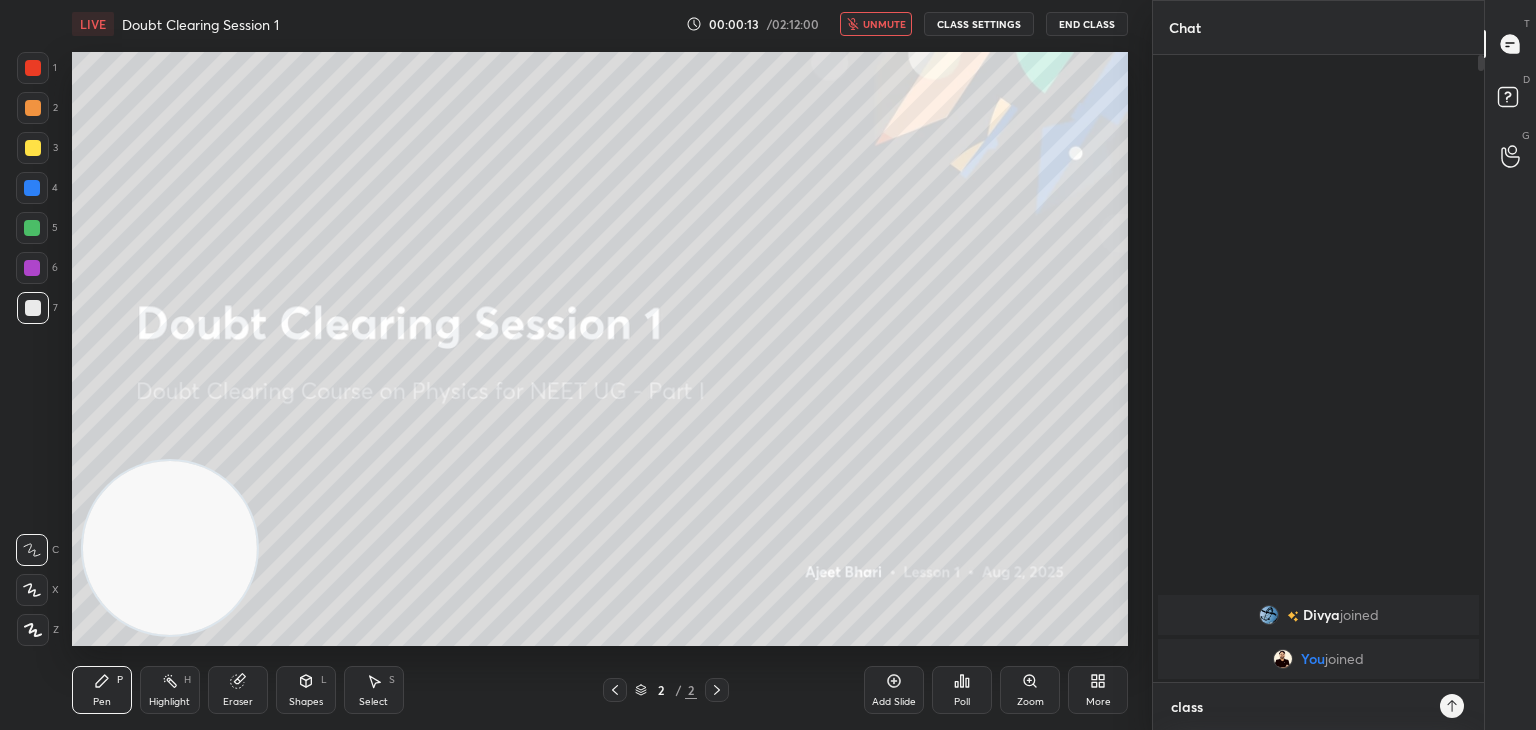 type on "class" 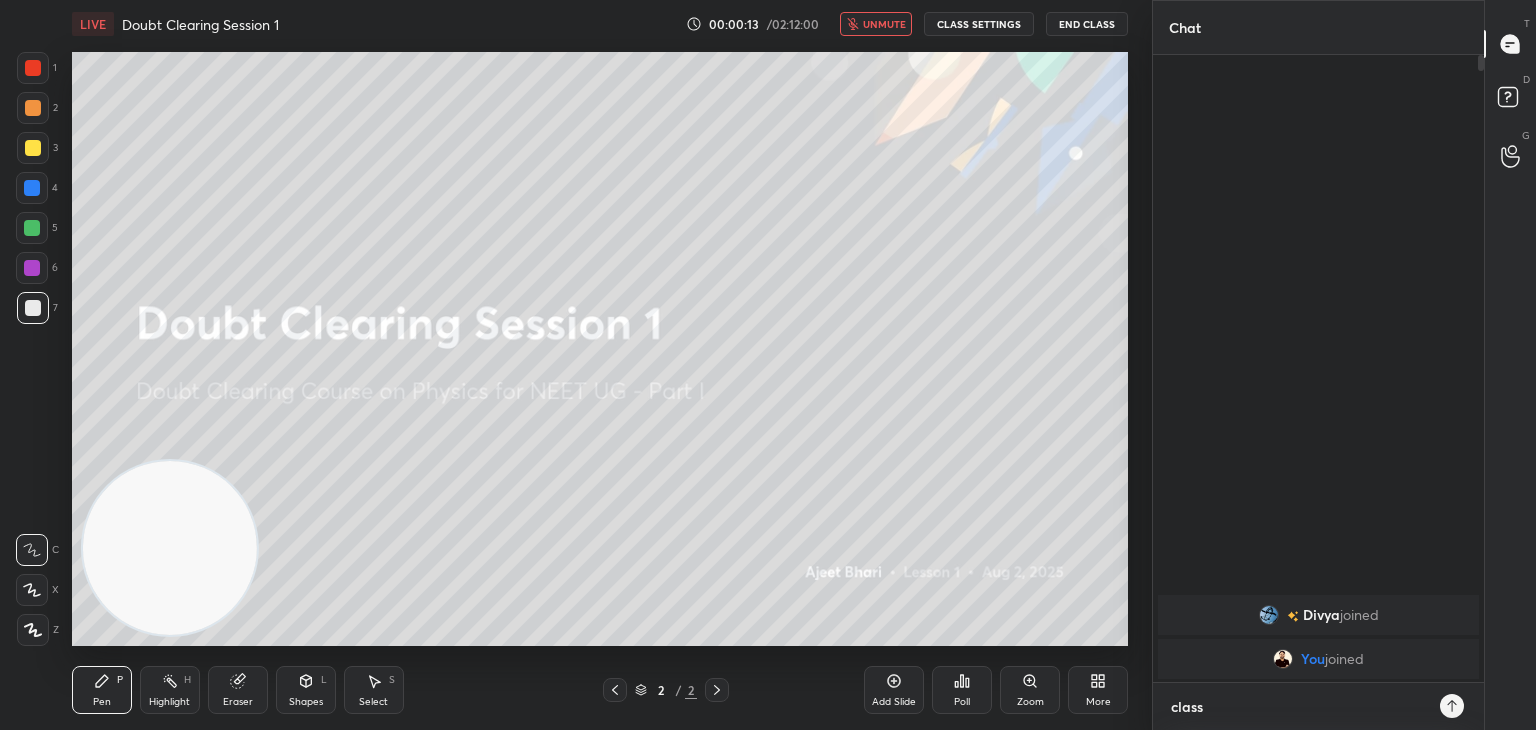 type on "x" 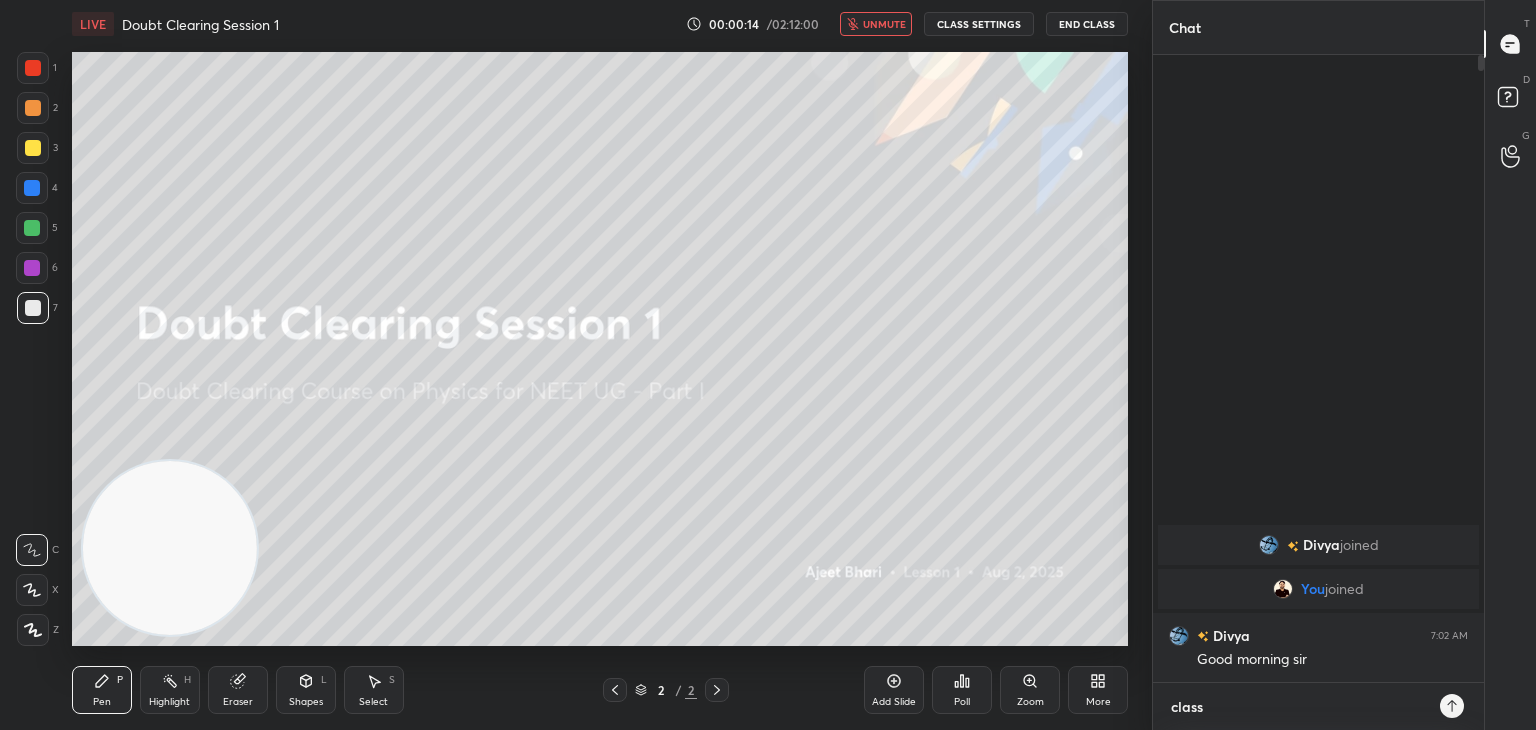 type on "class s" 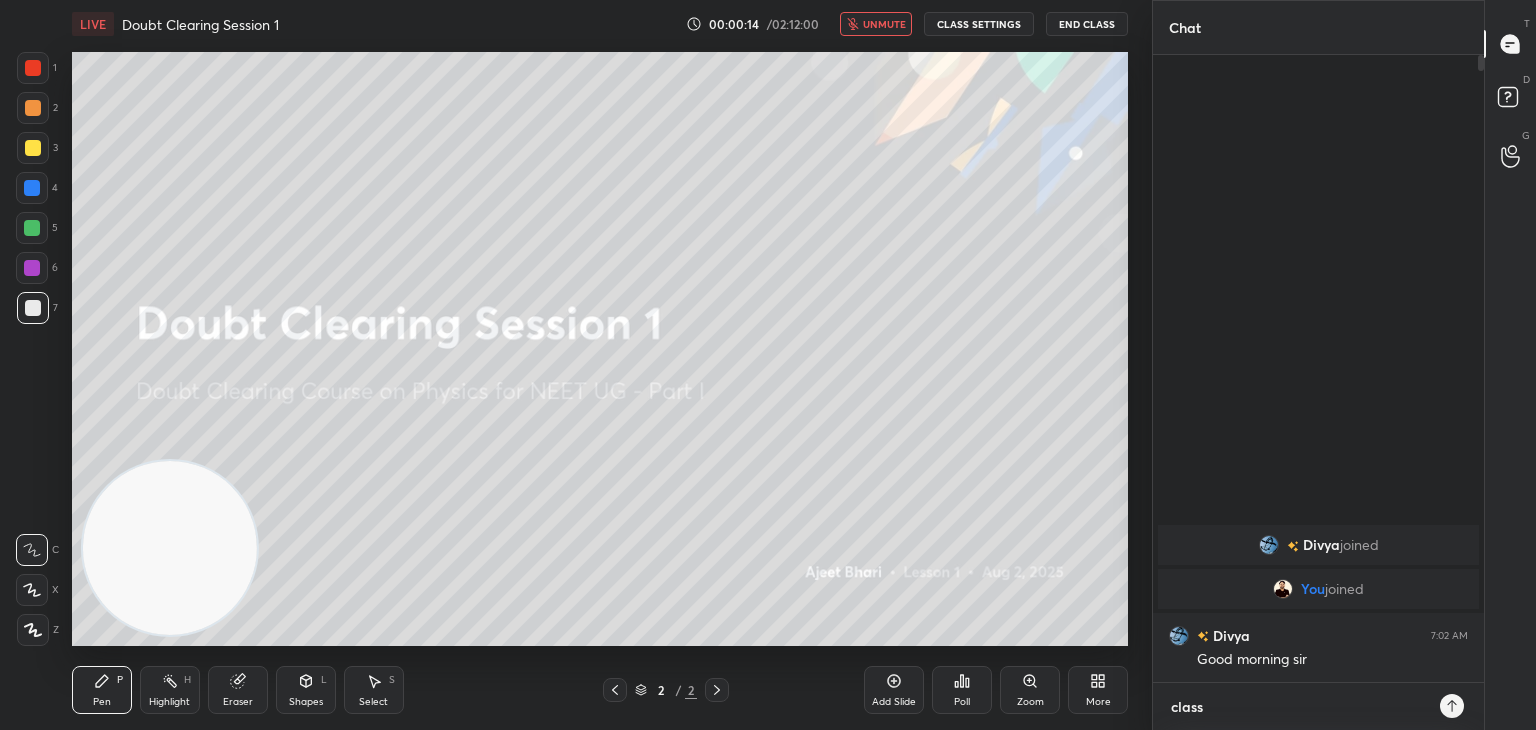 type on "x" 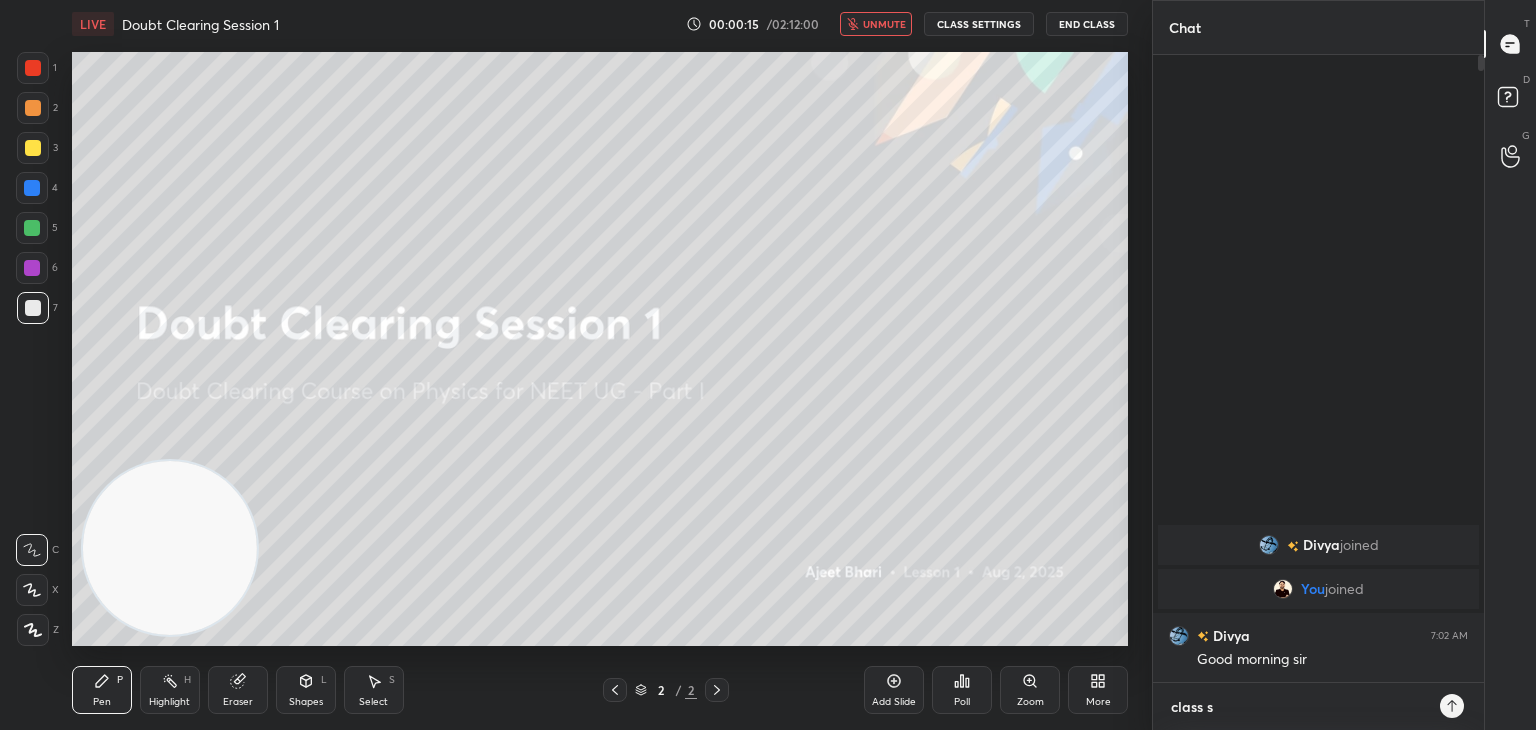 type on "class st" 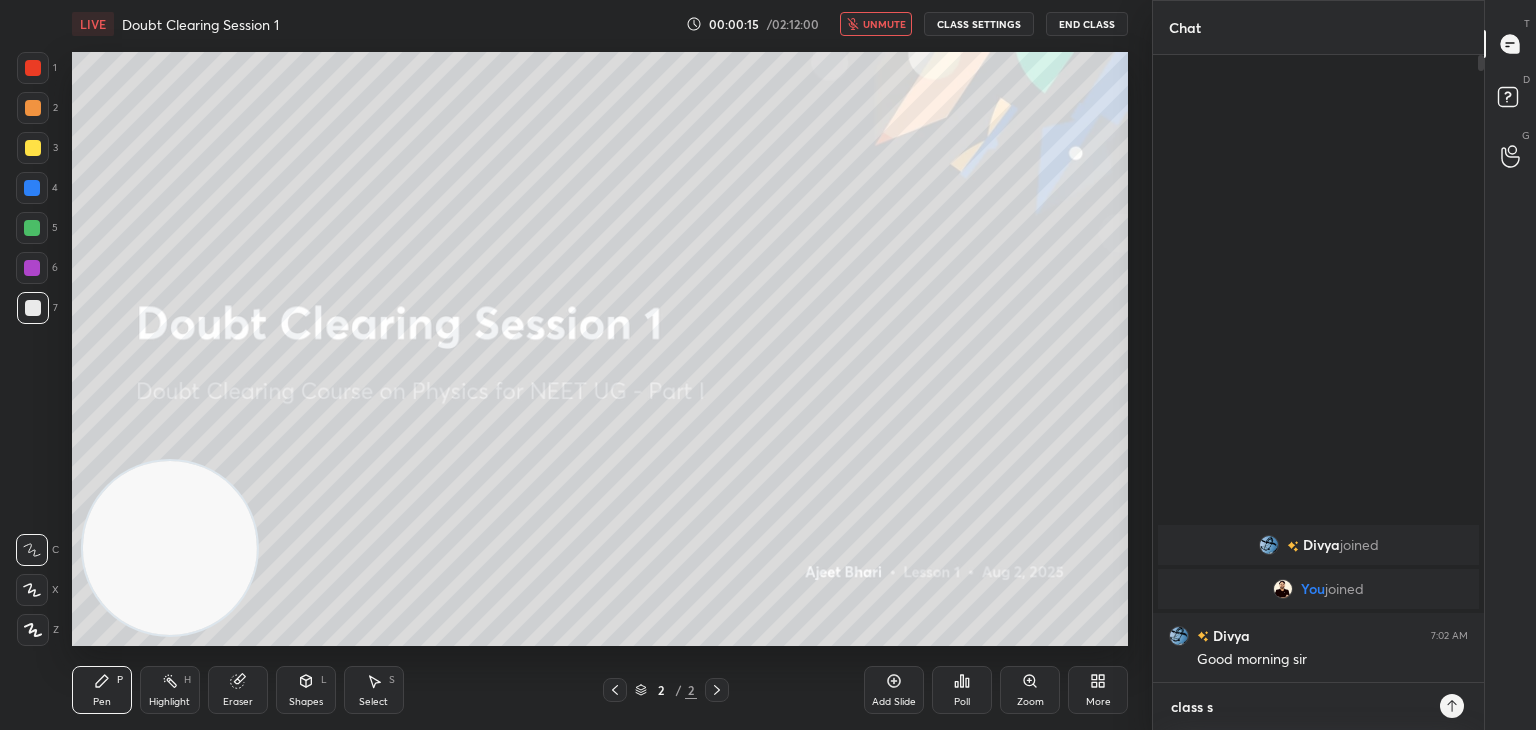 type on "x" 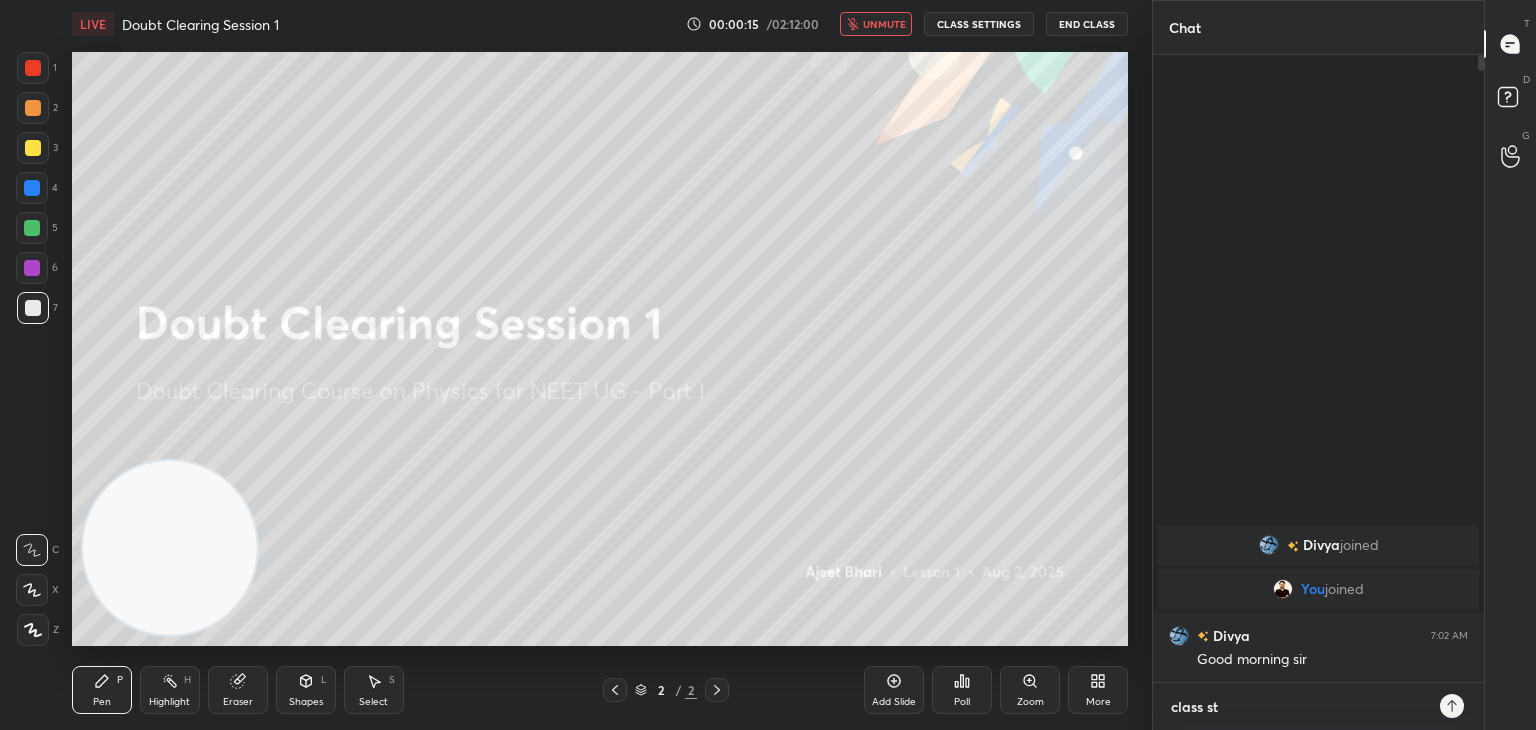 type on "class sta" 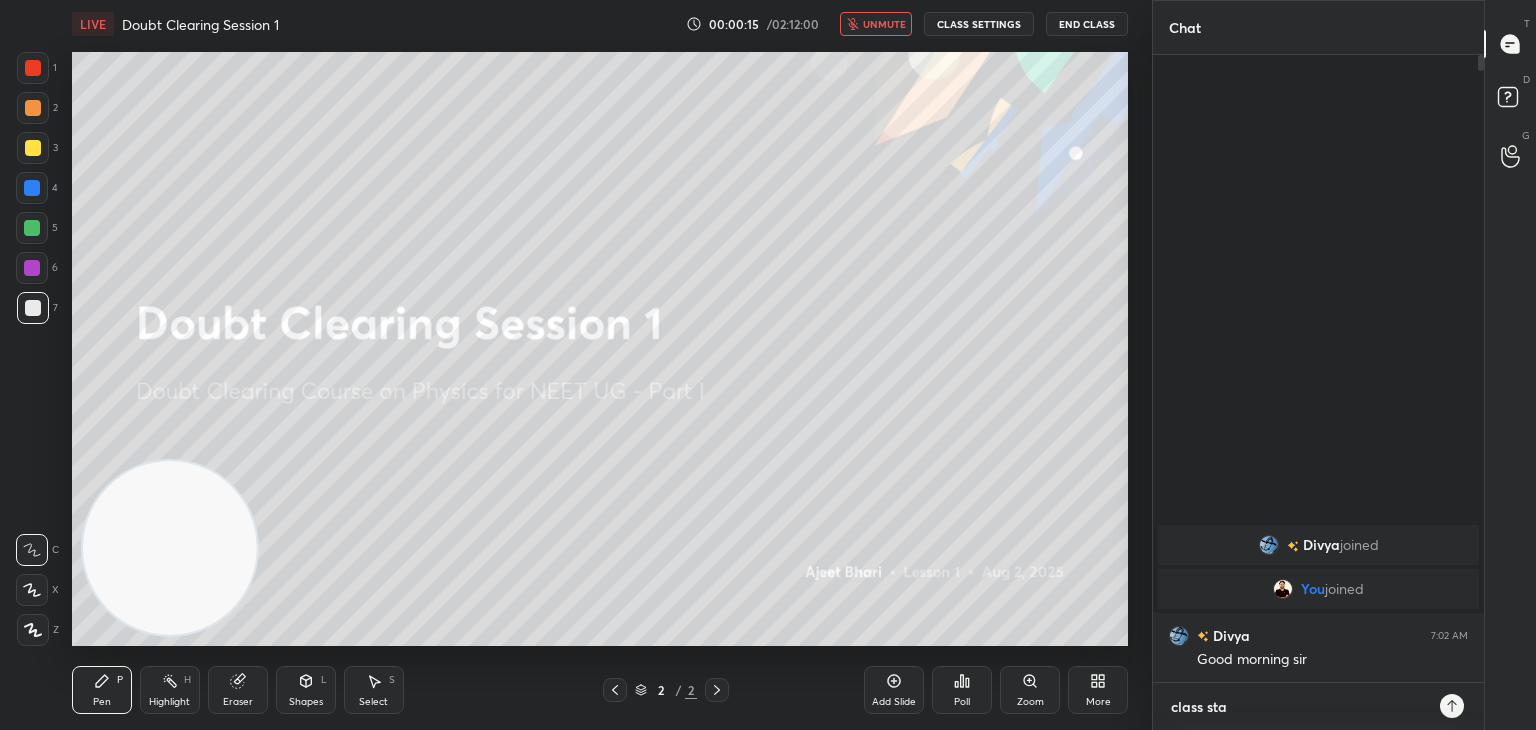 type on "class star" 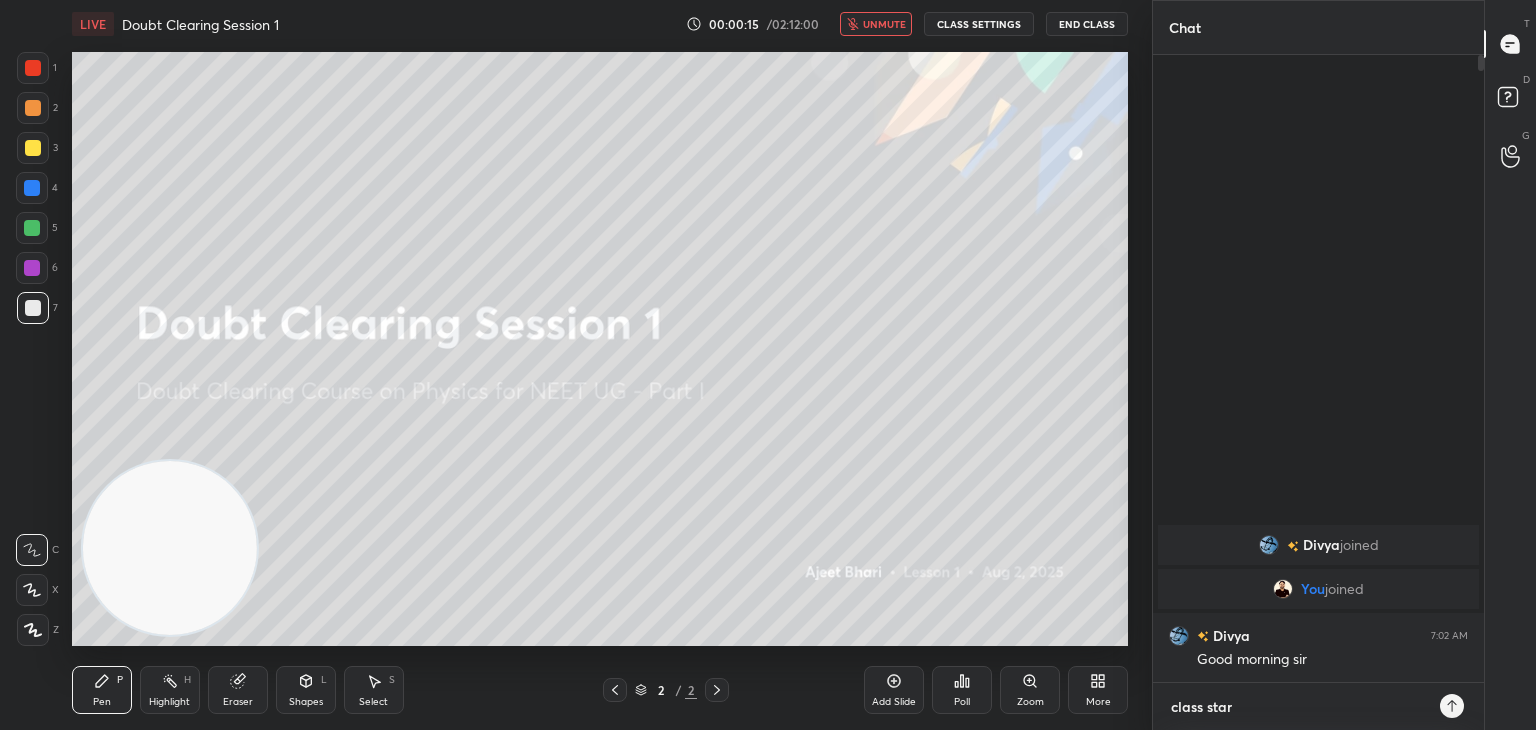 type on "x" 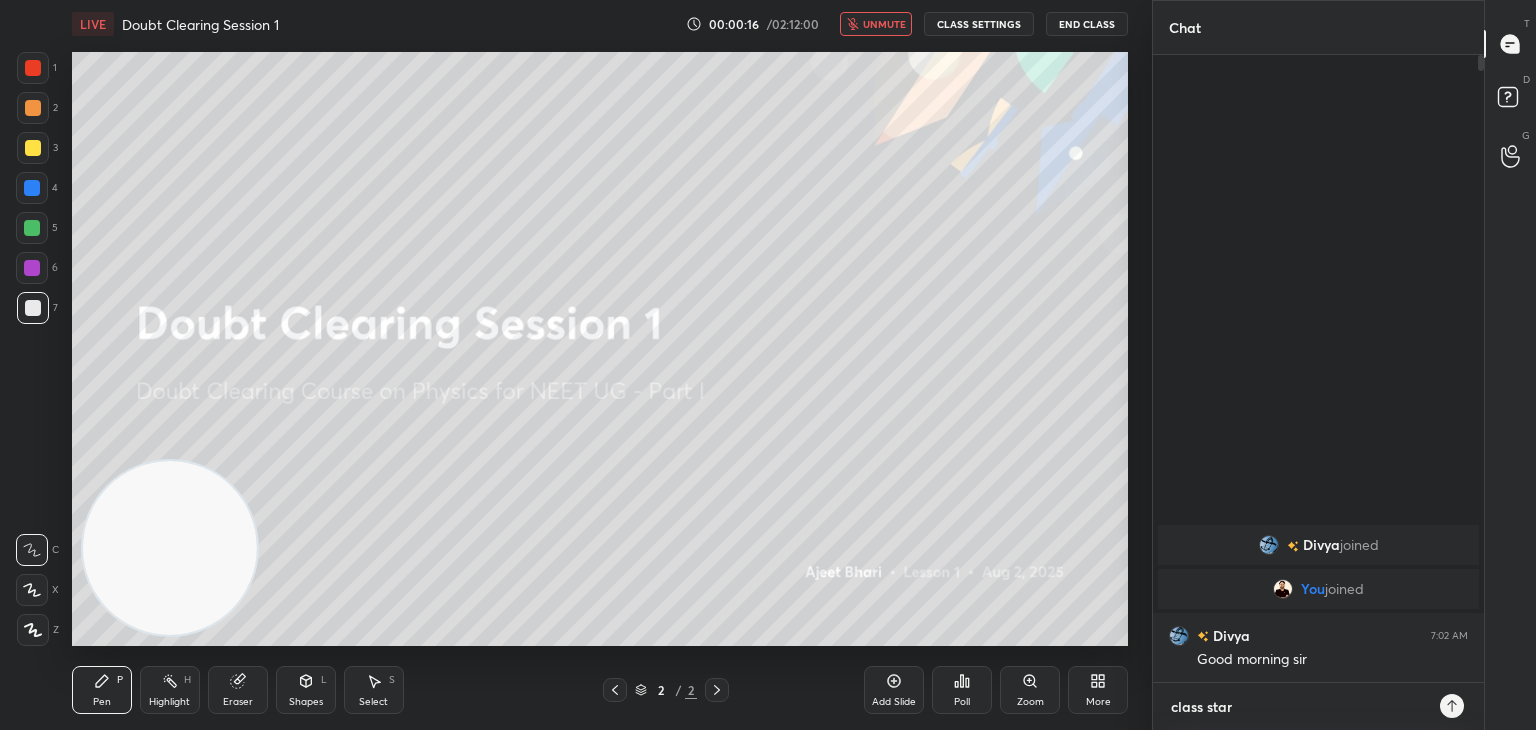 type on "class start" 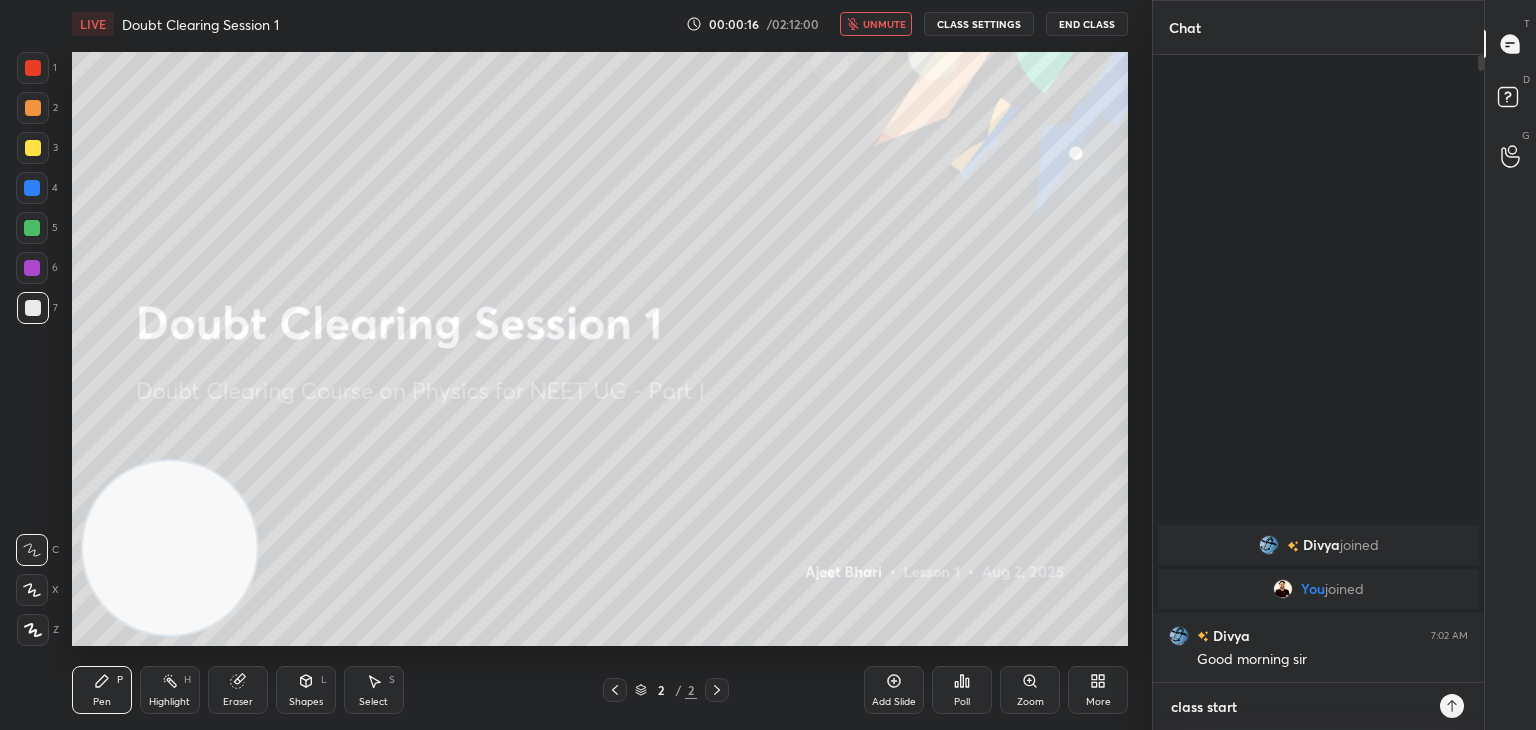 type on "class start" 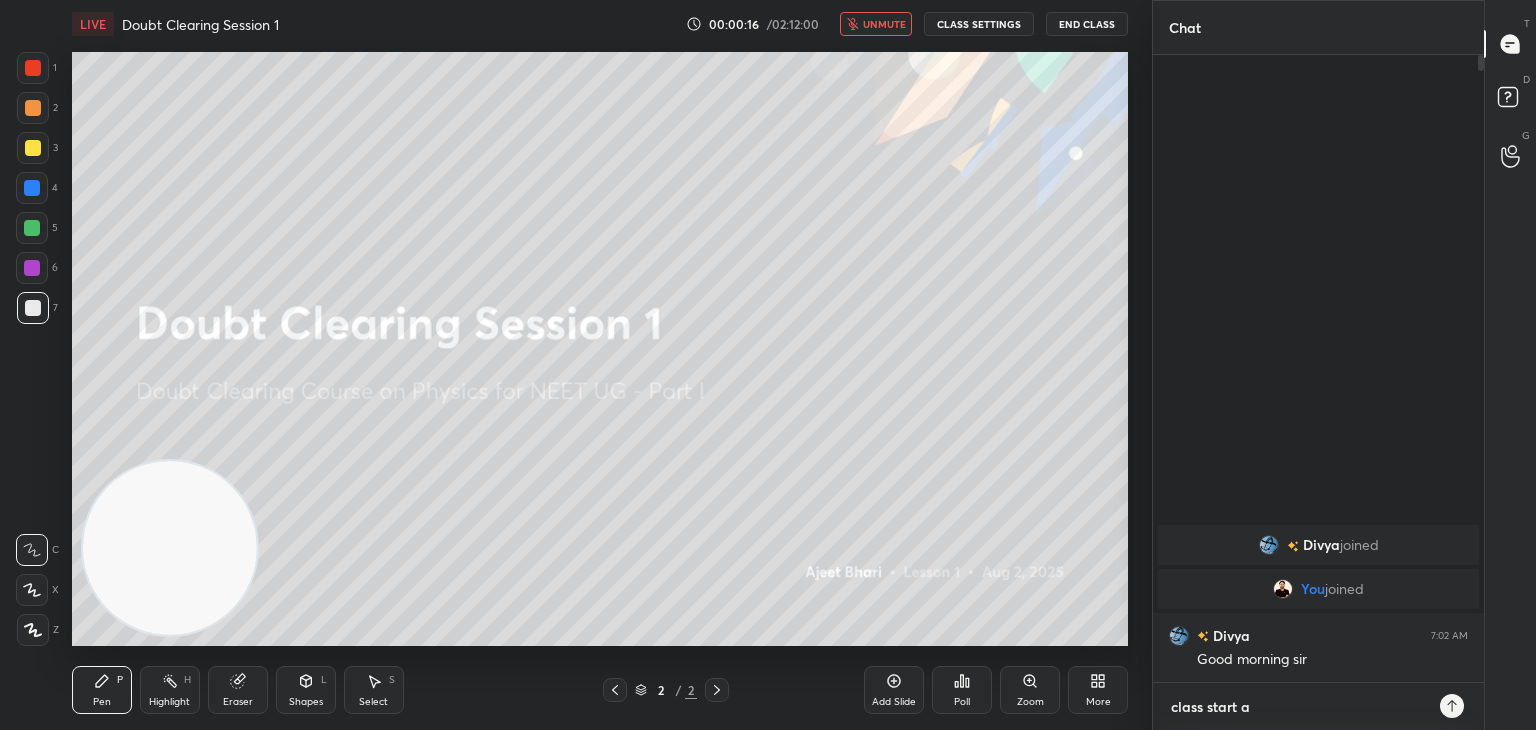 type on "x" 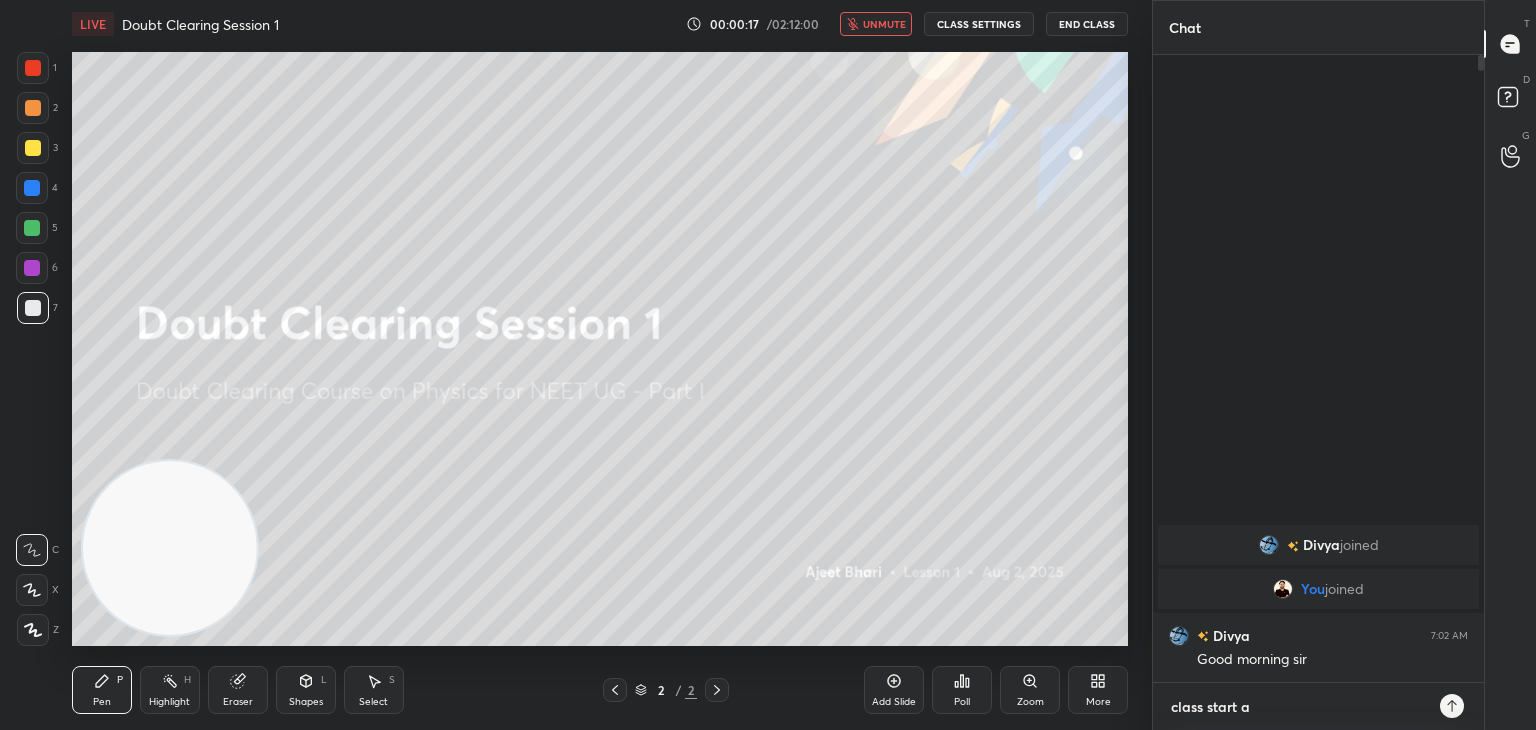 type on "class start at" 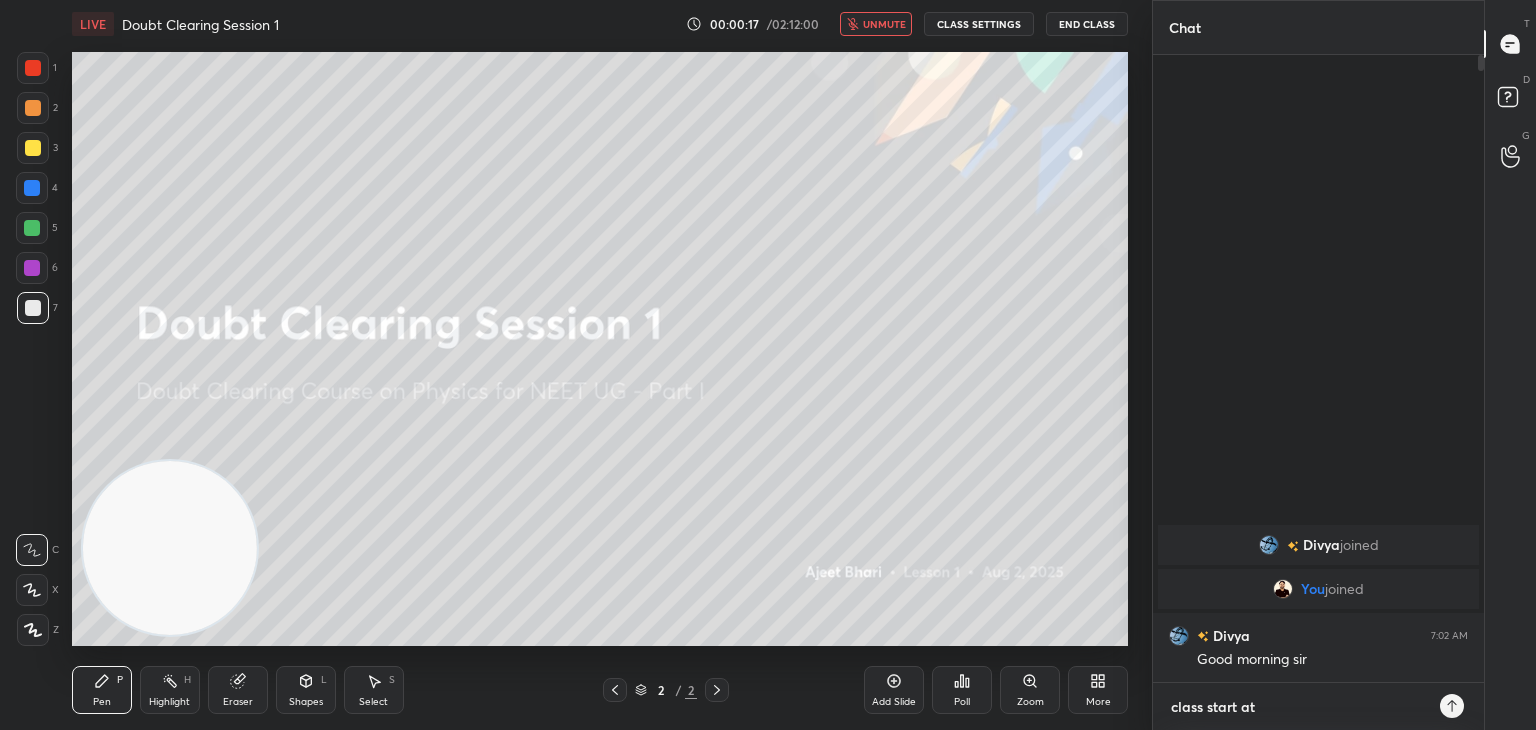 type on "class start at" 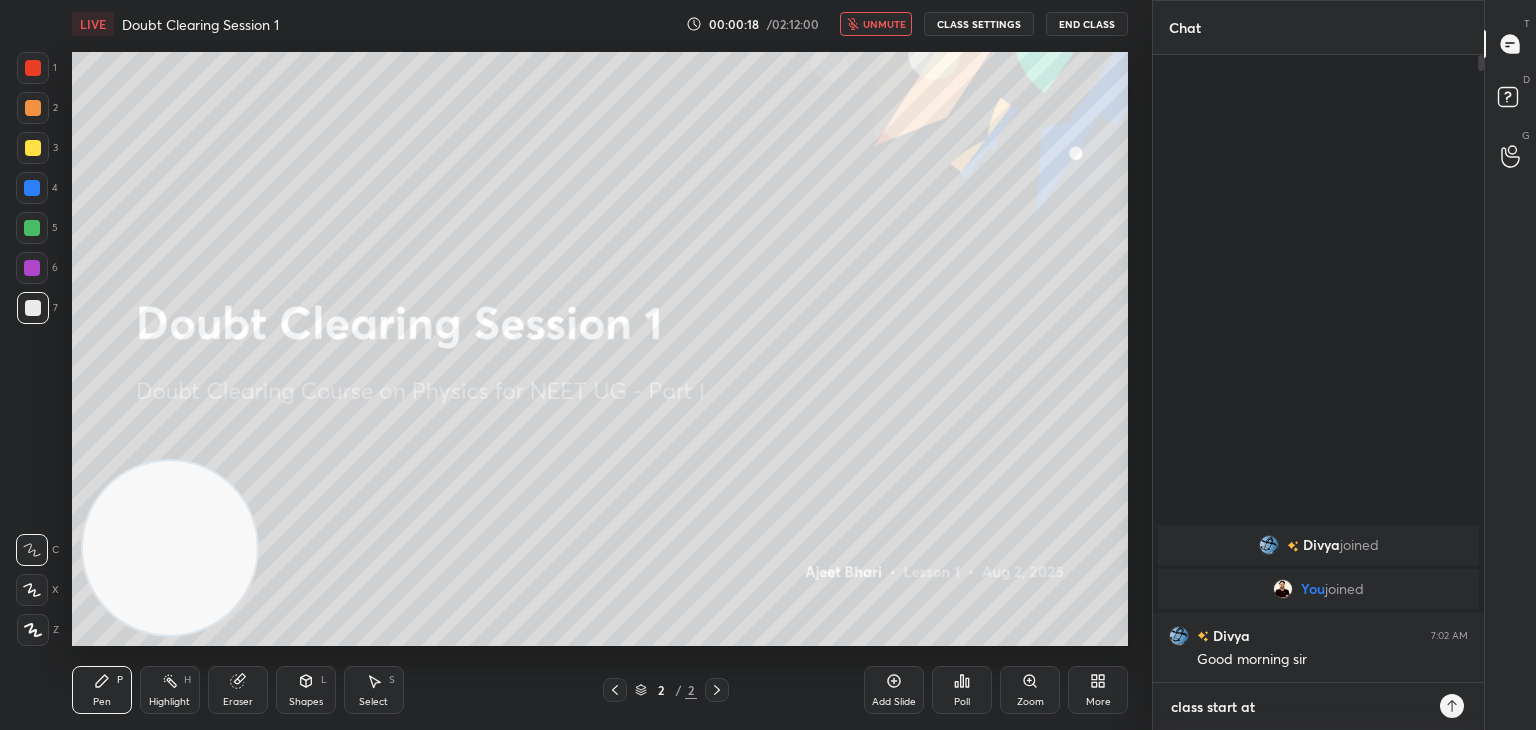 type on "class start at 7" 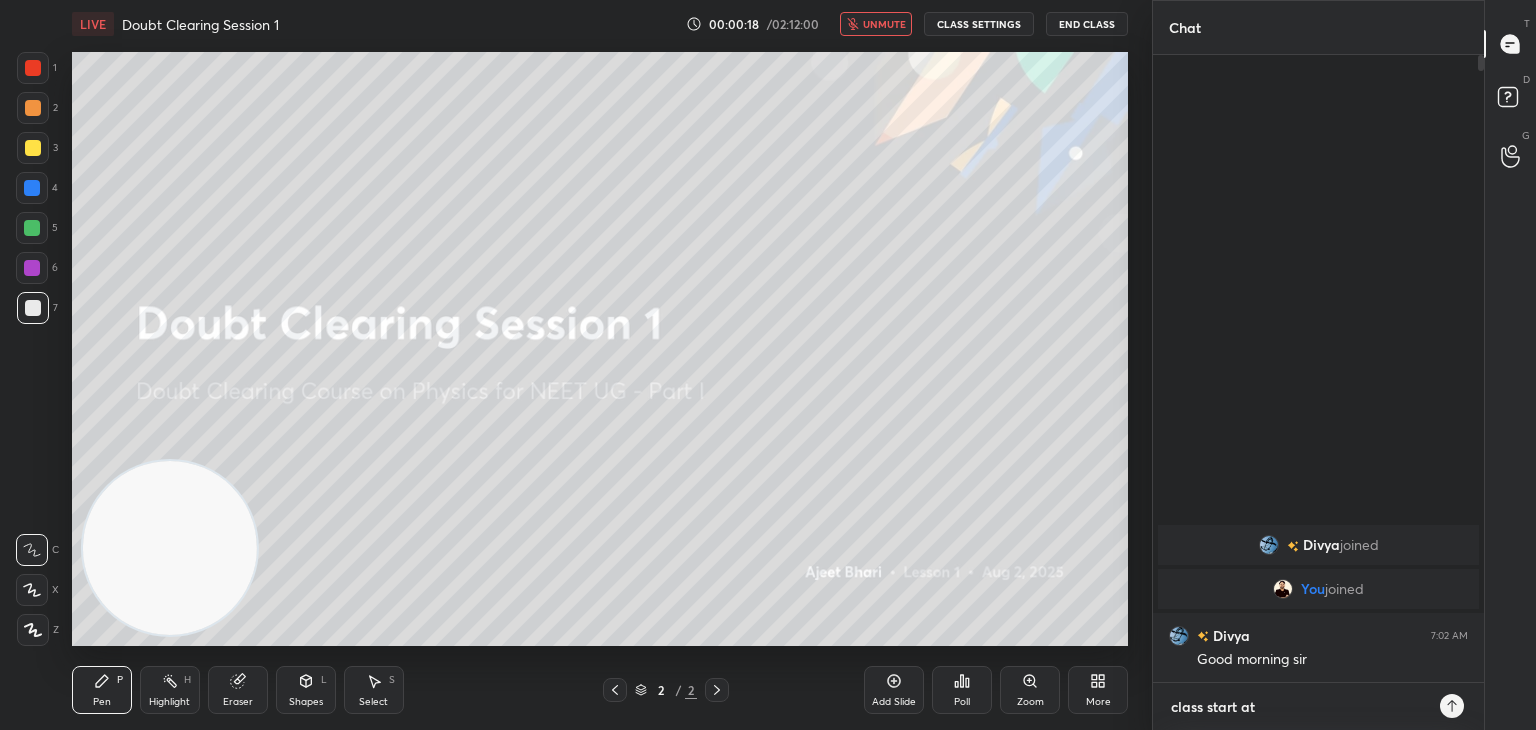 type on "x" 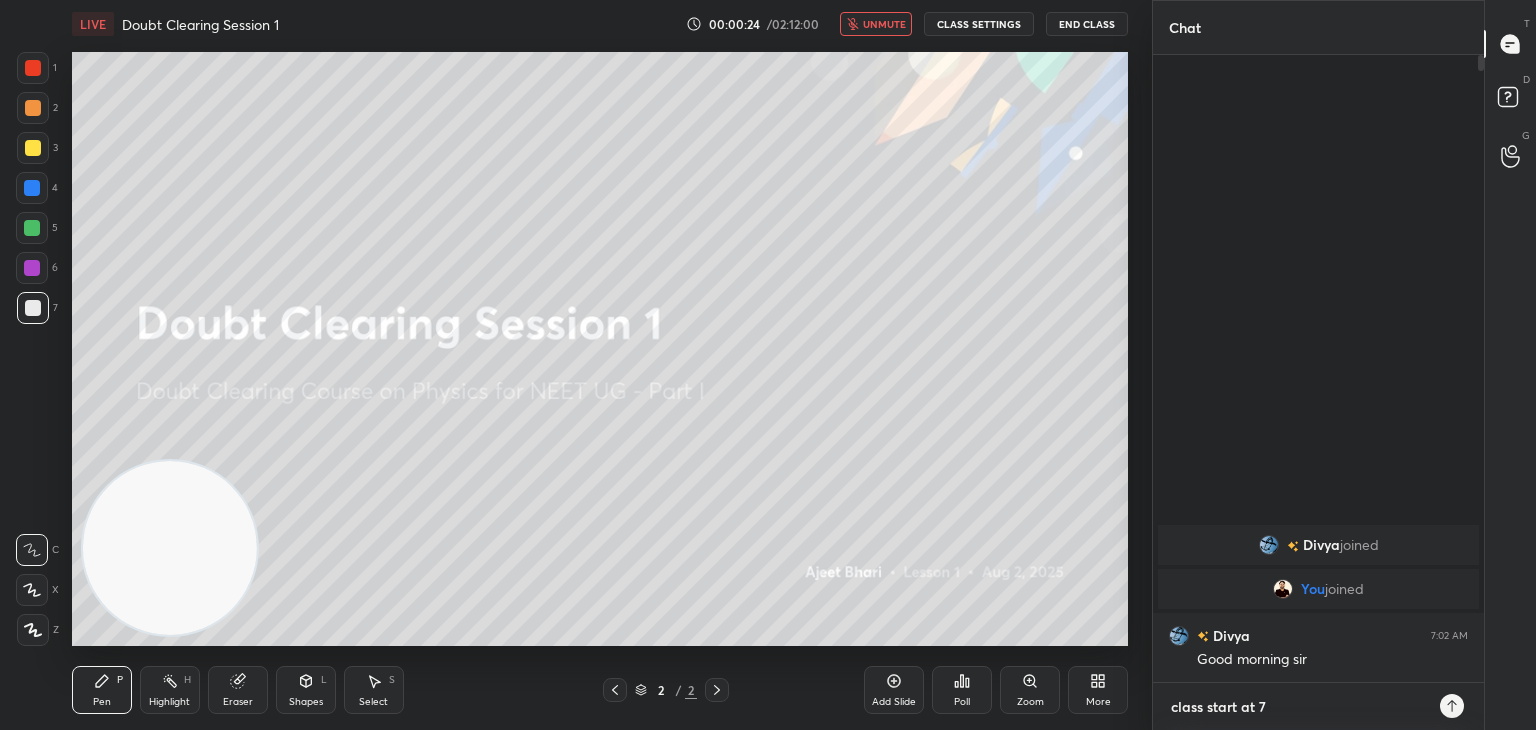 type on "class start at 7:" 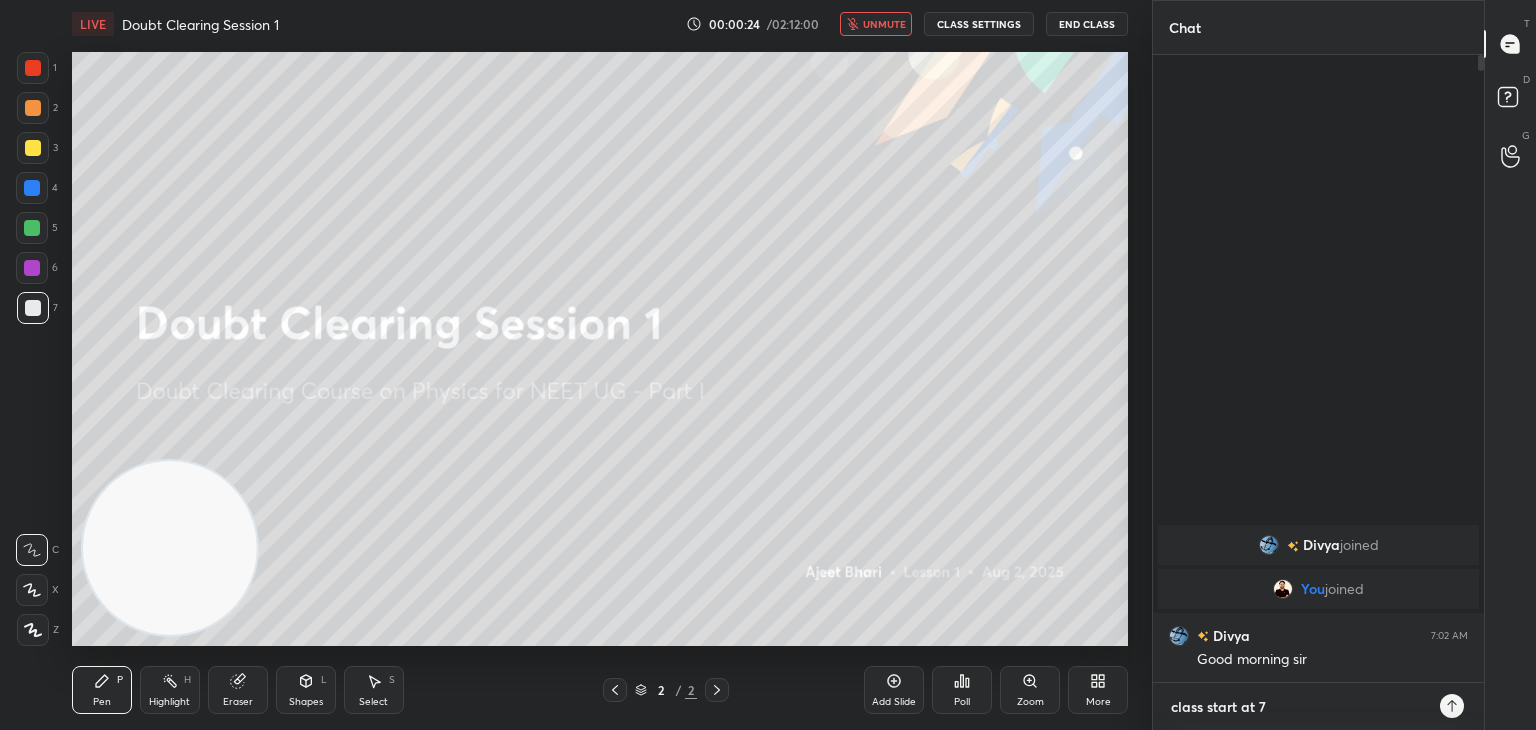 type on "x" 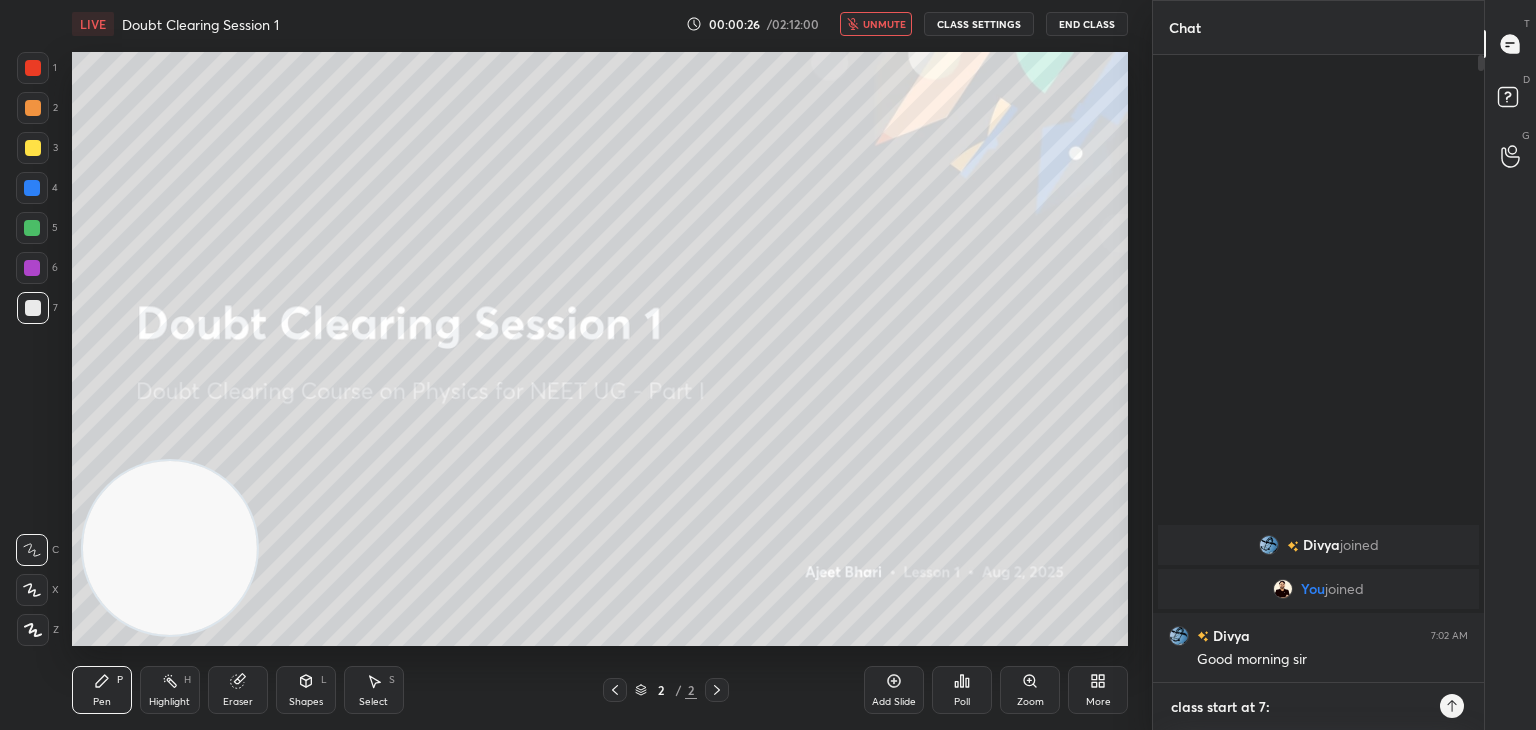type on "class start at 7:1" 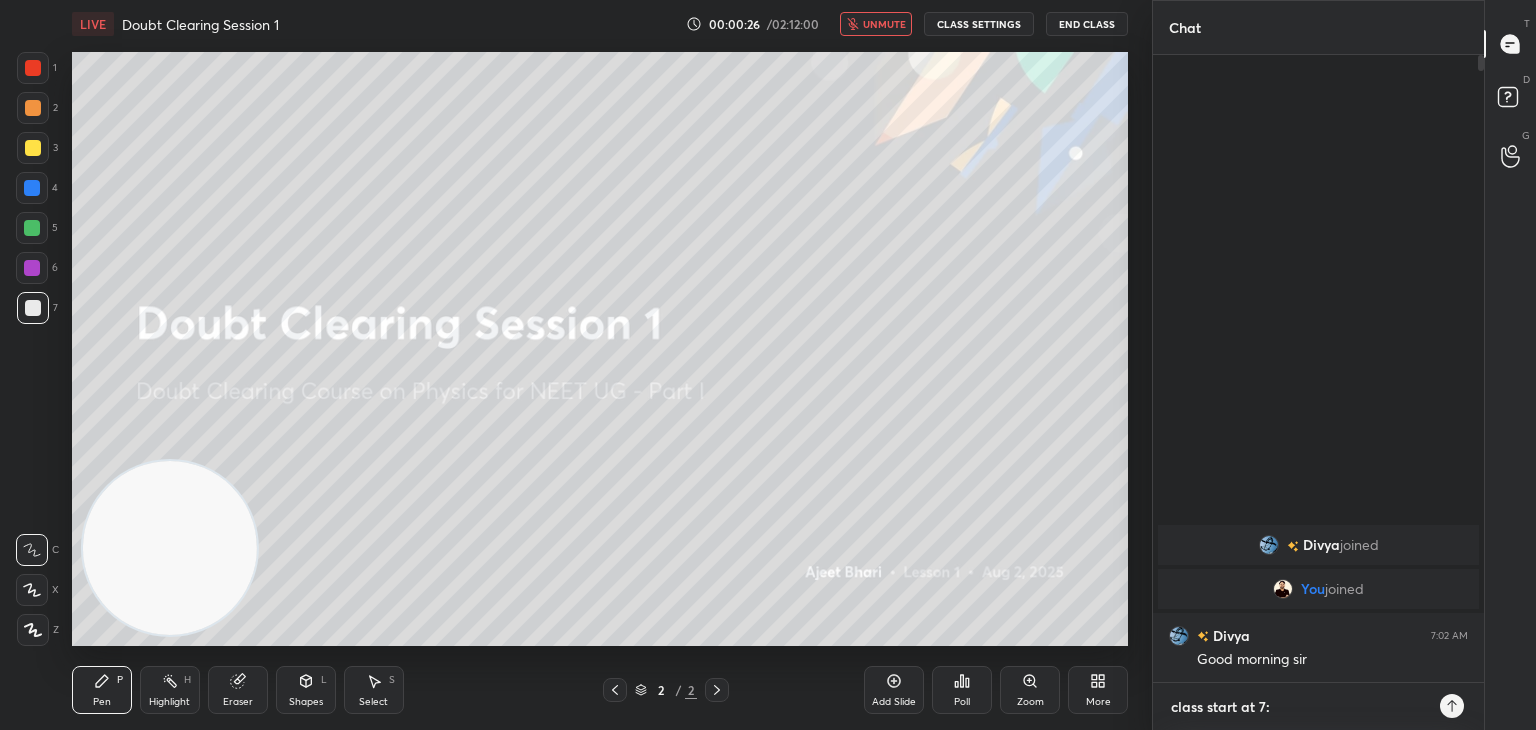 type on "x" 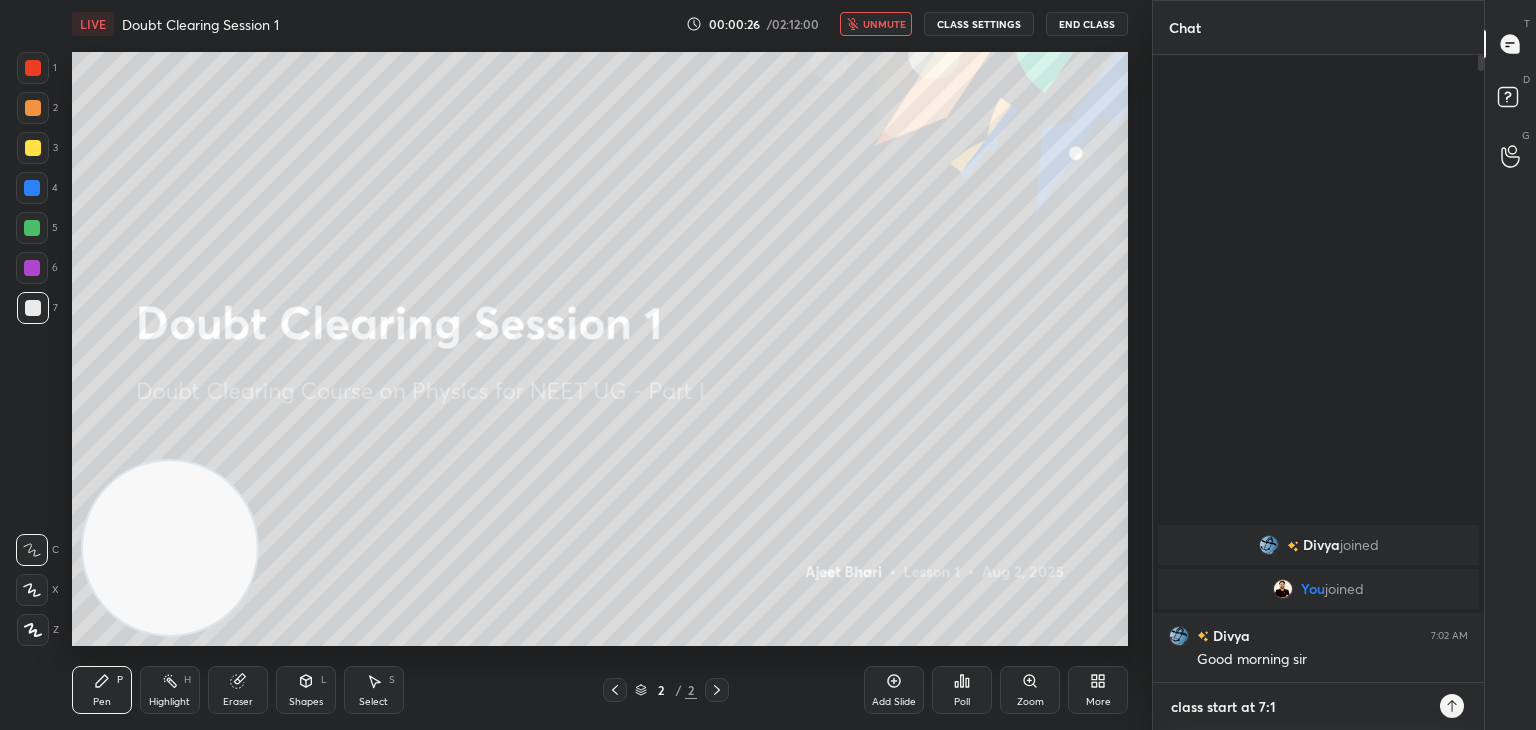 type on "class start at 7:15" 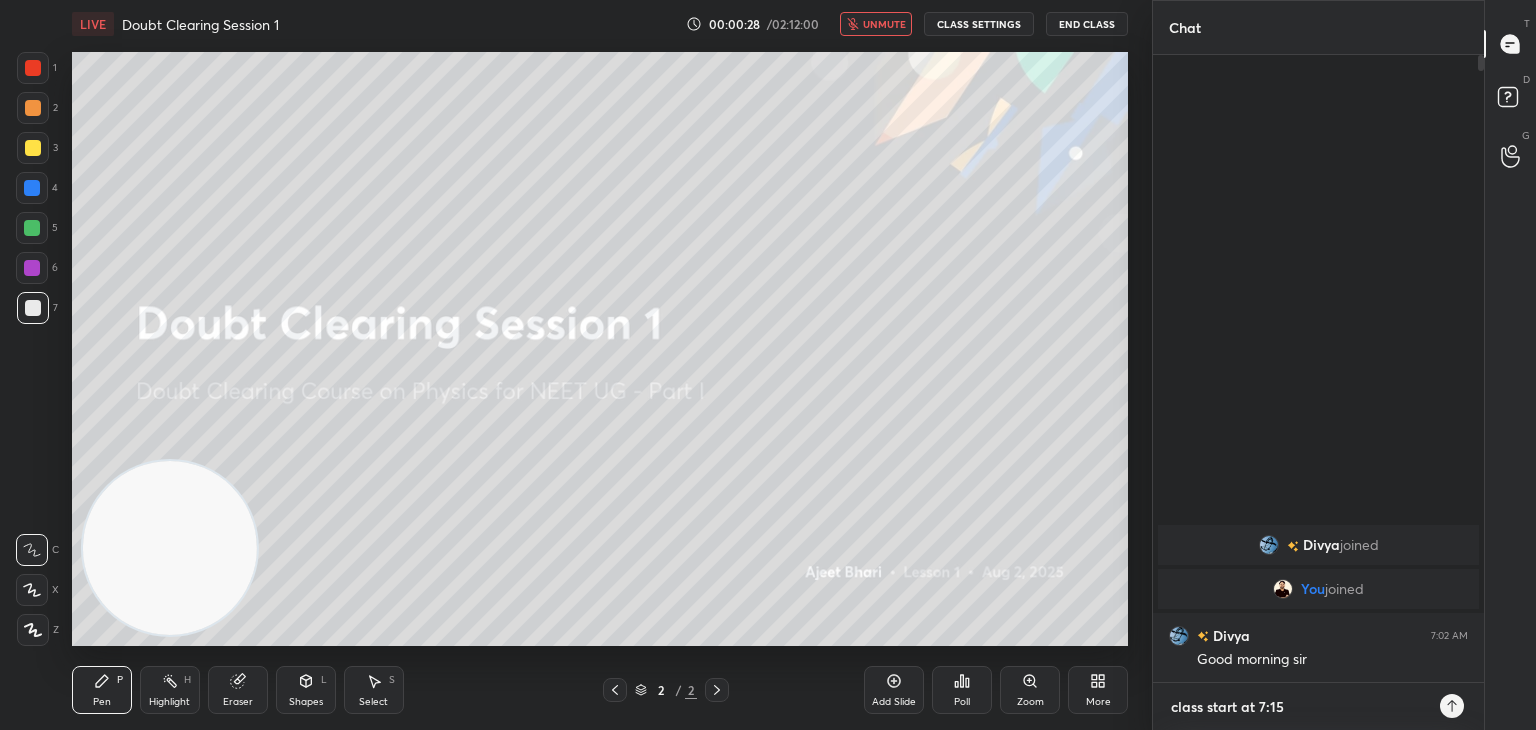 type on "class start at 7:15" 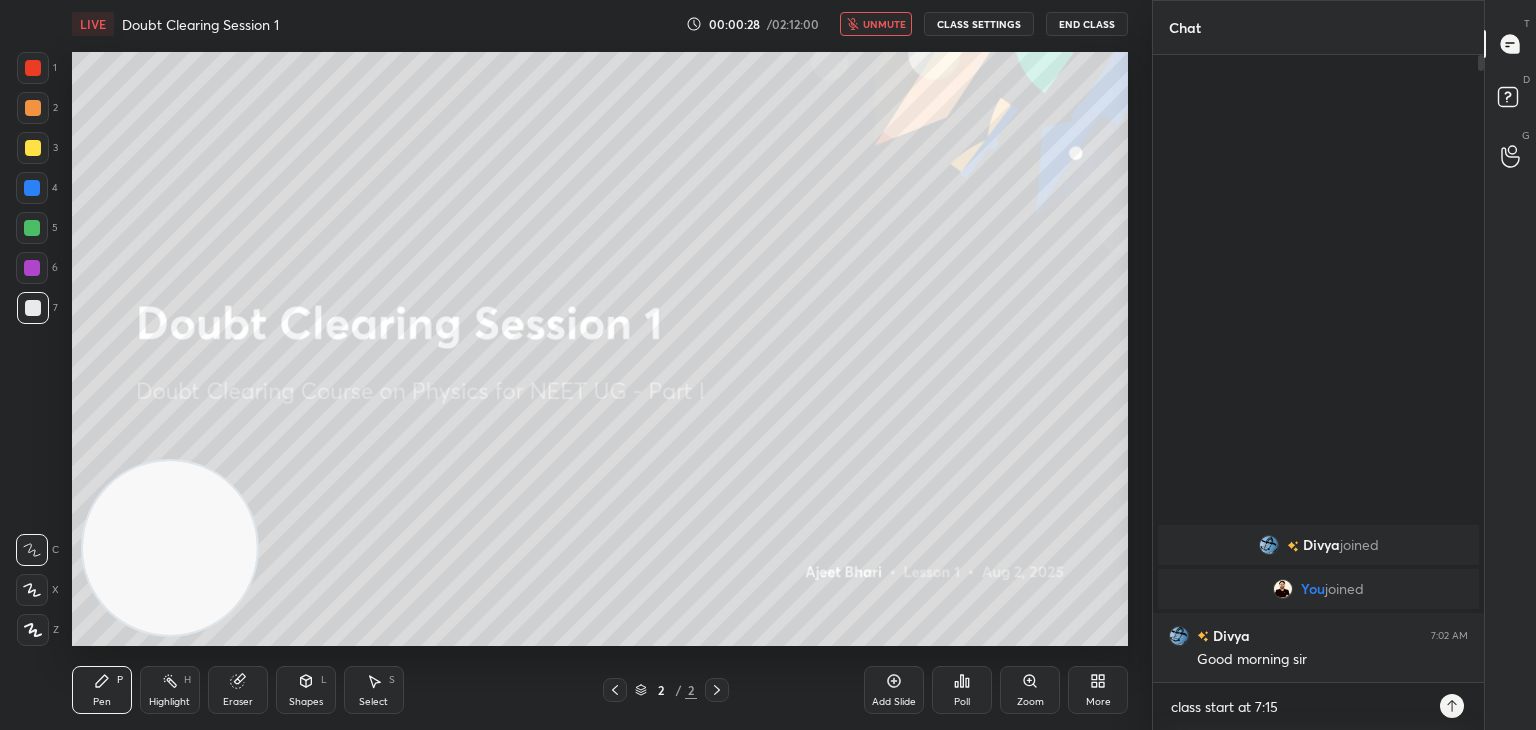 type on "x" 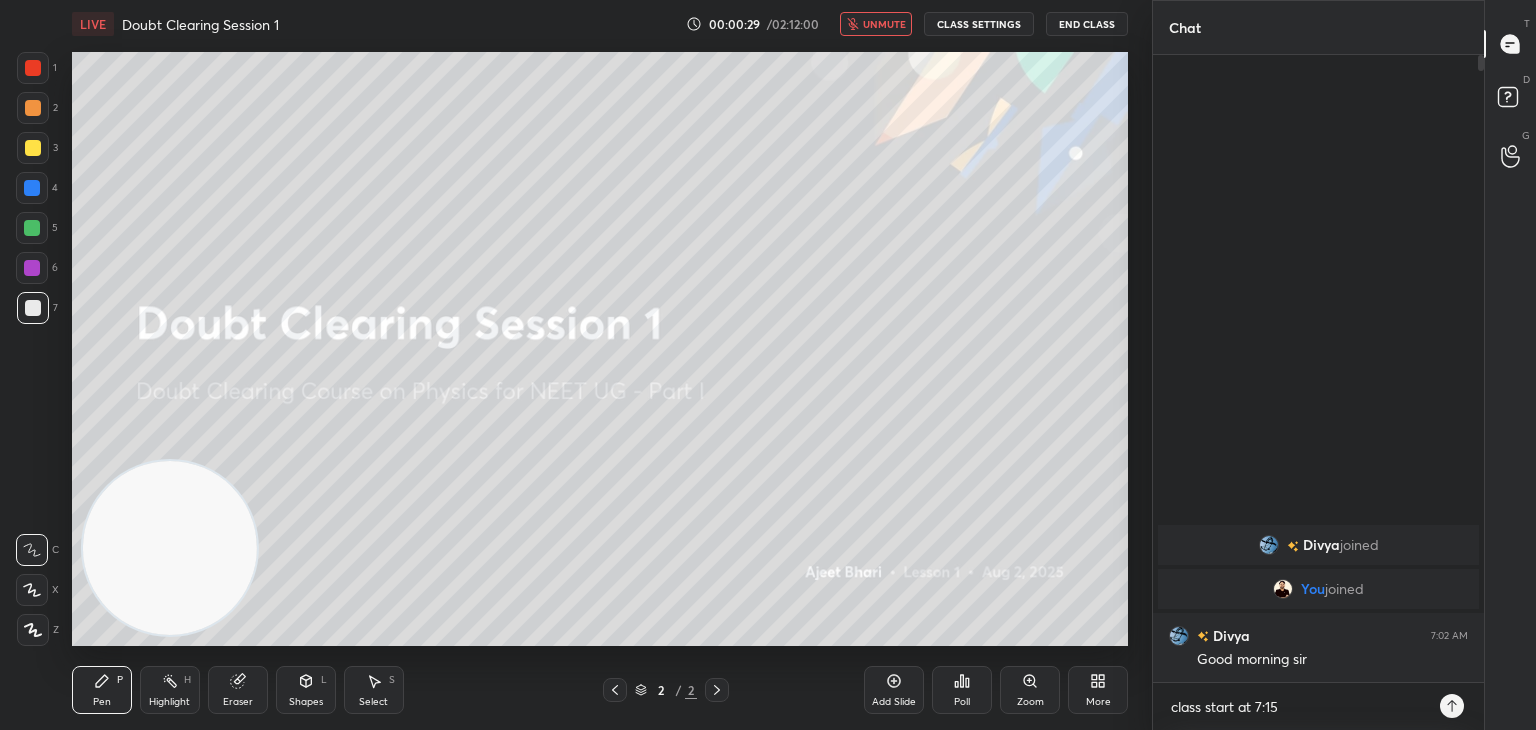 click 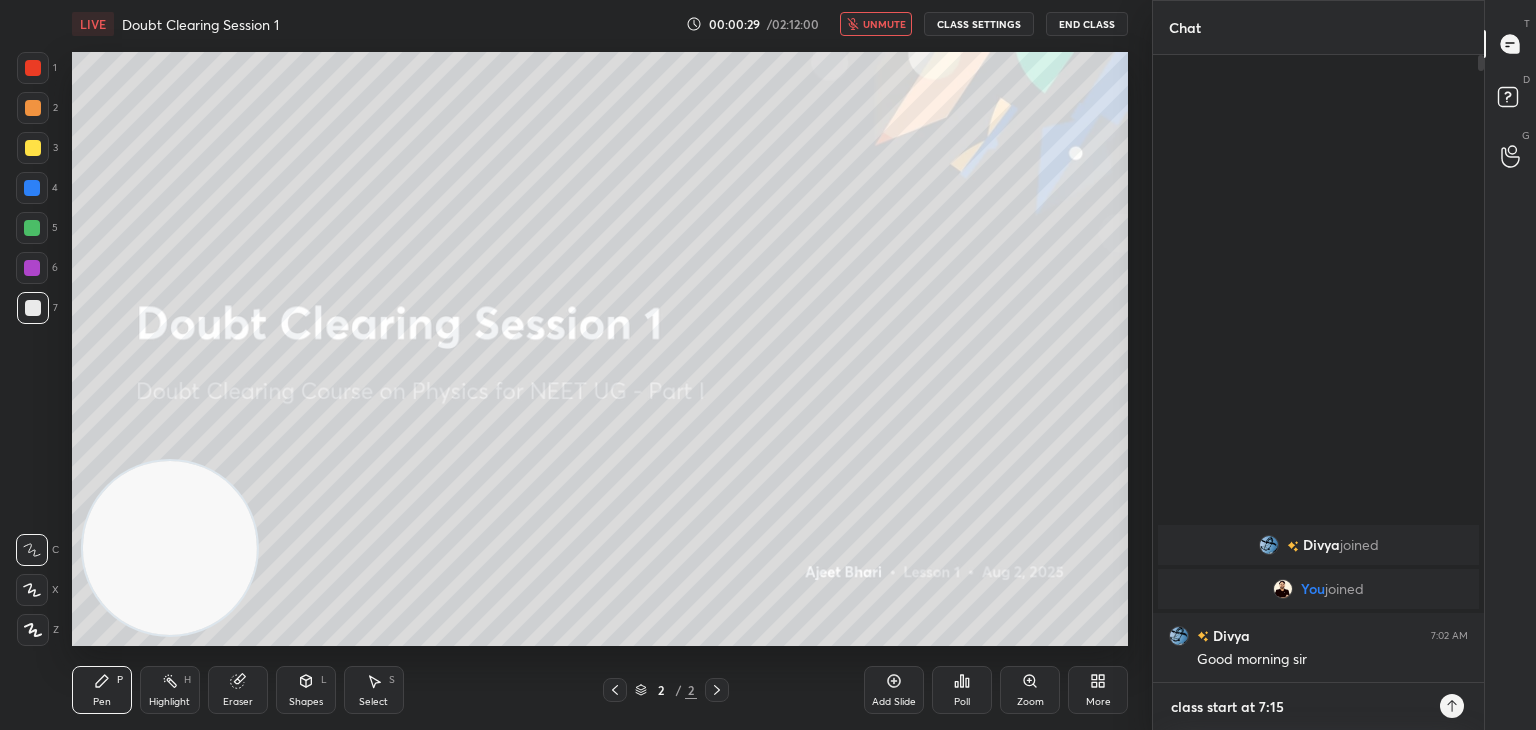 type 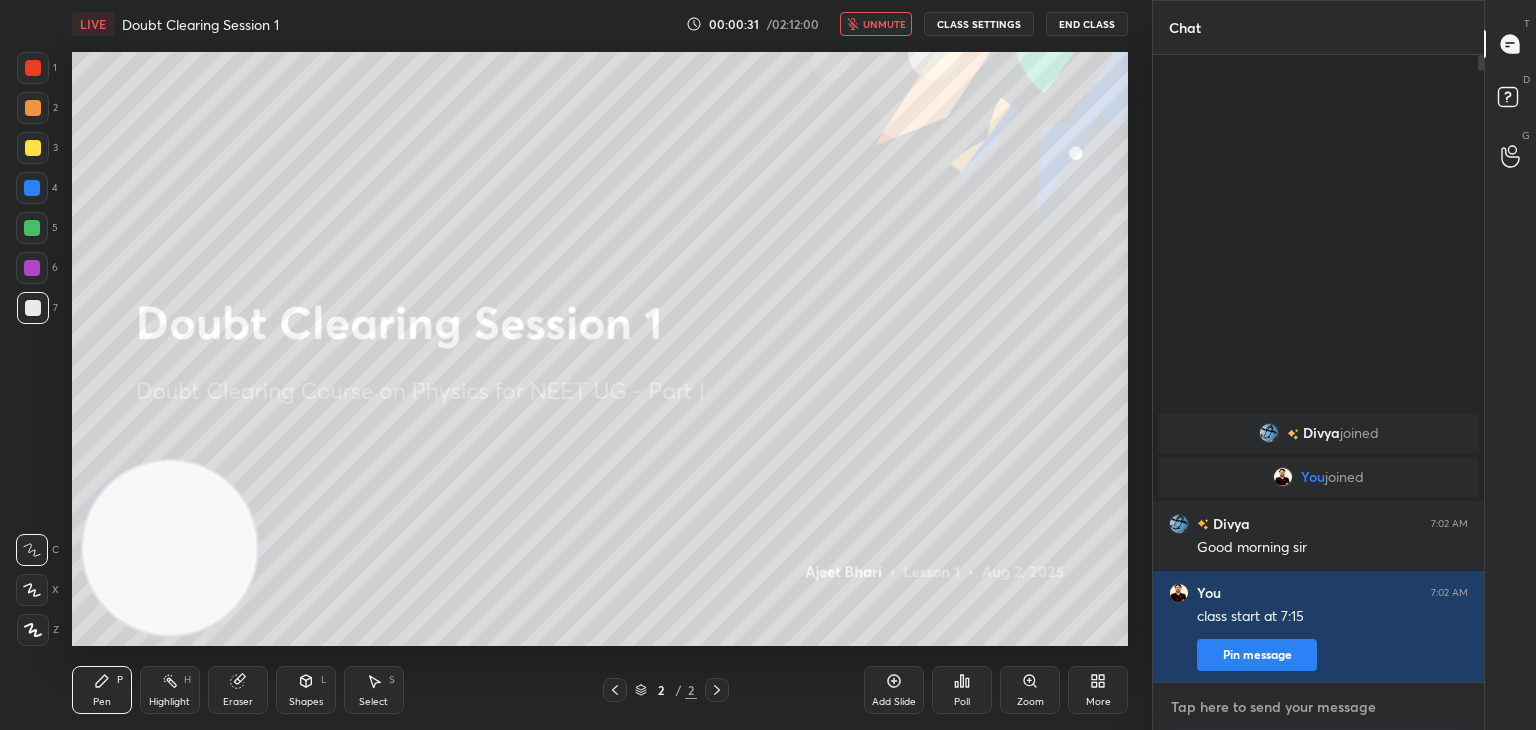 click at bounding box center (1318, 707) 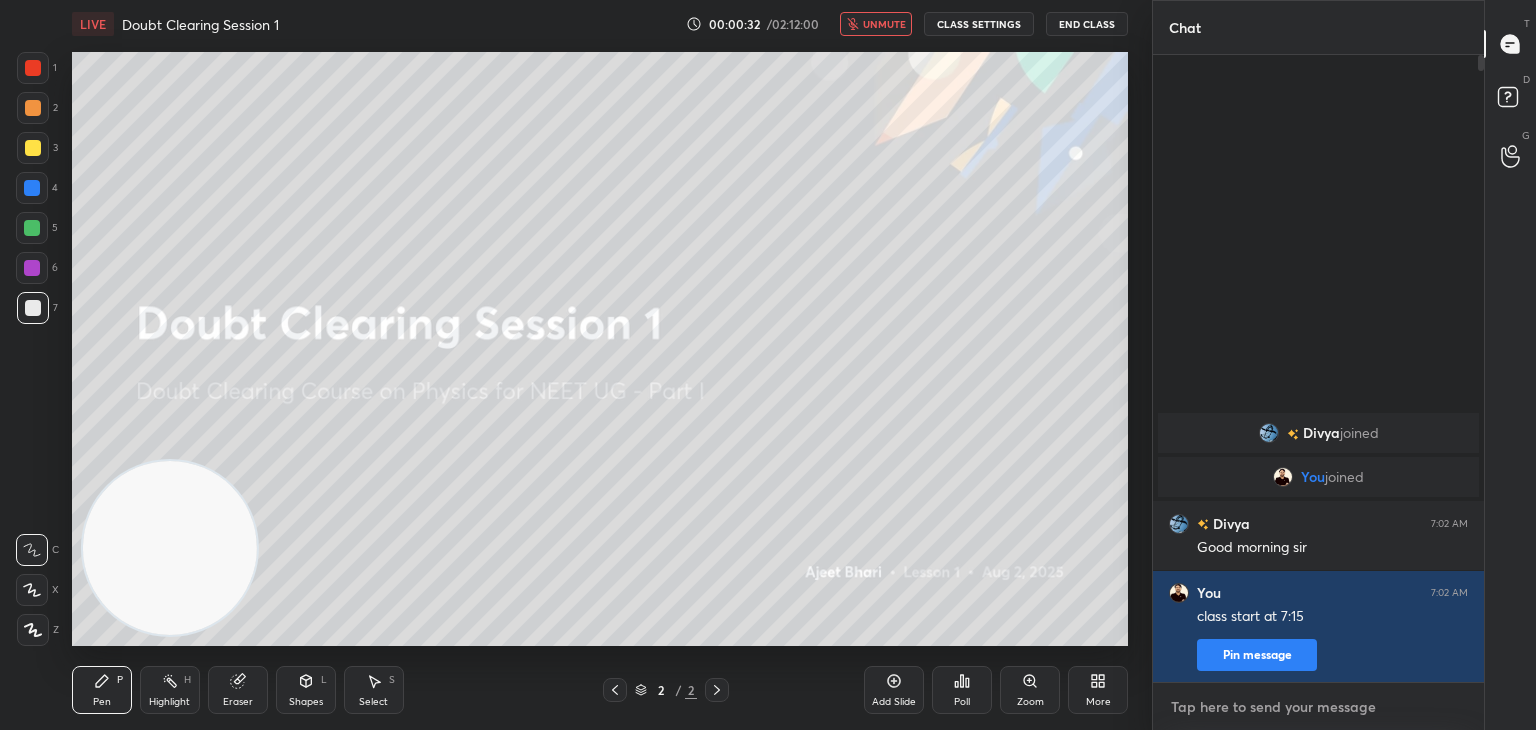 type on "d" 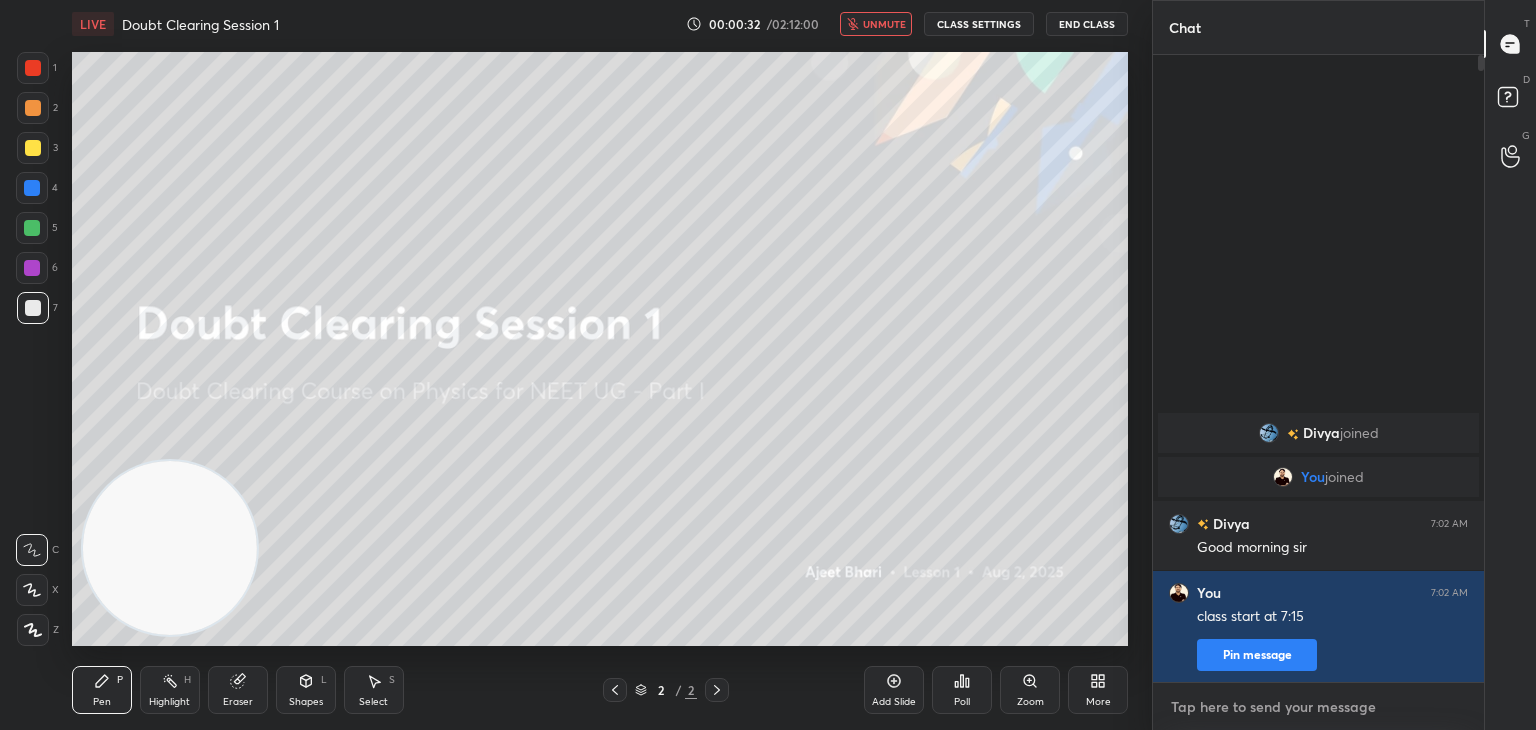 type on "x" 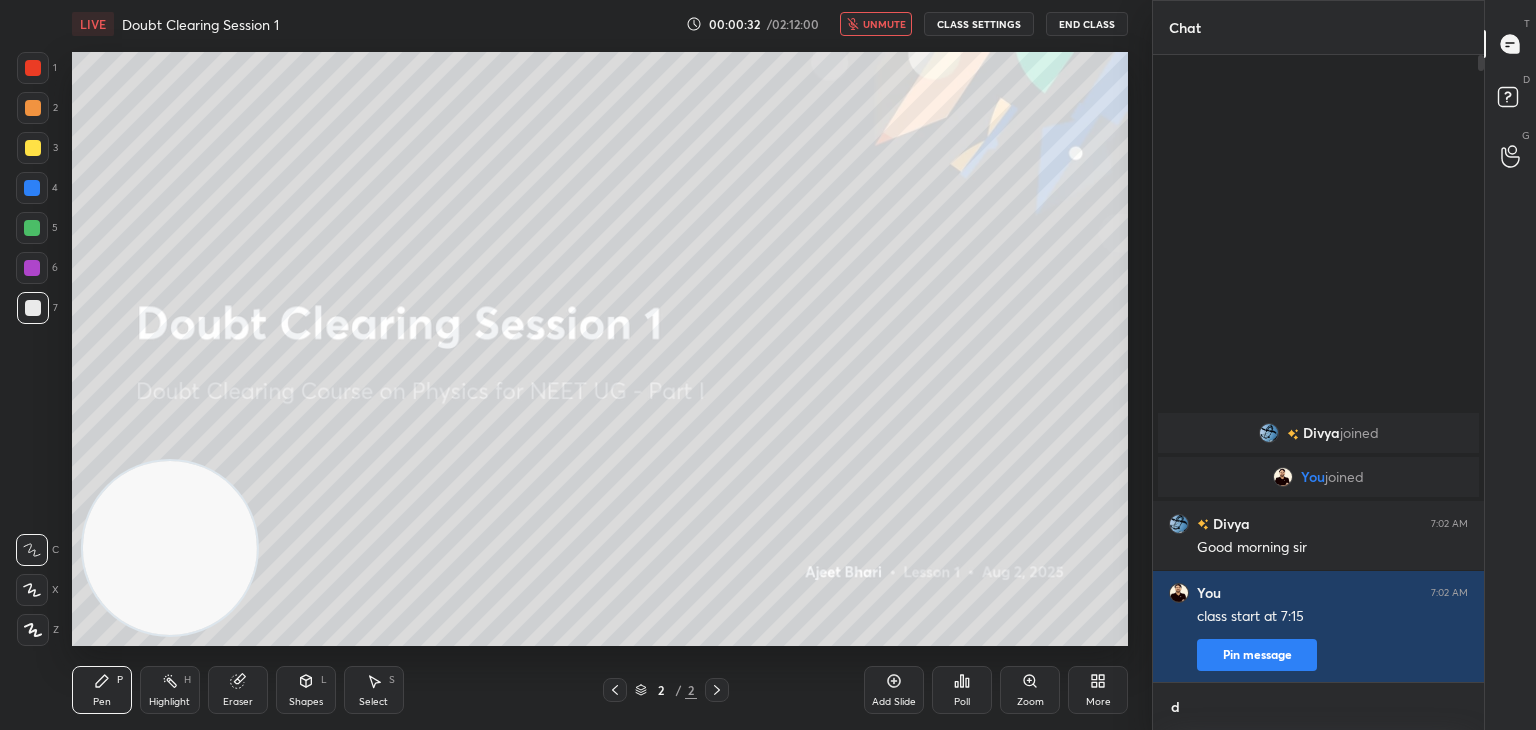 scroll, scrollTop: 621, scrollLeft: 325, axis: both 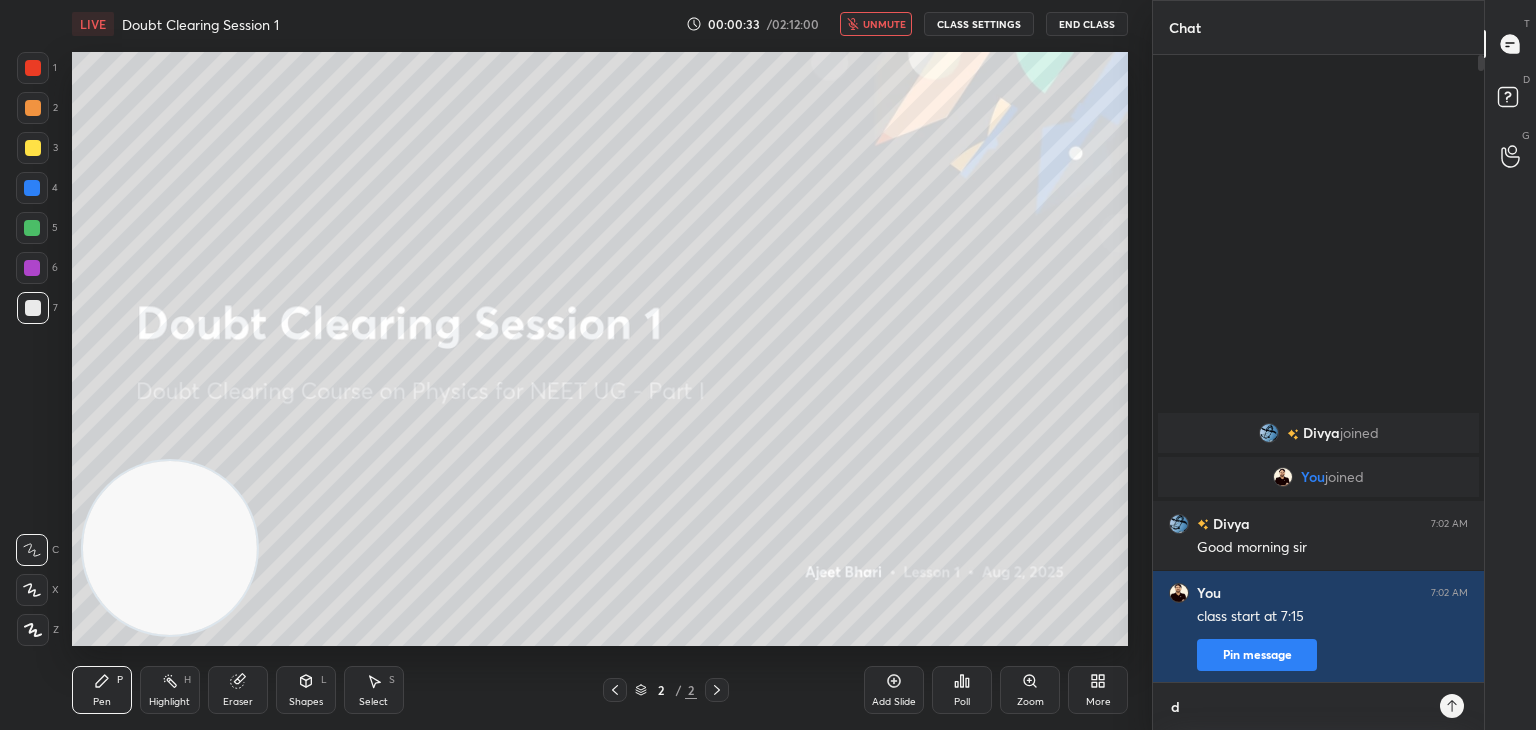 type on "du" 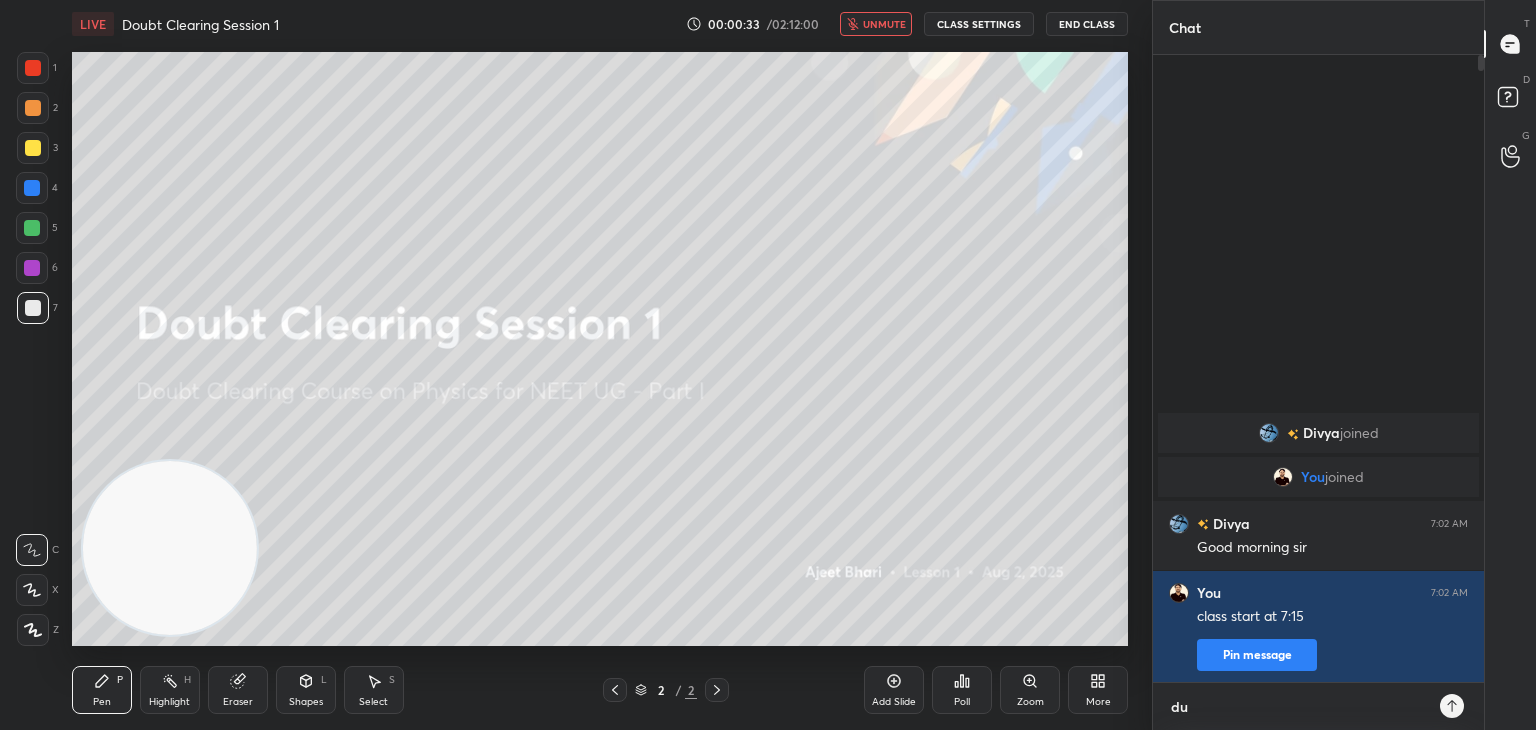 type on "due" 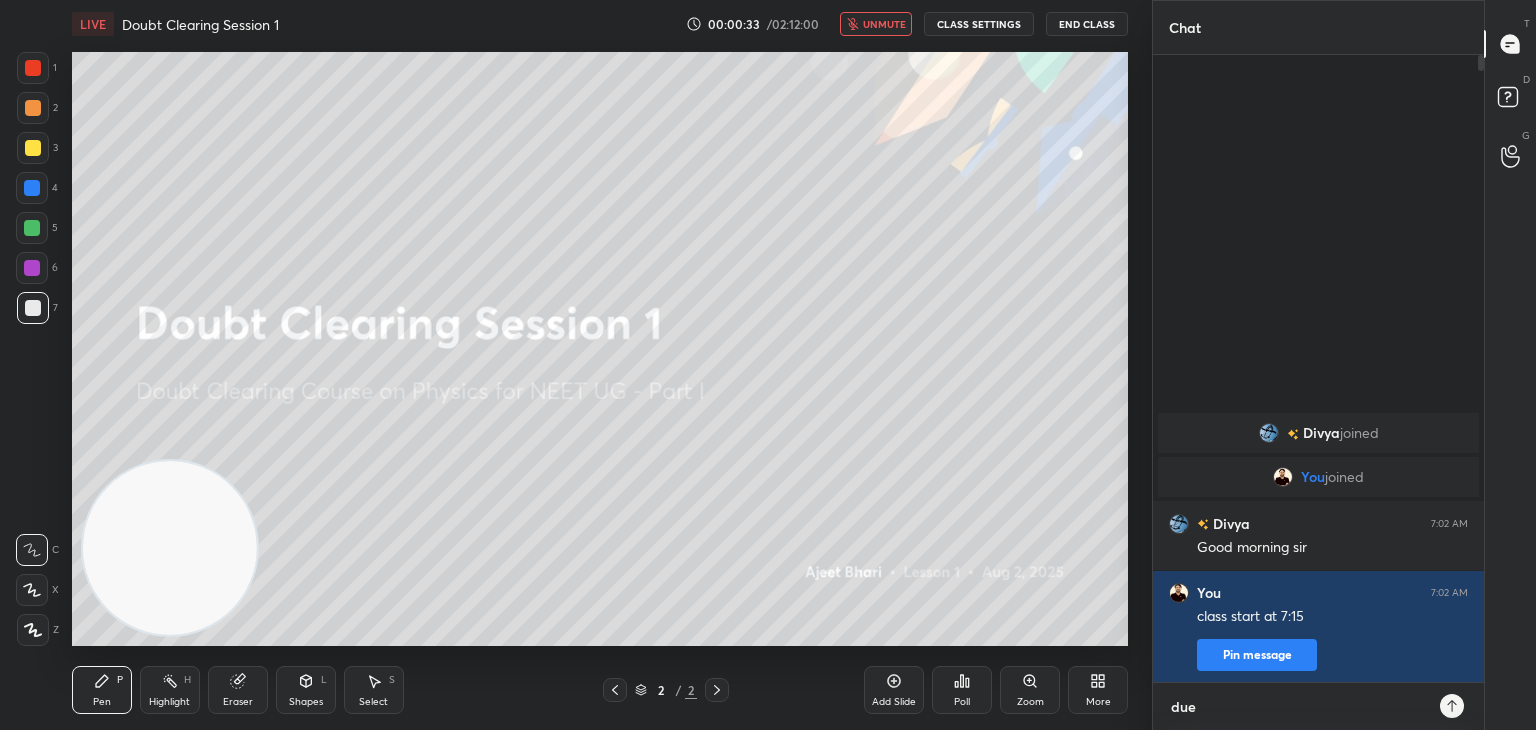 type on "due" 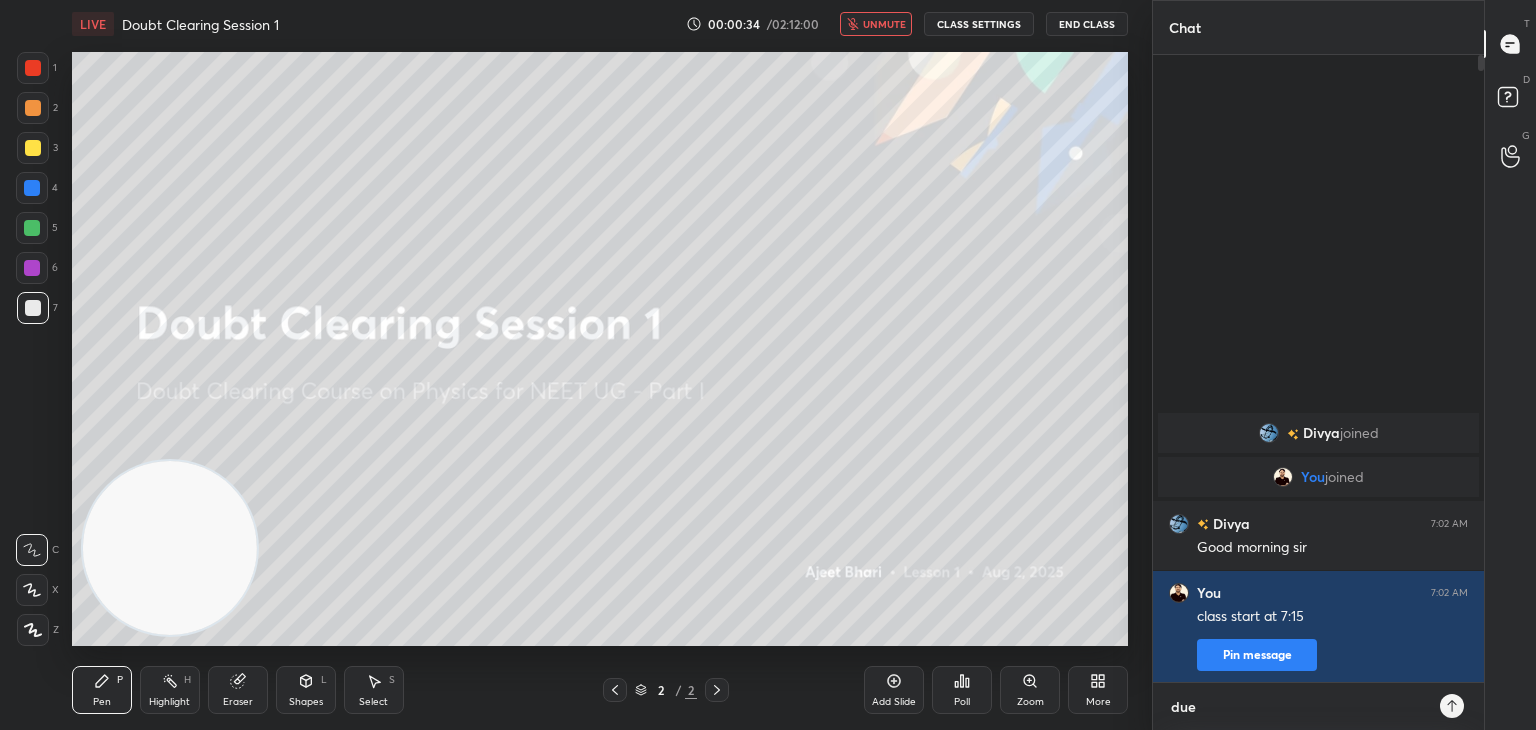 type on "due t" 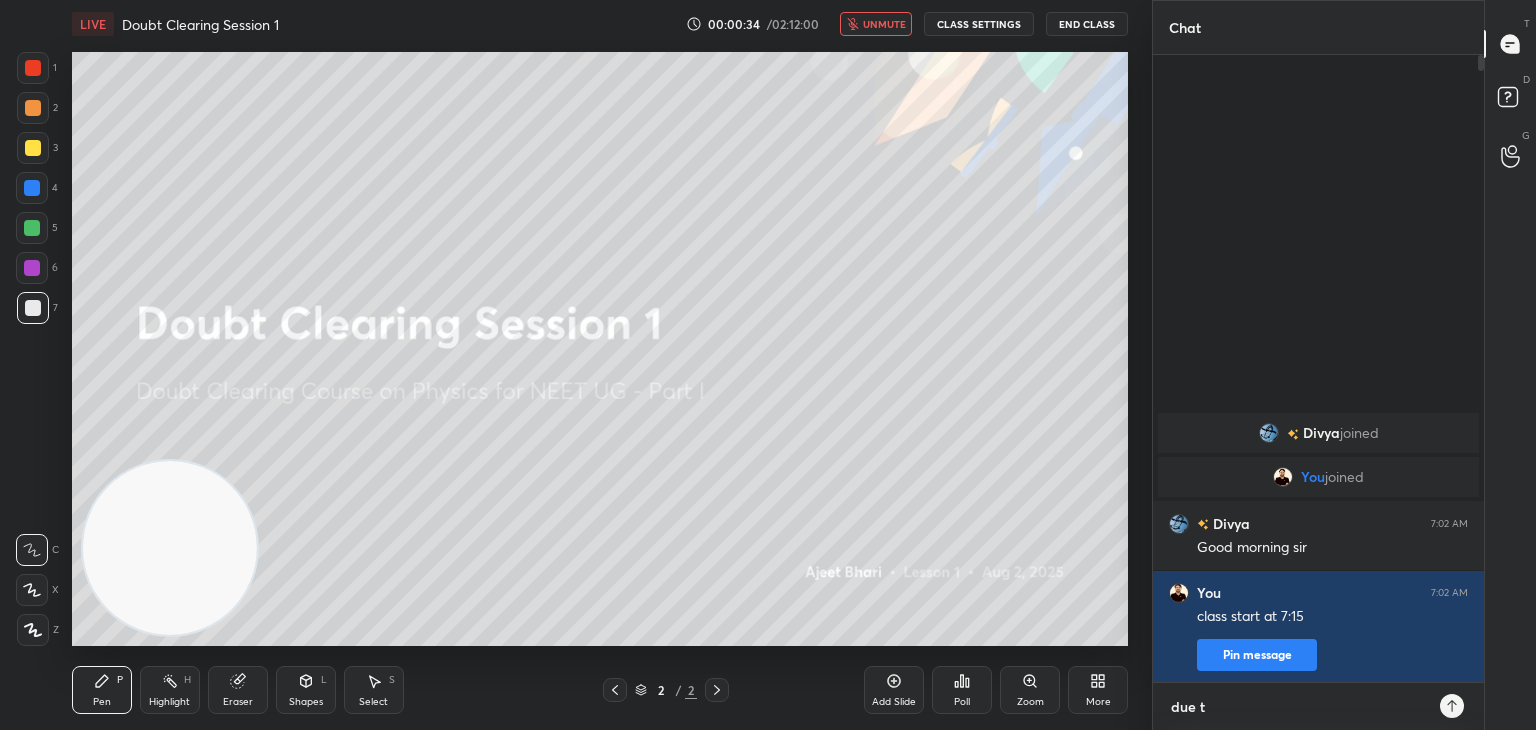 type on "due to" 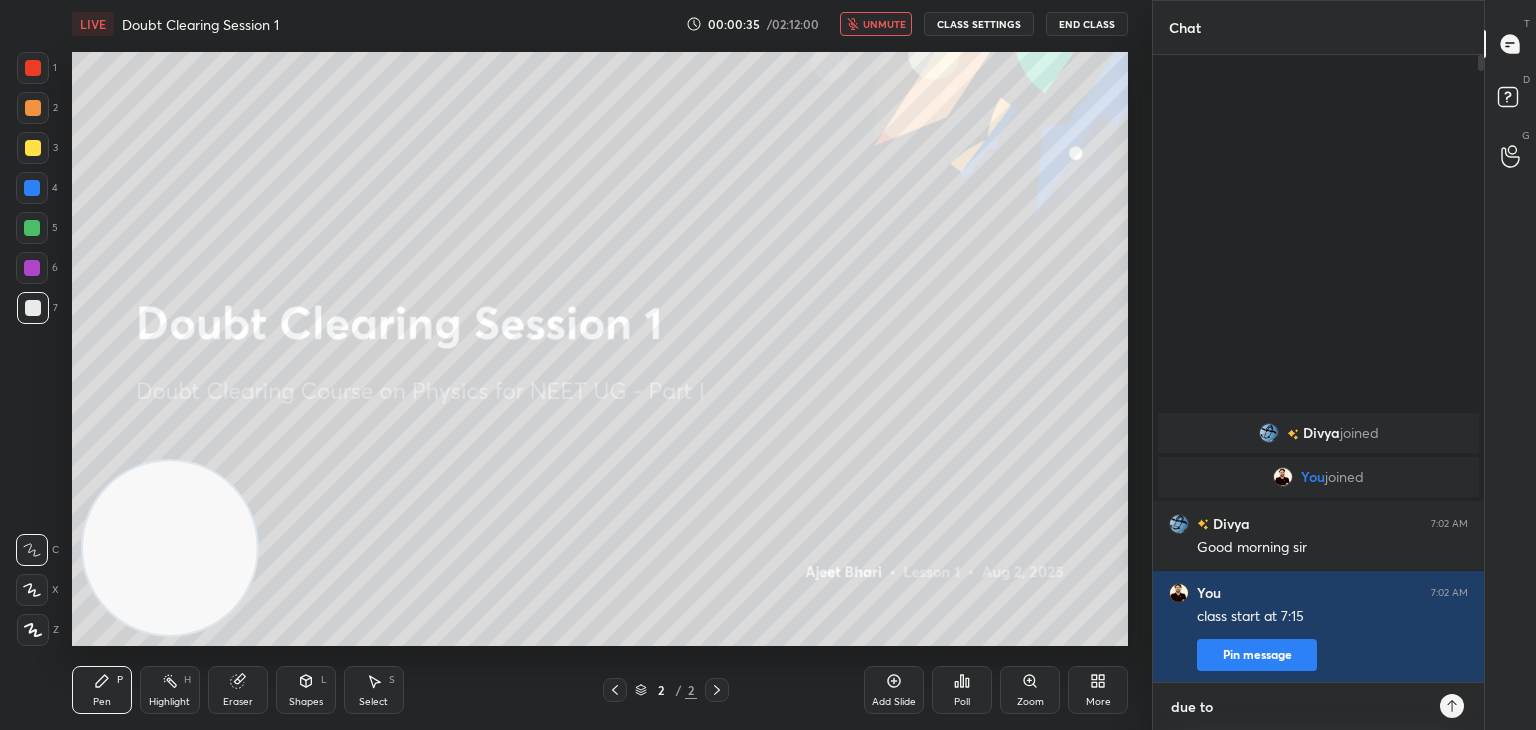 type on "due to" 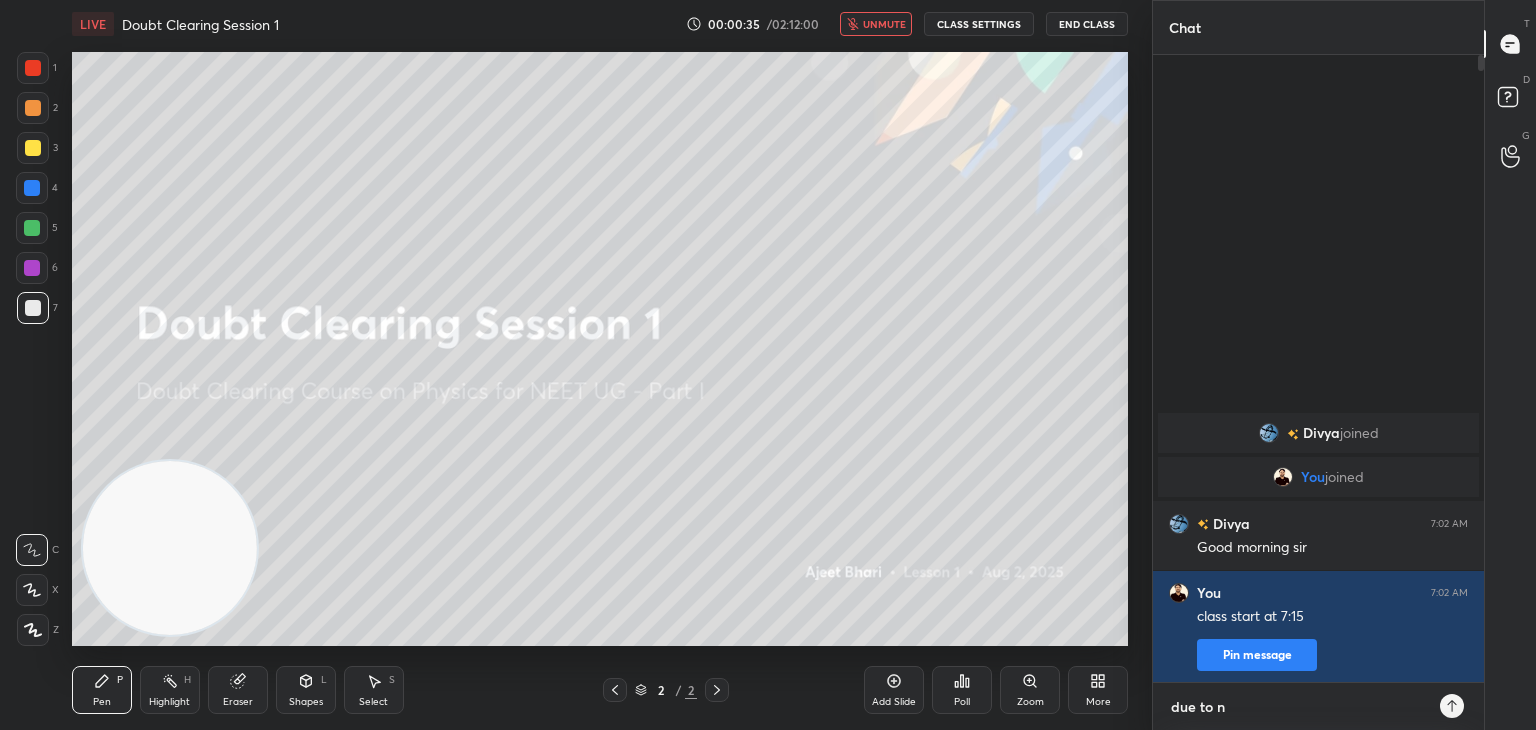 type on "x" 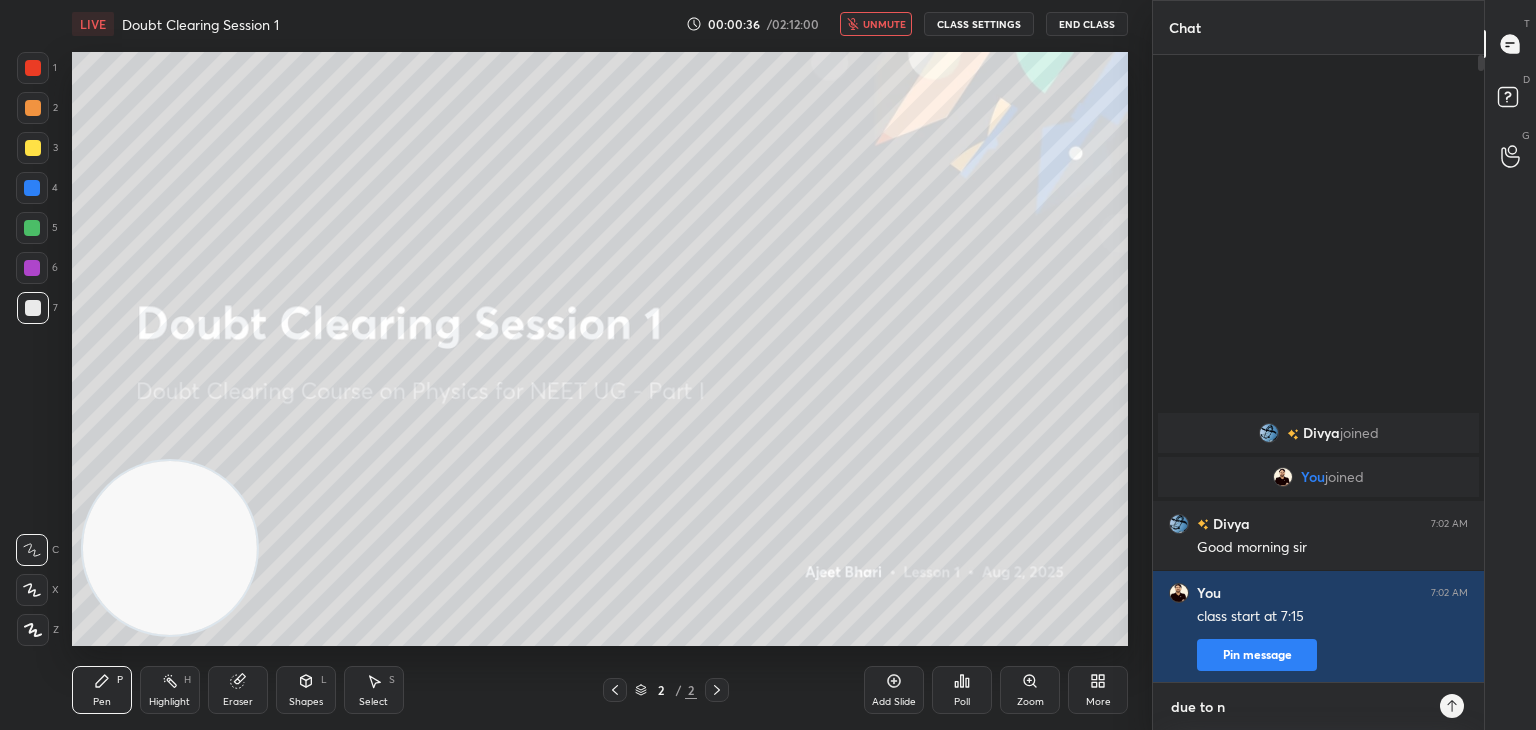 type on "due to [NETWORK]" 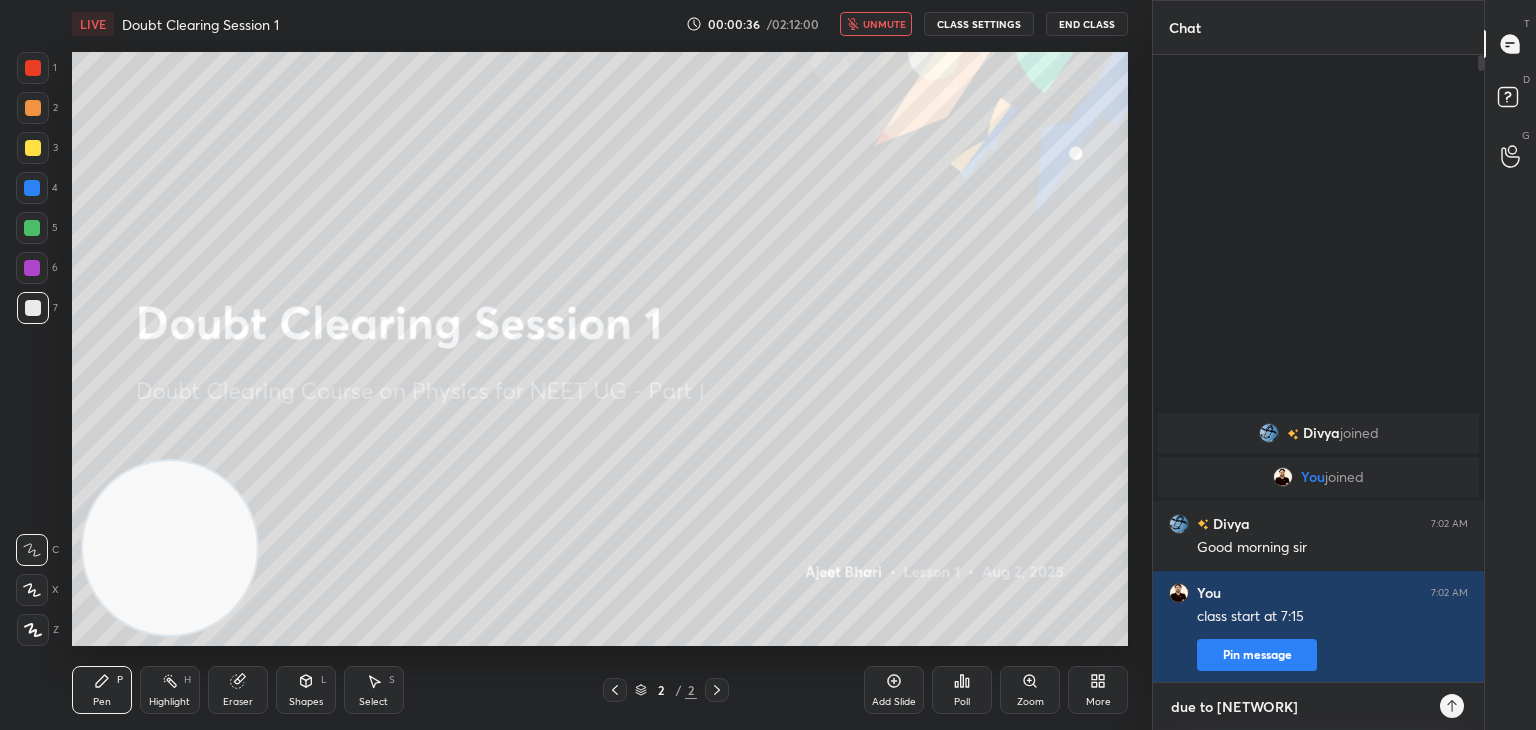 type on "due to net" 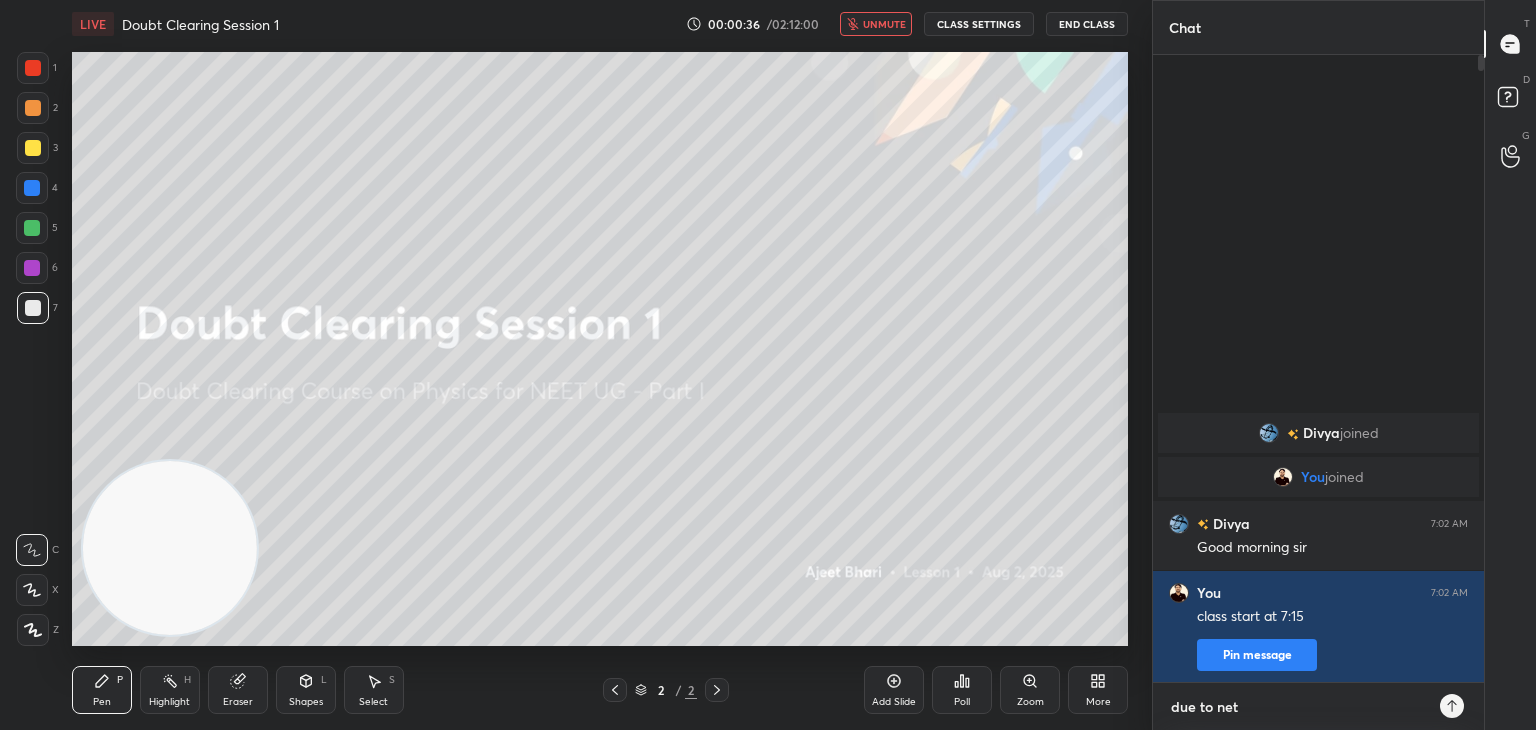 type on "due to netw" 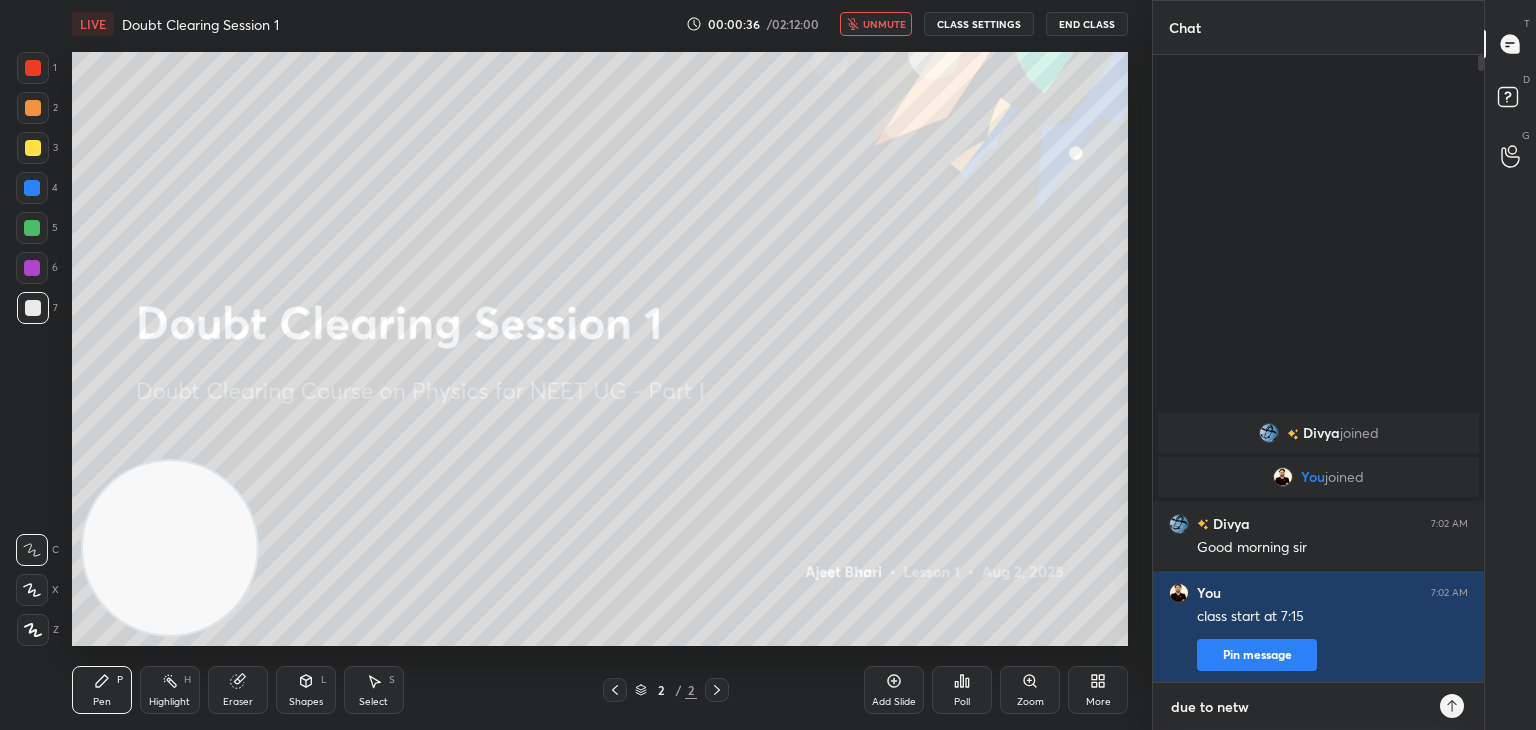 type on "x" 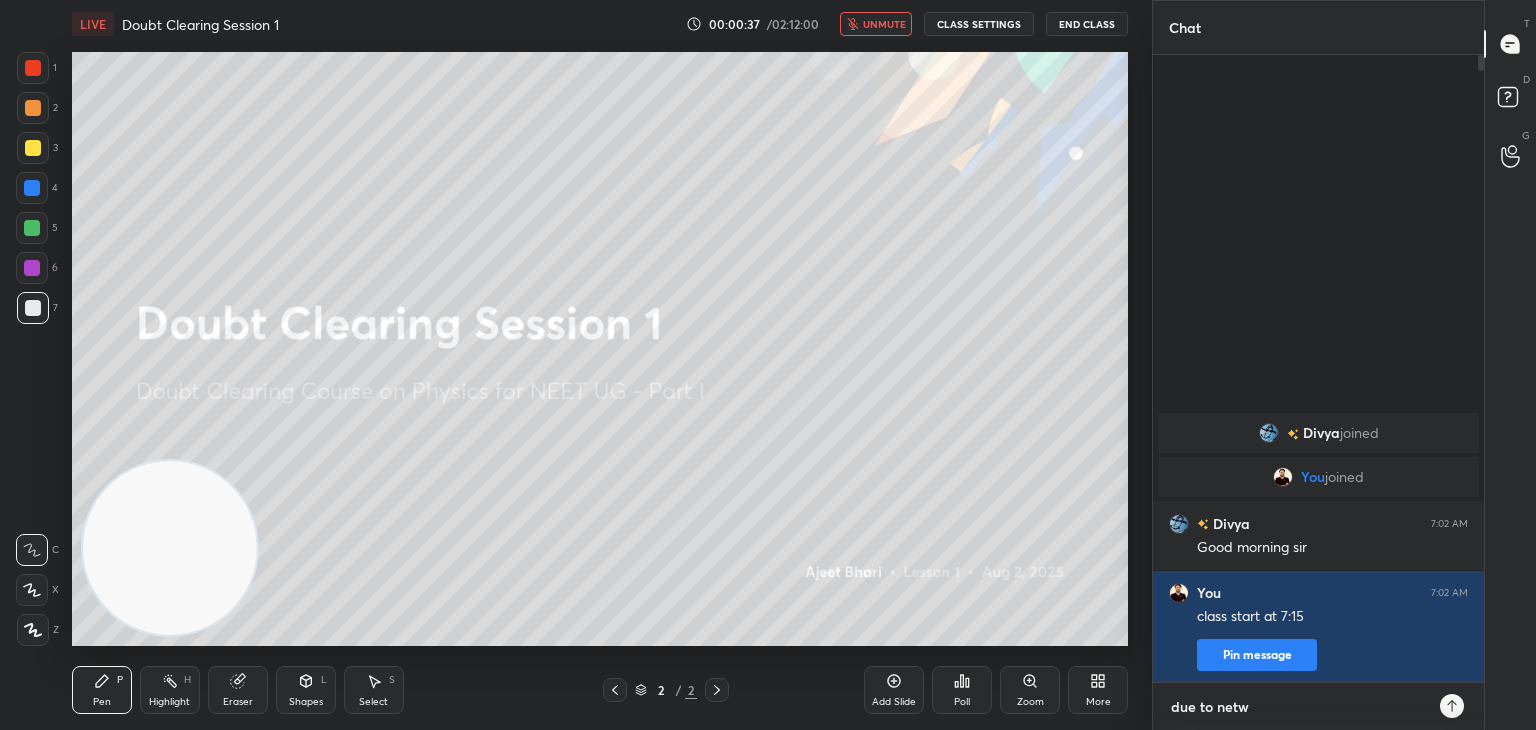 type on "due to [NETWORK]" 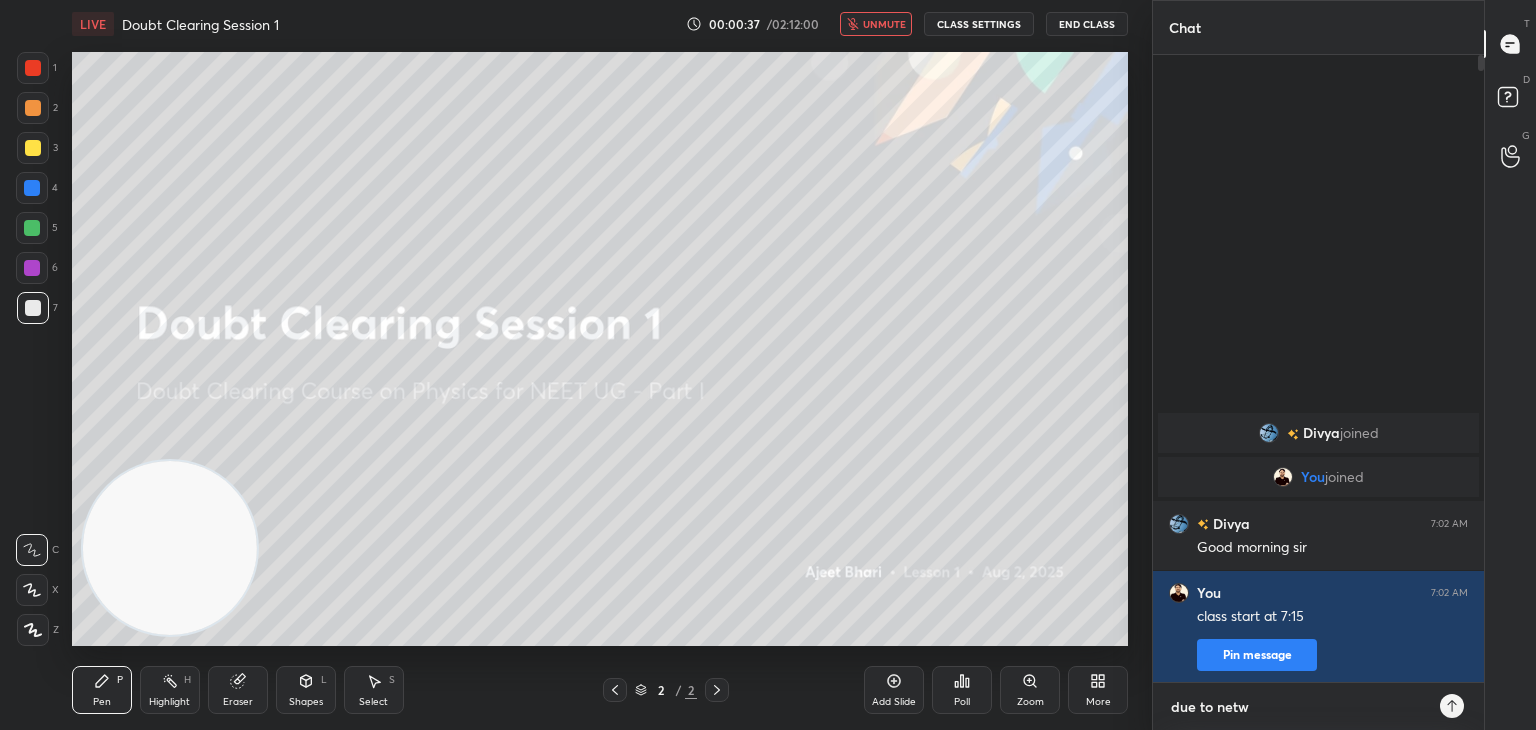 type on "x" 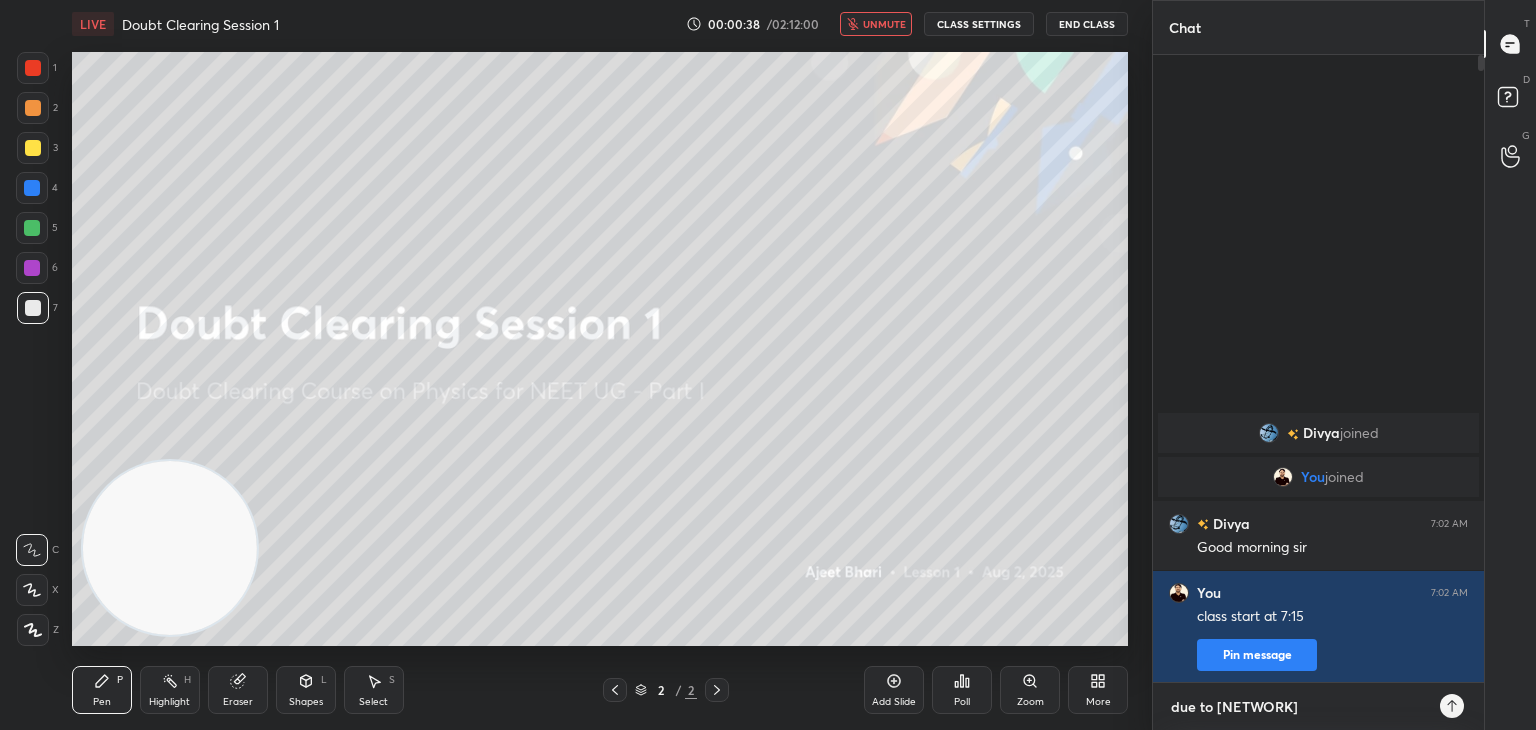 type on "due to [NETWORK]" 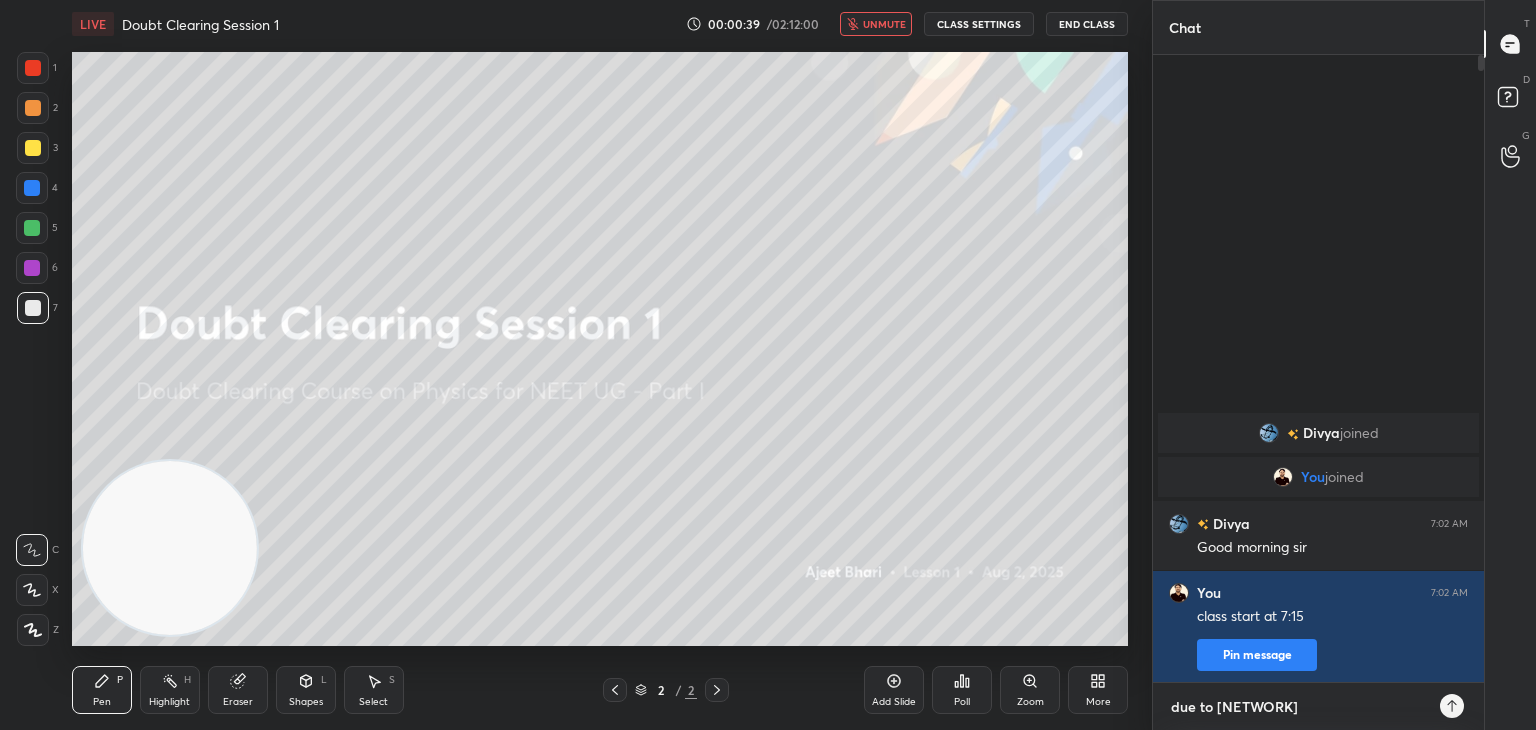 type on "due to network" 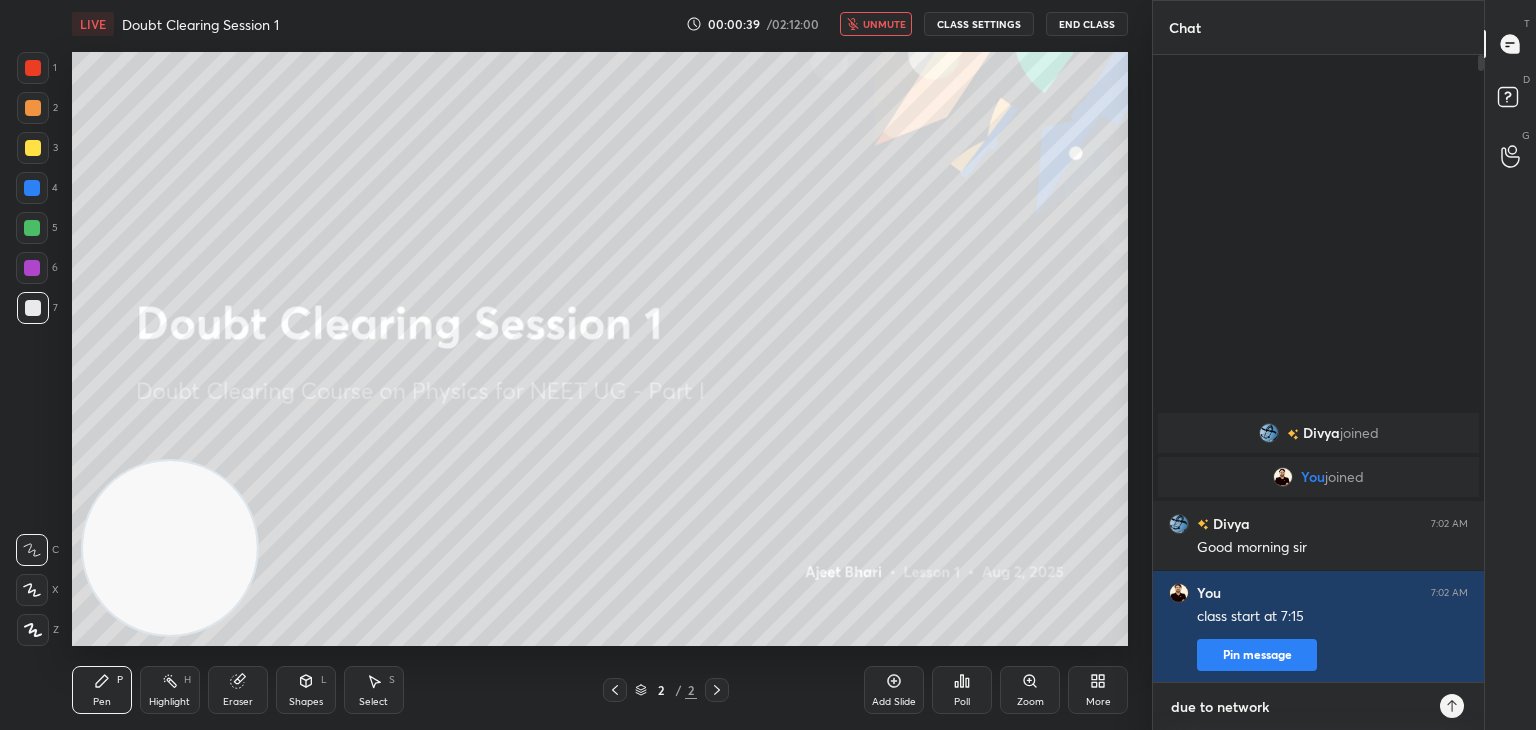 type on "due to network" 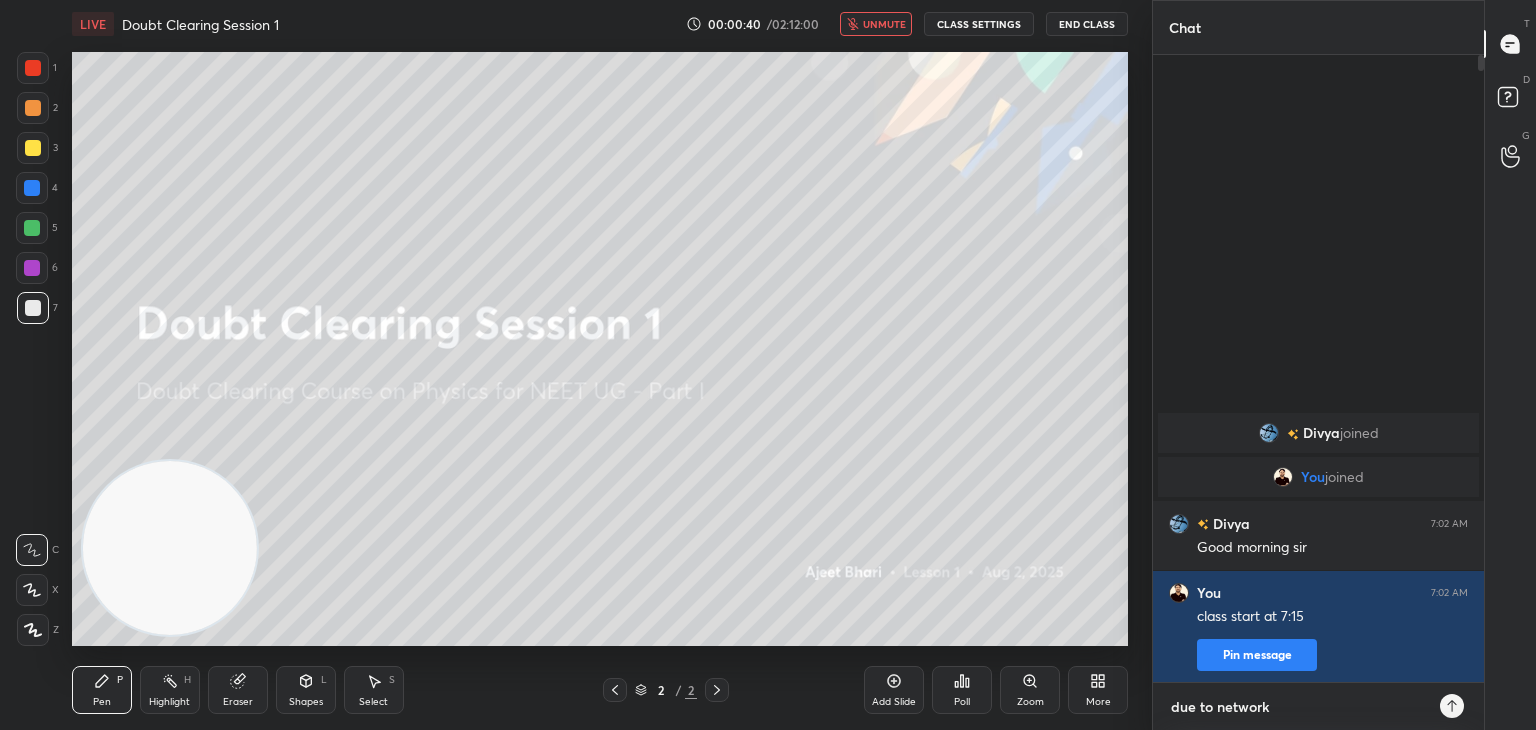 type on "due to network a" 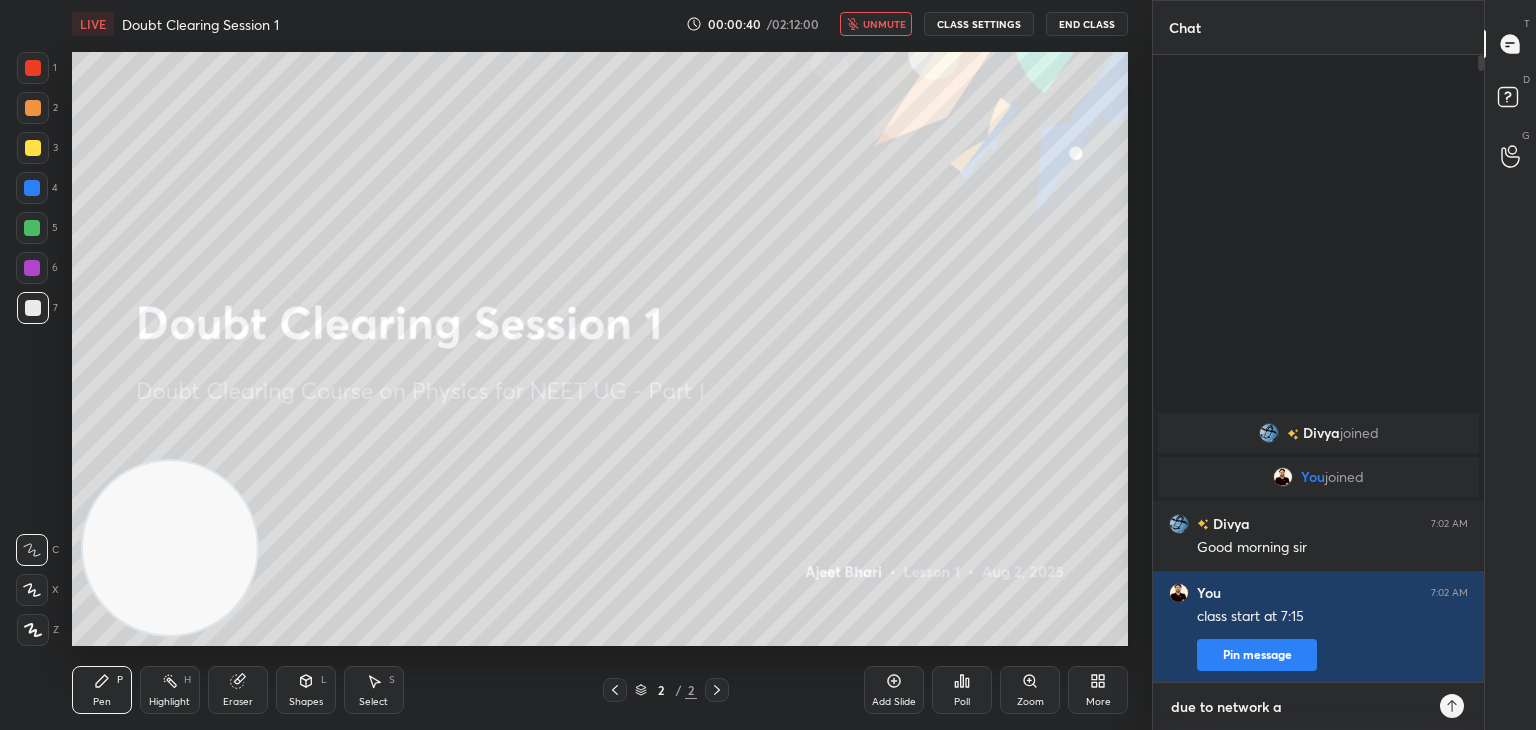 type on "due to network an" 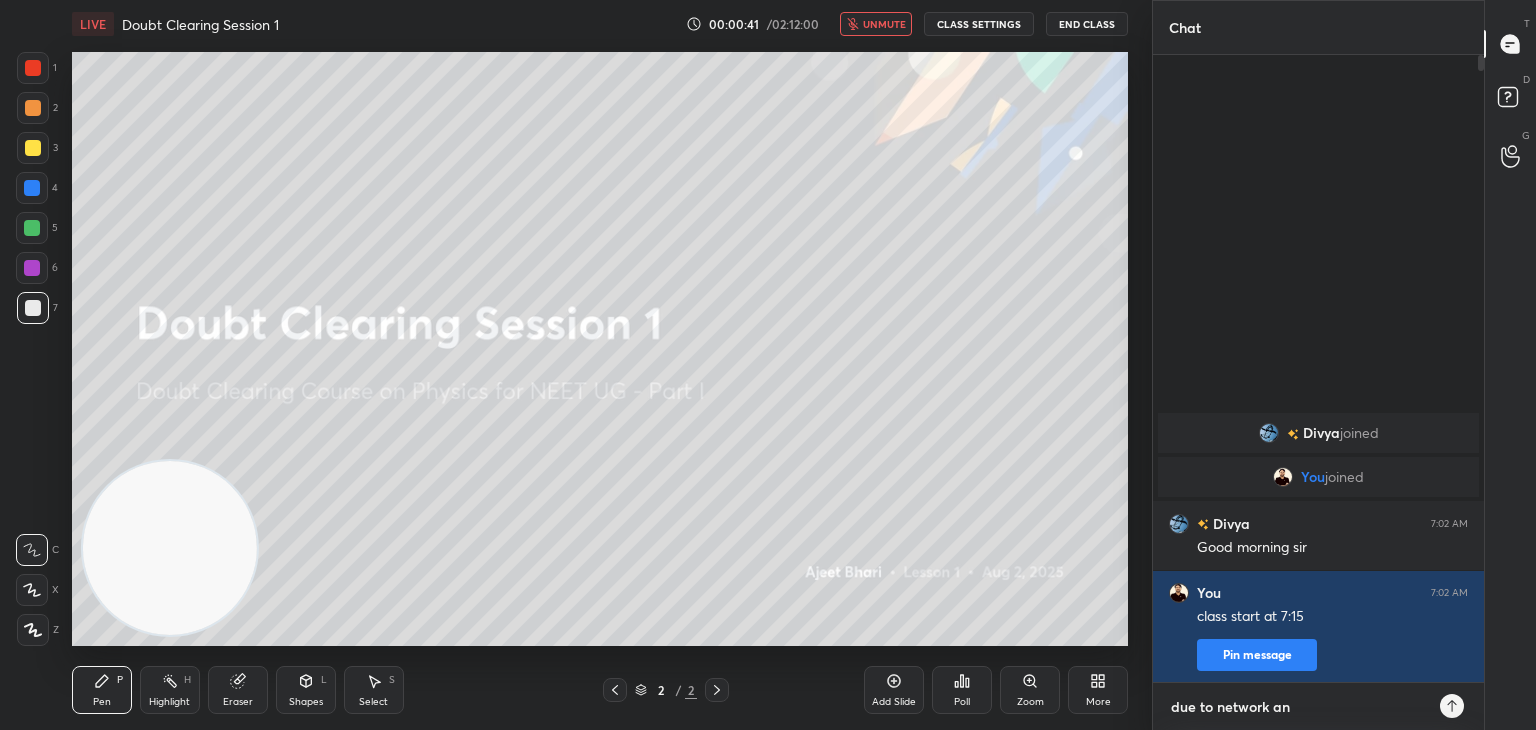 type on "due to network and" 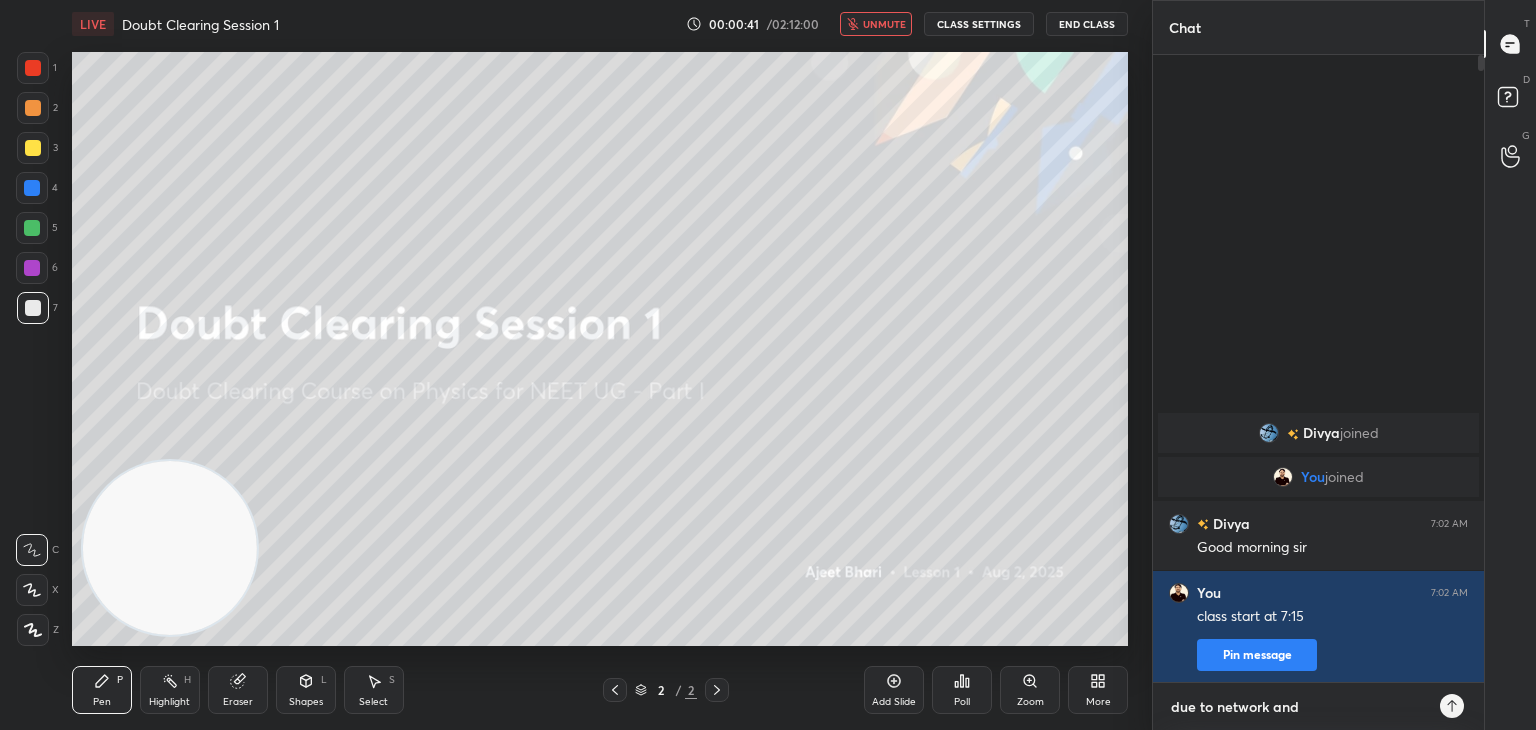 type on "due to network and" 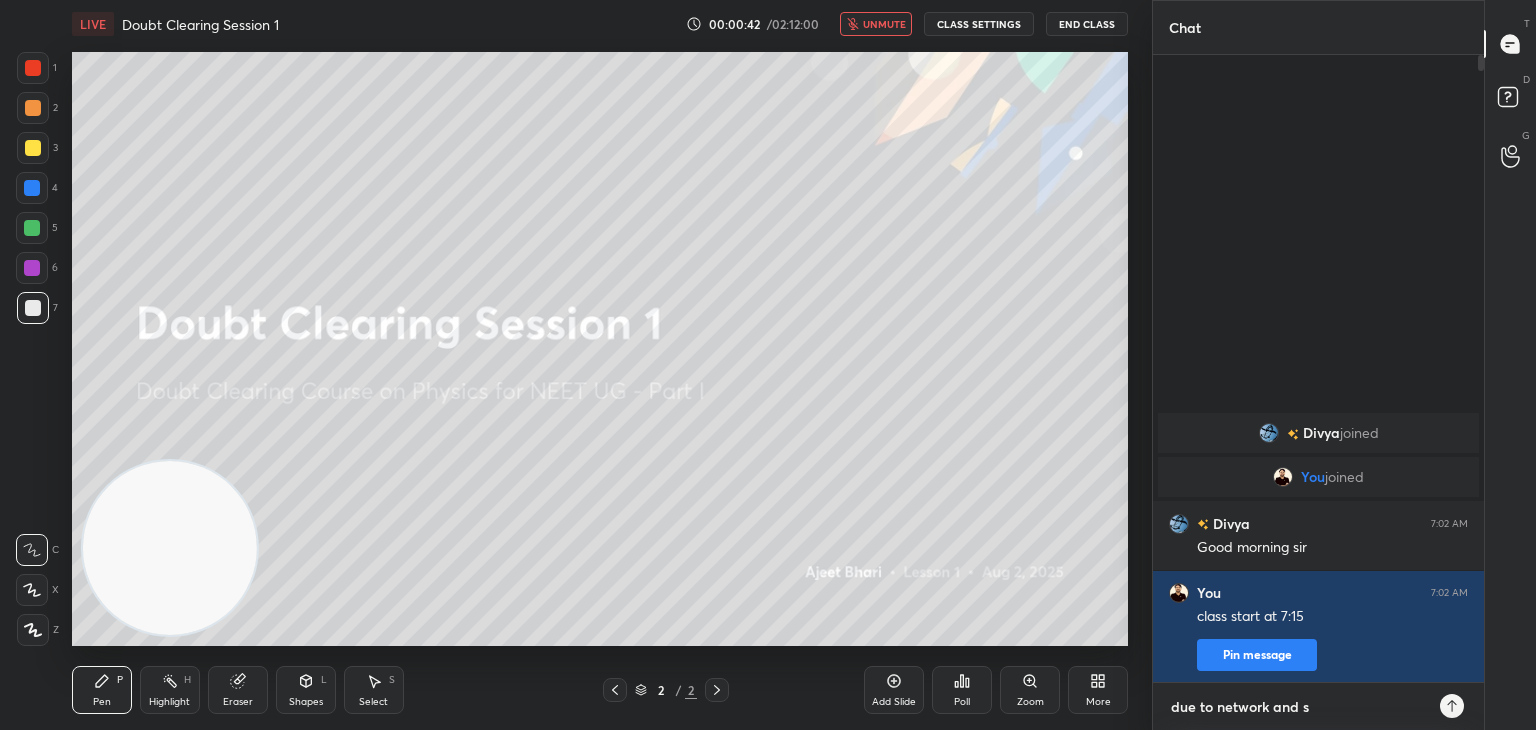 type on "due to network and st" 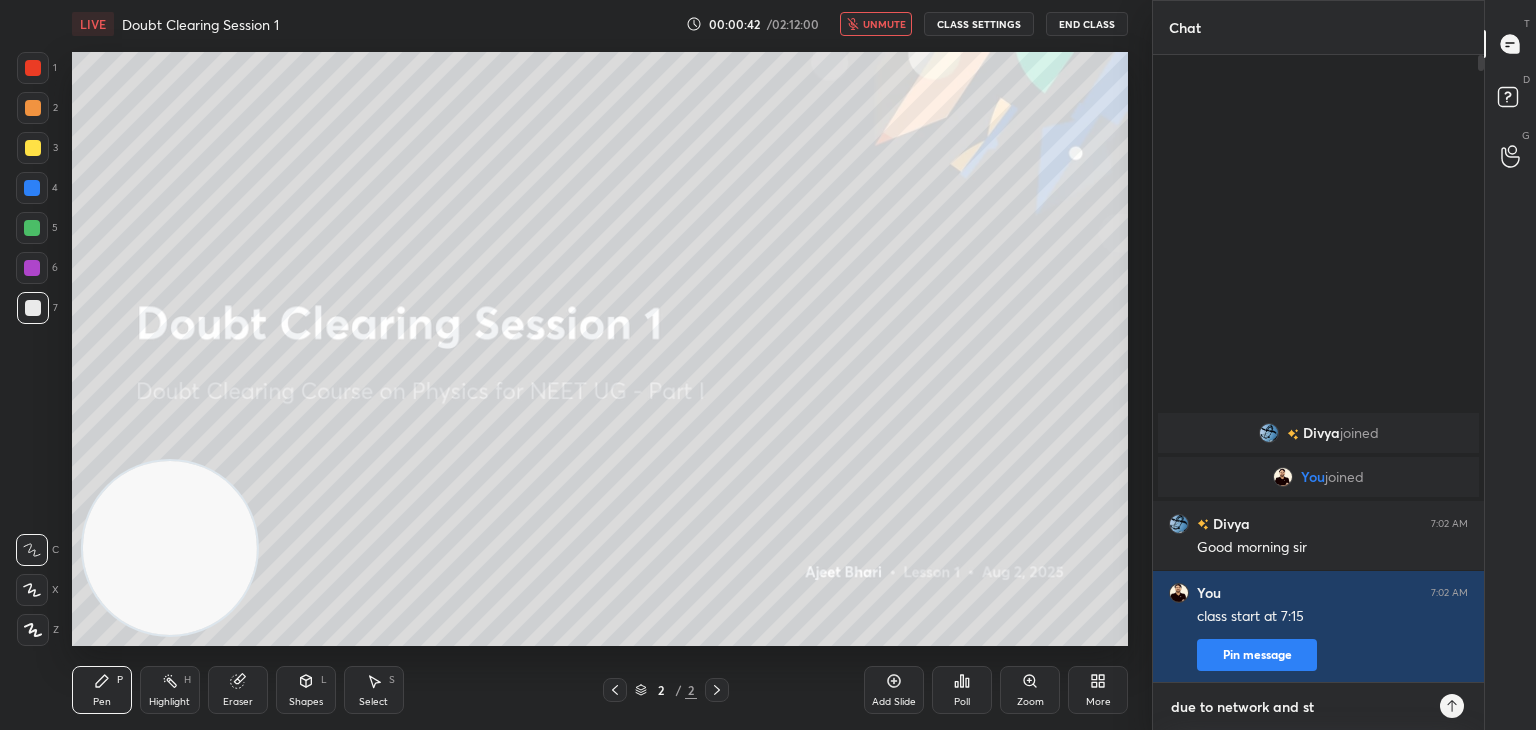 type on "due to network and ste" 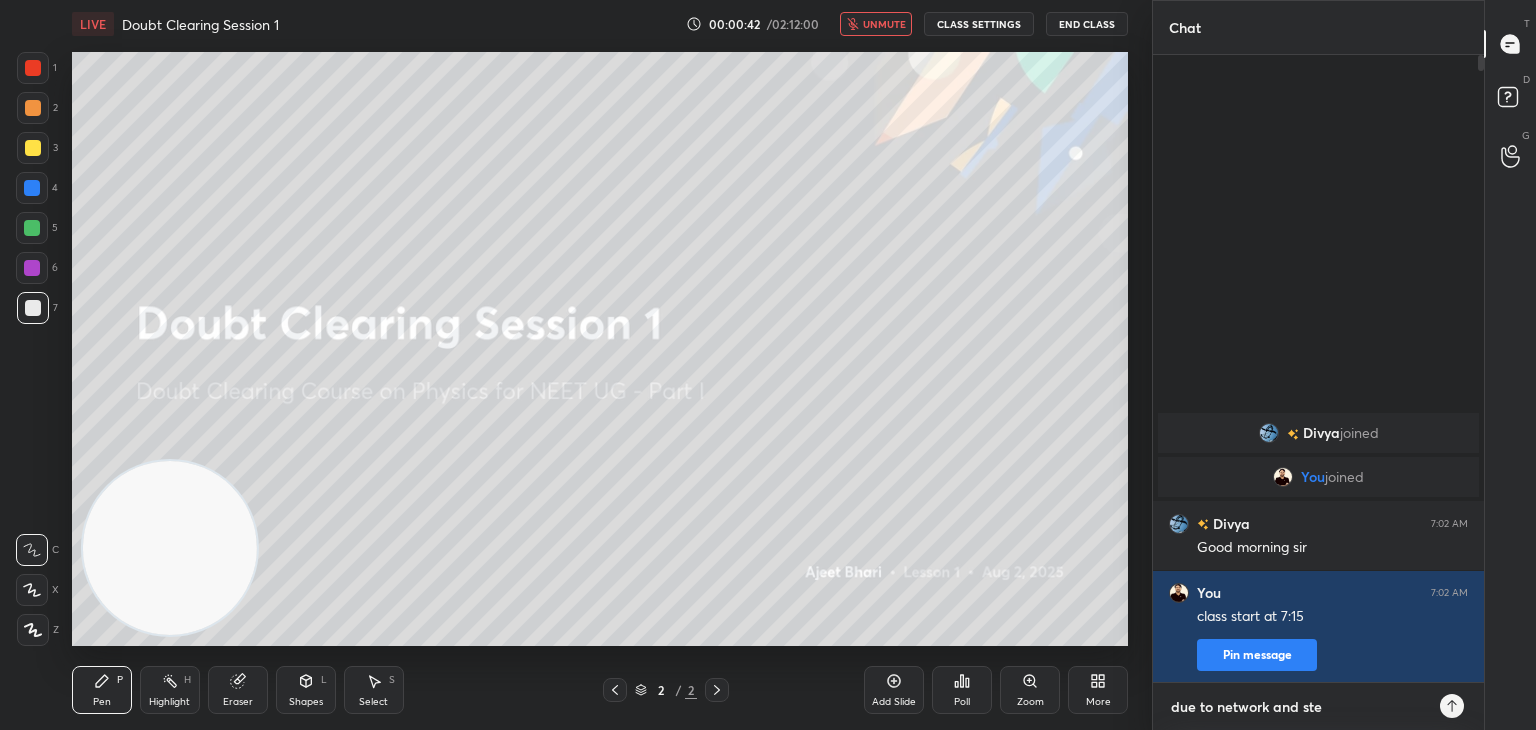 type on "x" 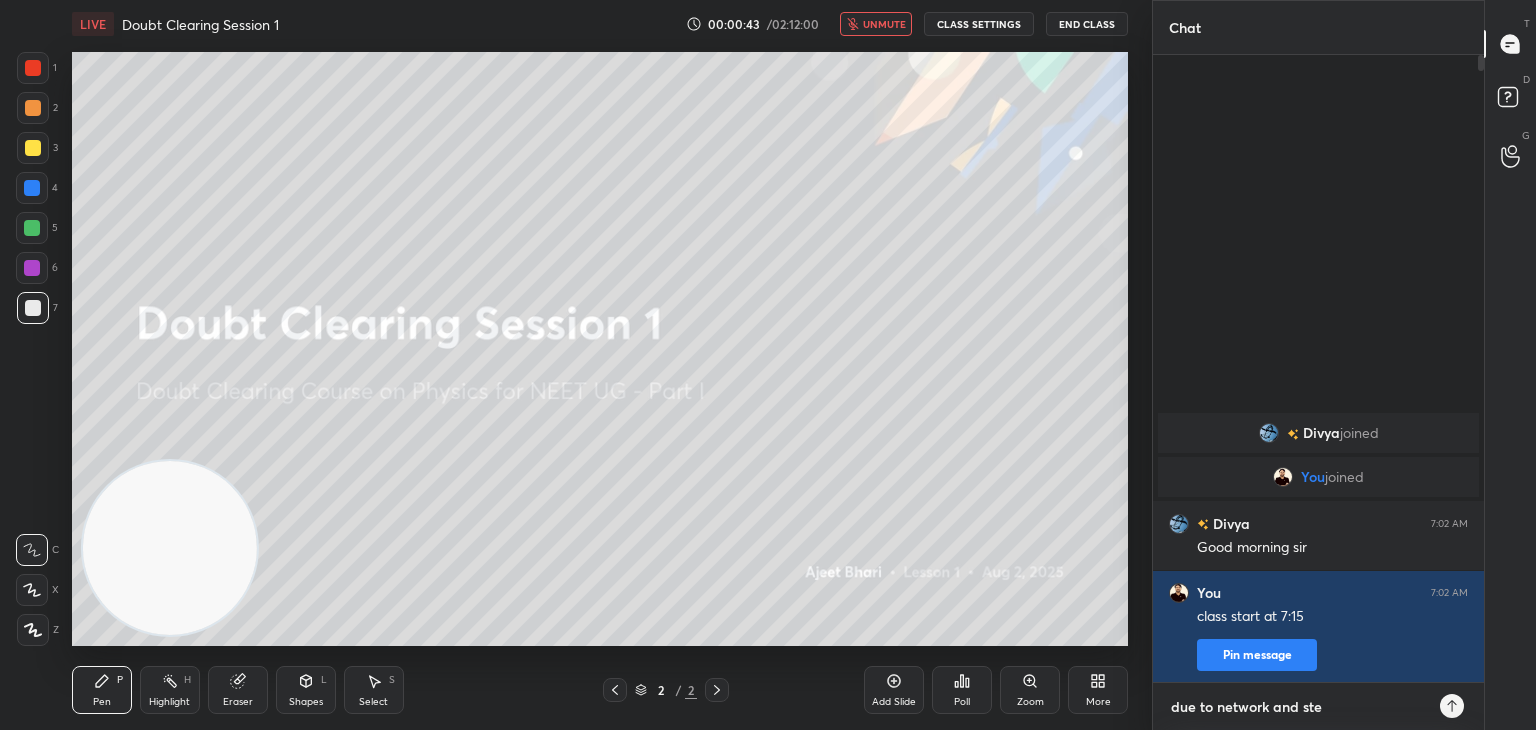 type on "due to [NETWORK] and [STATE]" 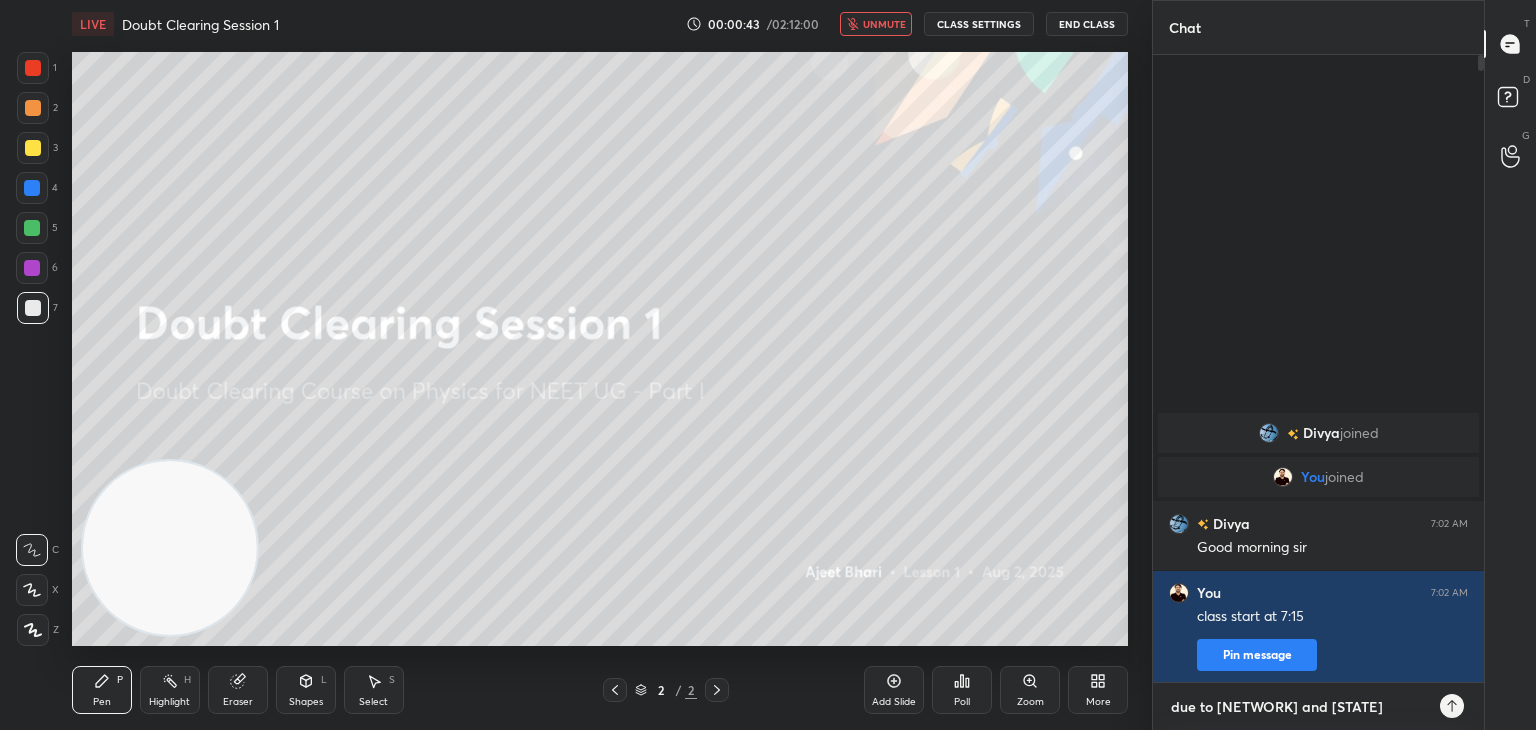 type on "due to network and setup" 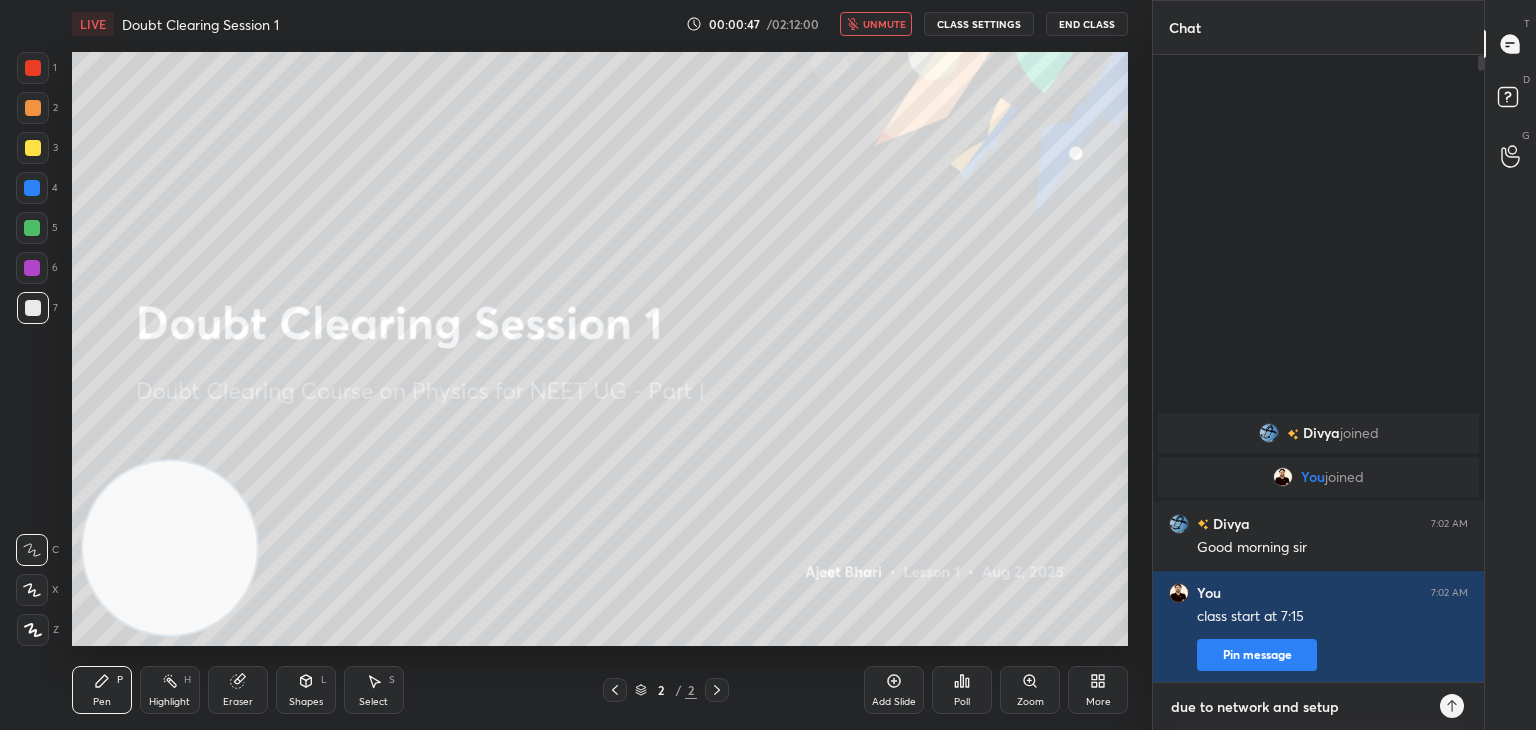 type on "due to [NETWORK] and [STATE]" 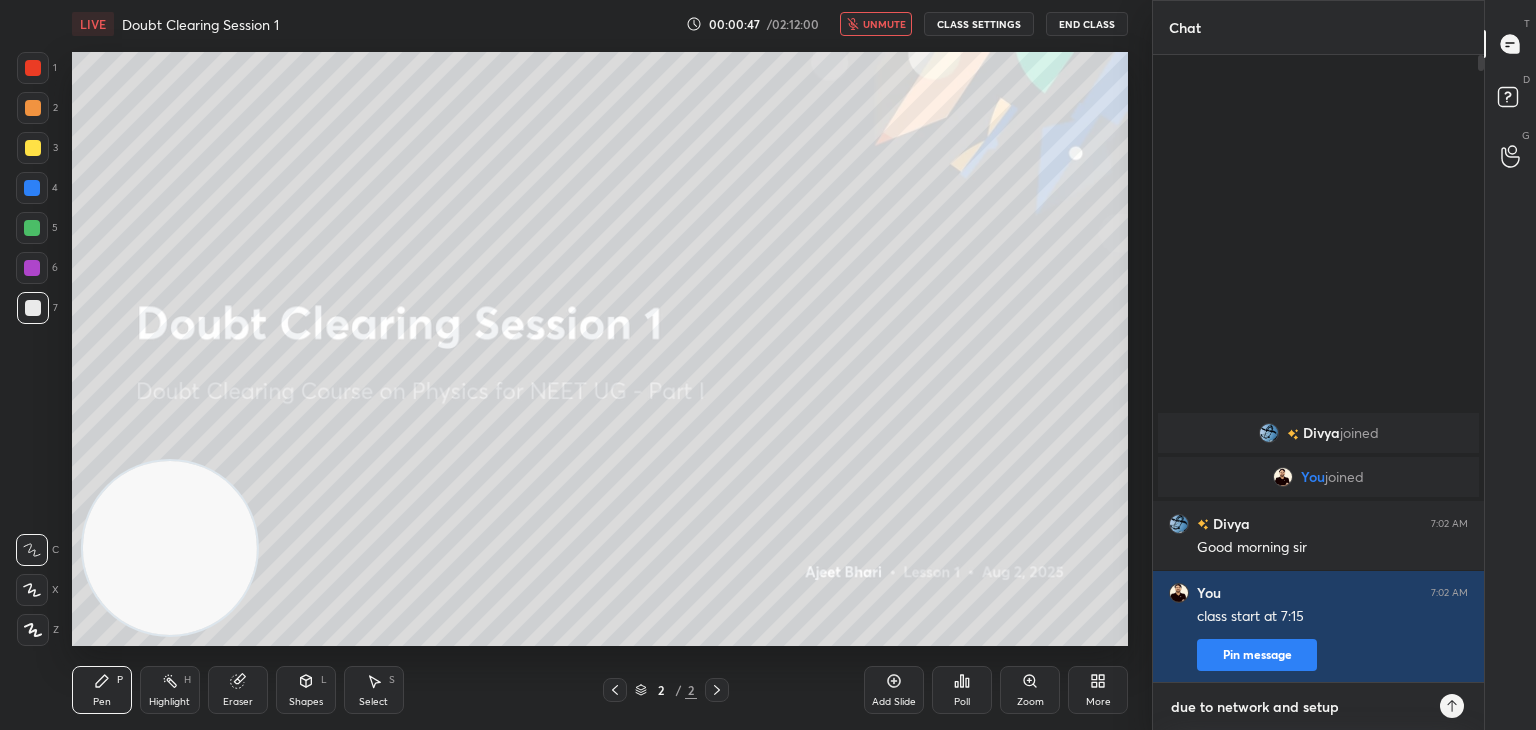type on "x" 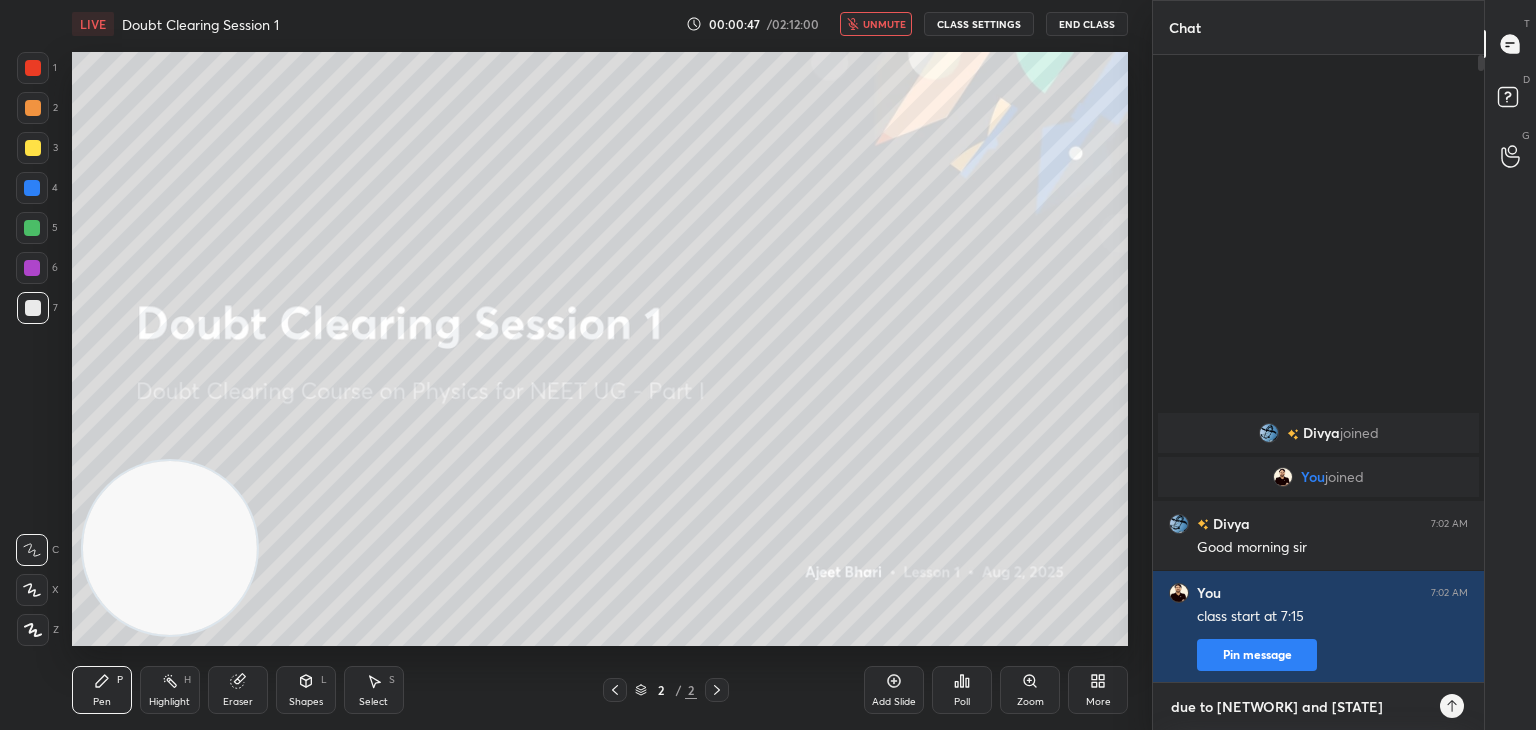 type on "due to network and ste" 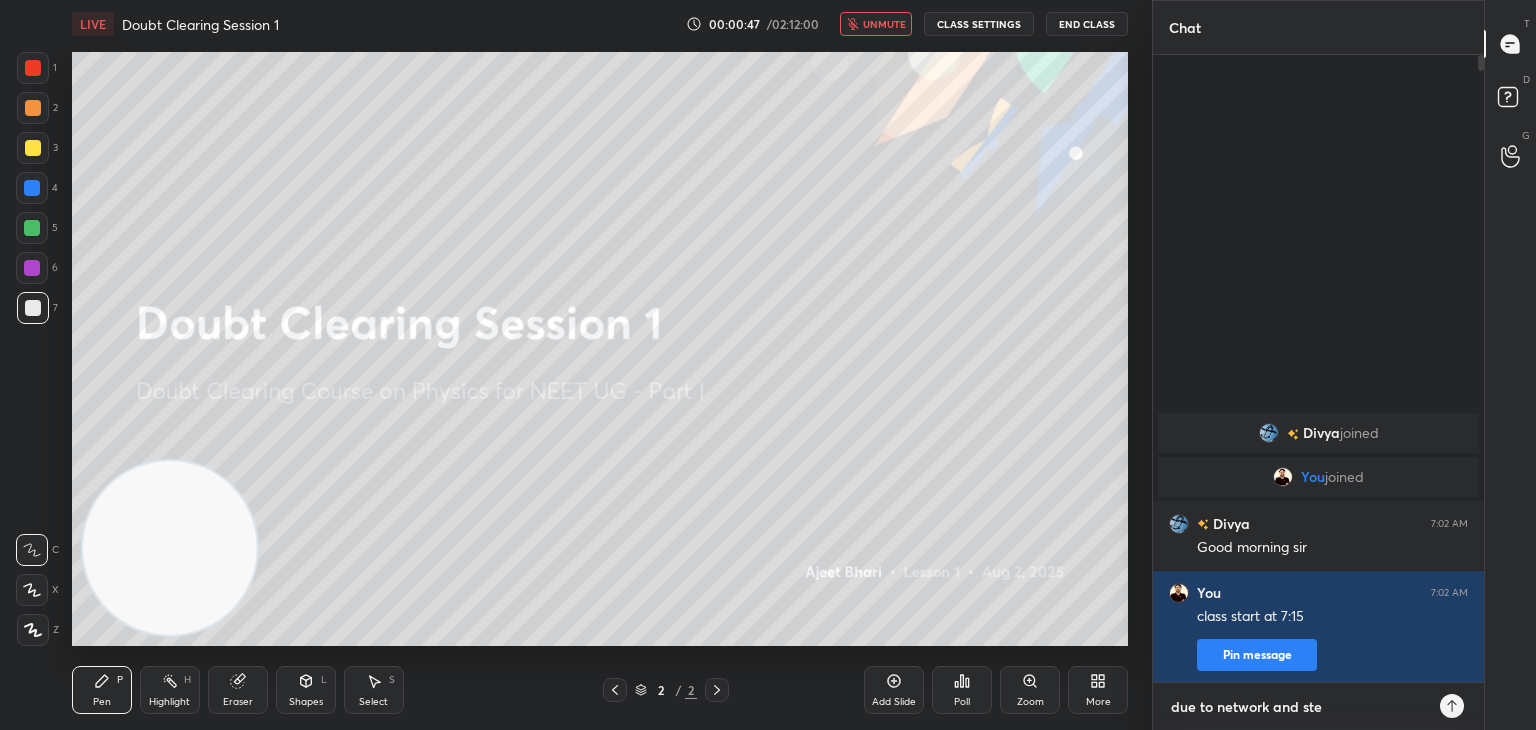 type on "due to network and st" 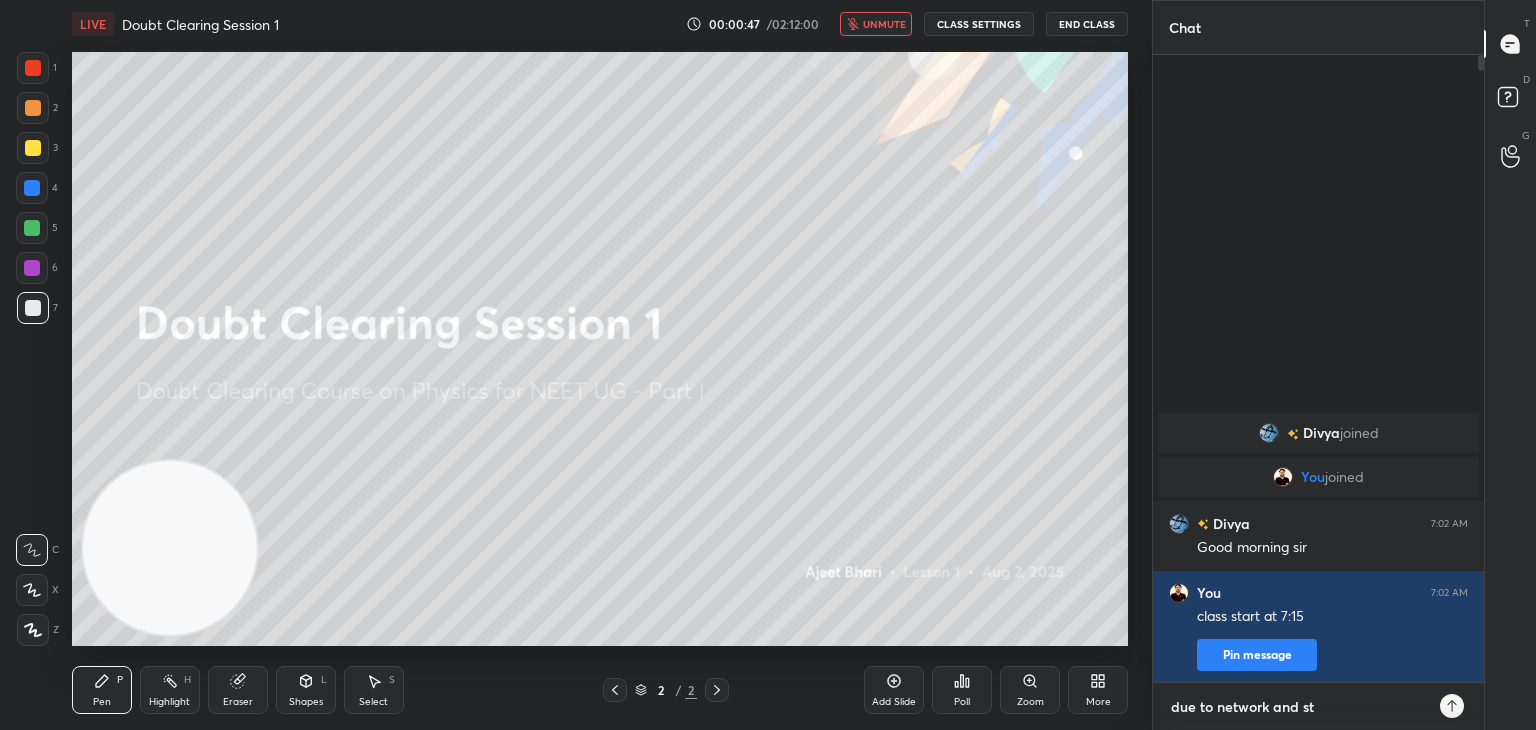type on "x" 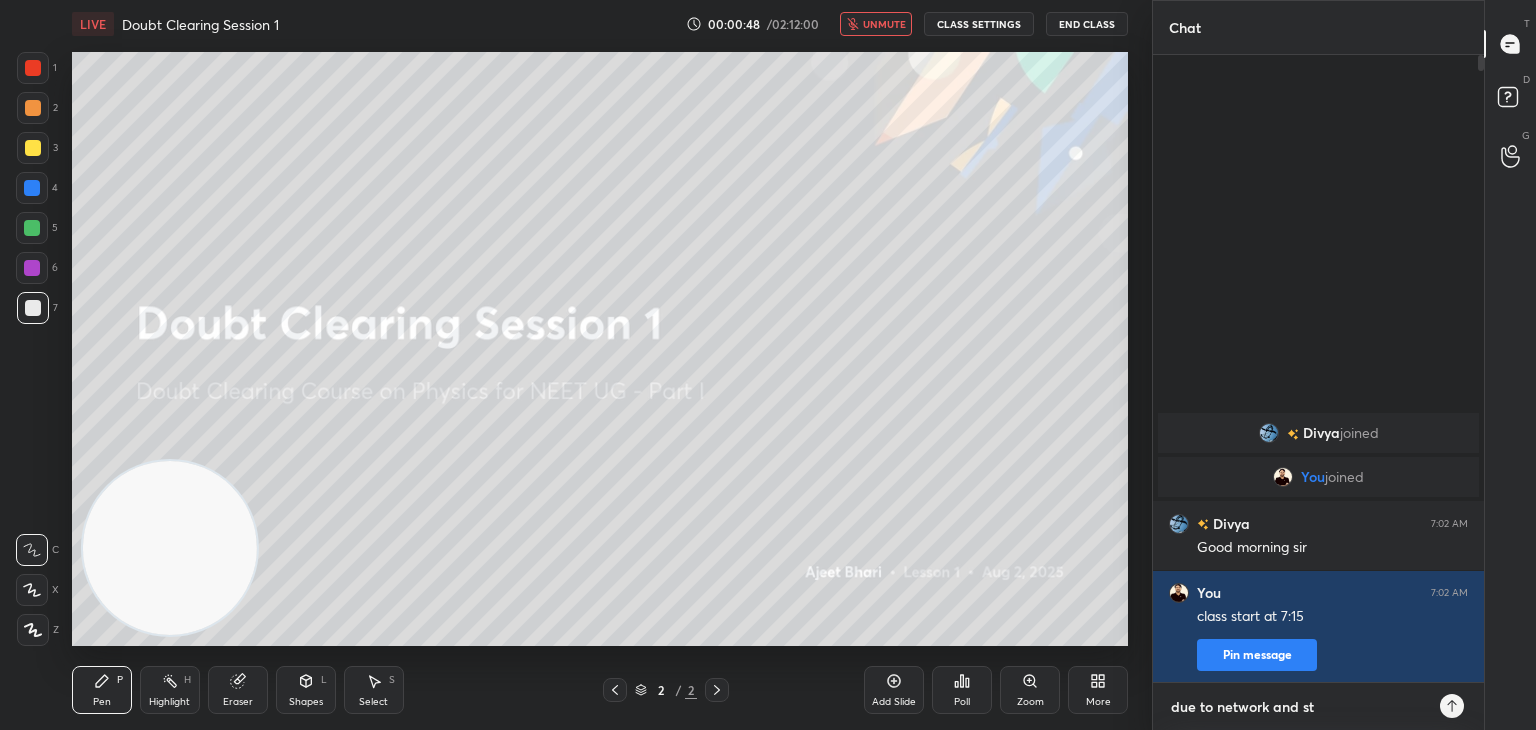 type on "due to network and s" 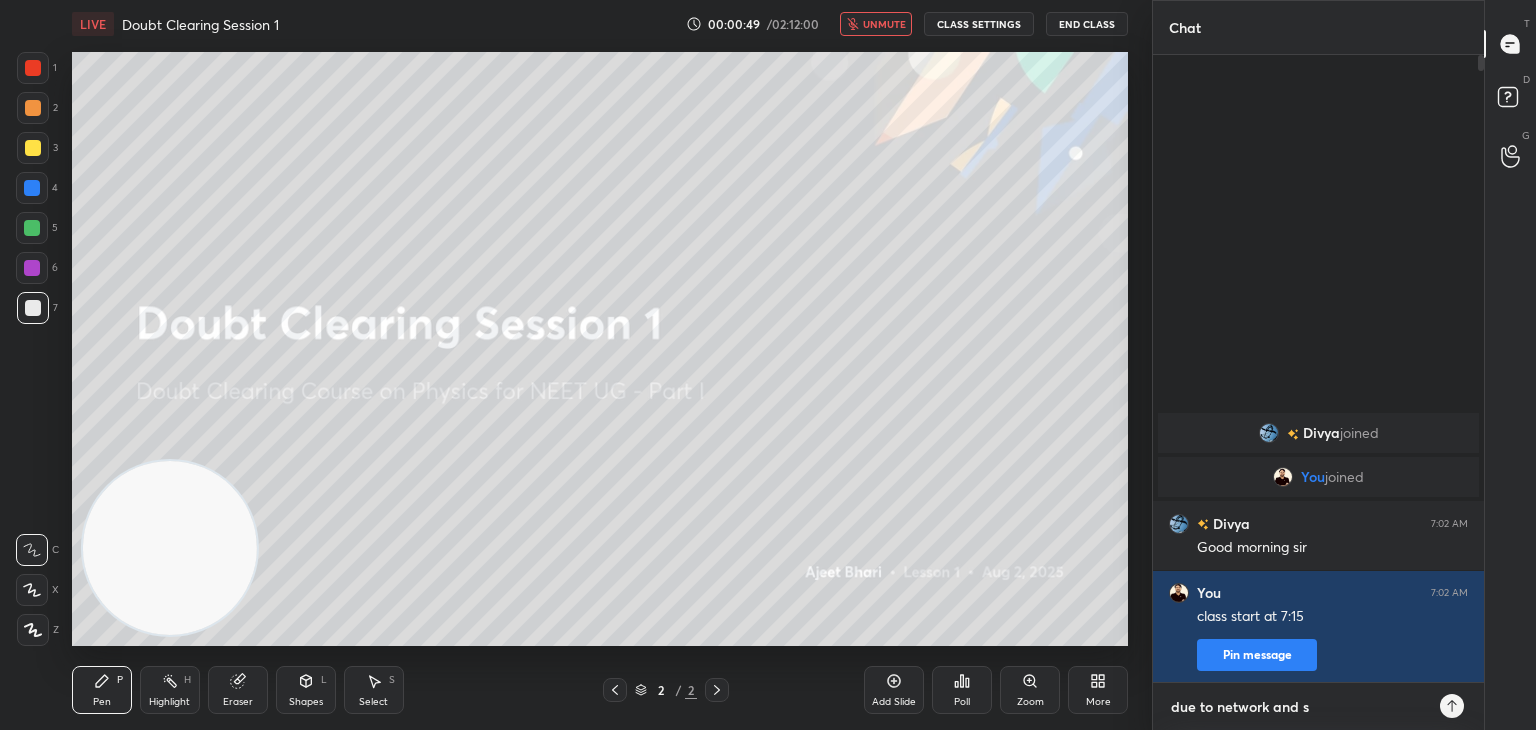 type on "due to network and se" 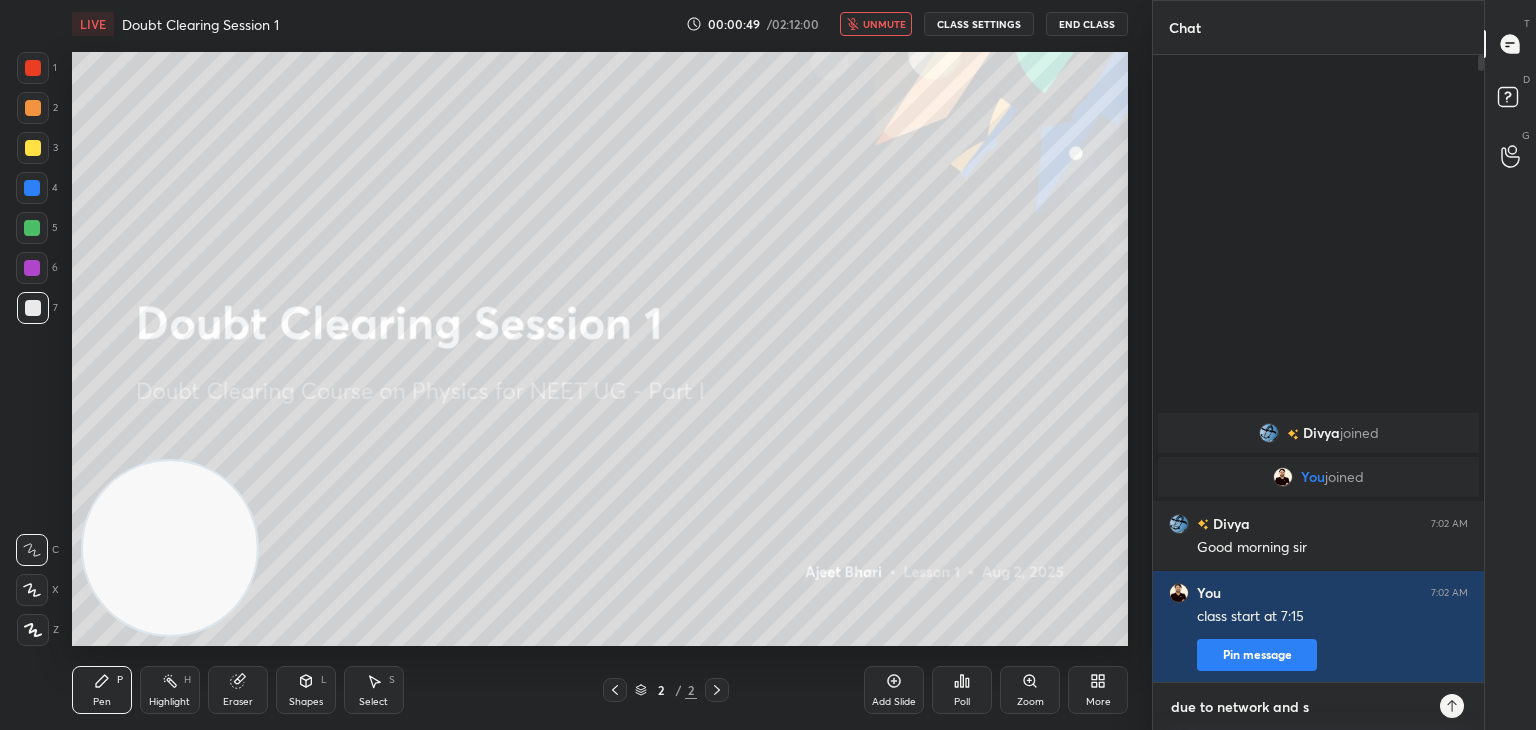 type on "x" 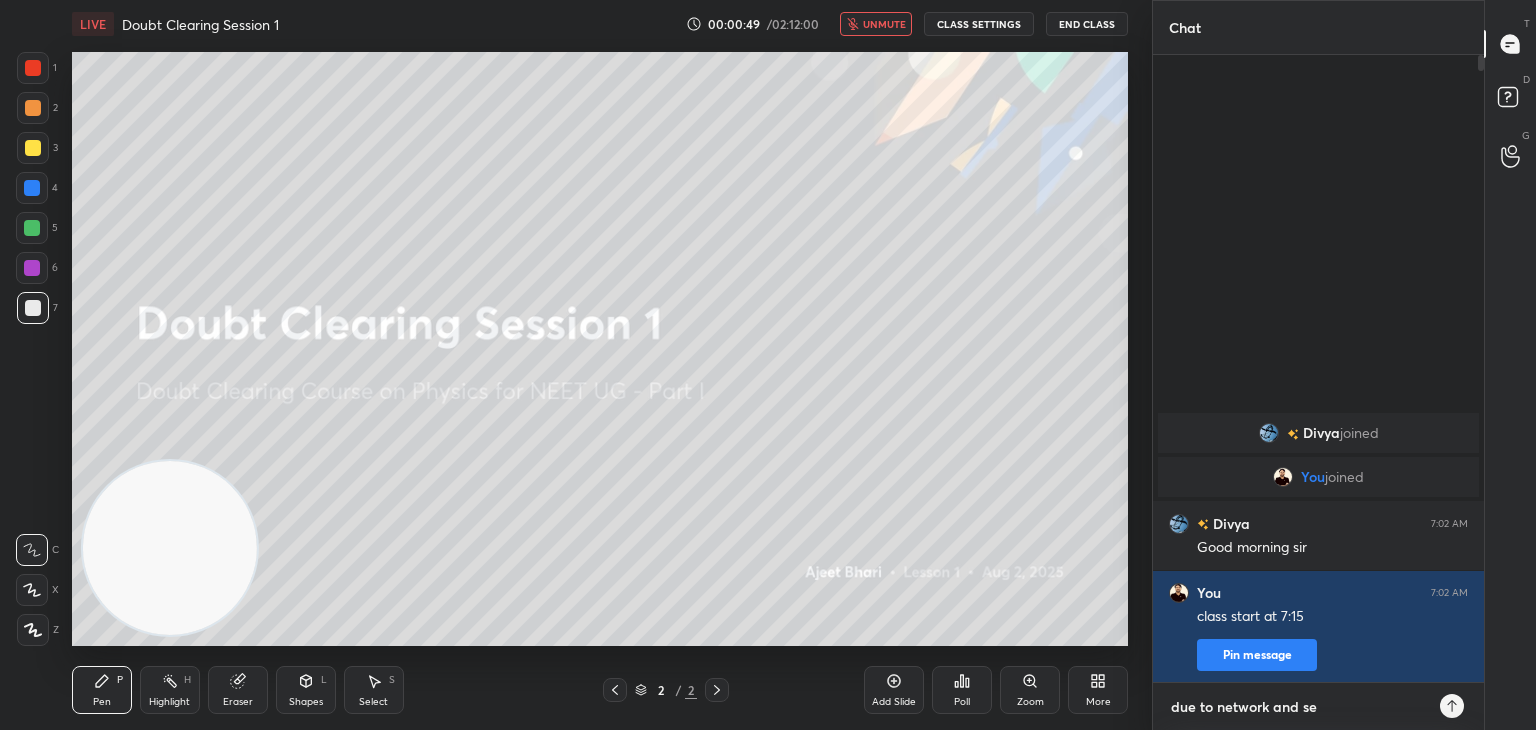 type on "due to network and set" 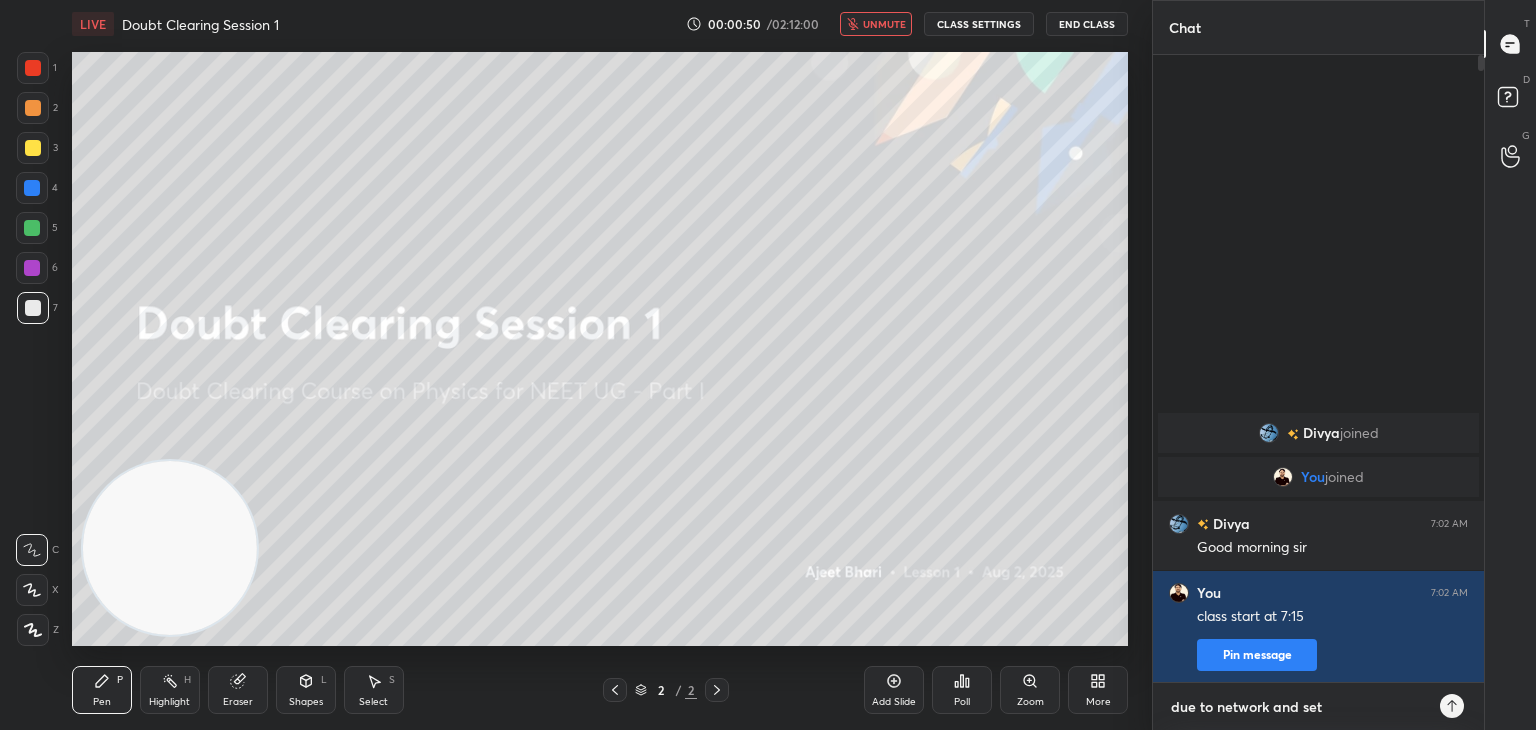 type on "due to network and setu" 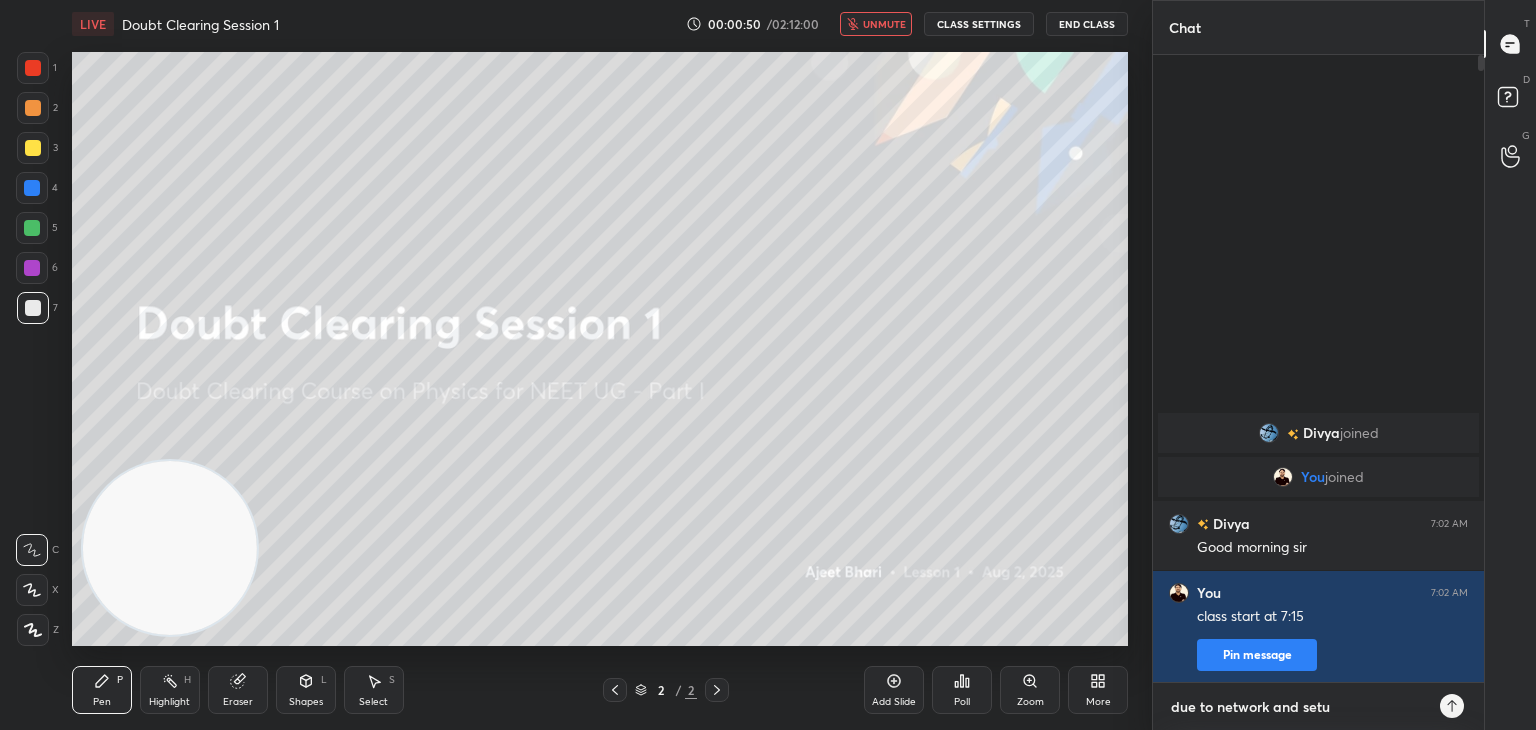 type on "due to network and setu[" 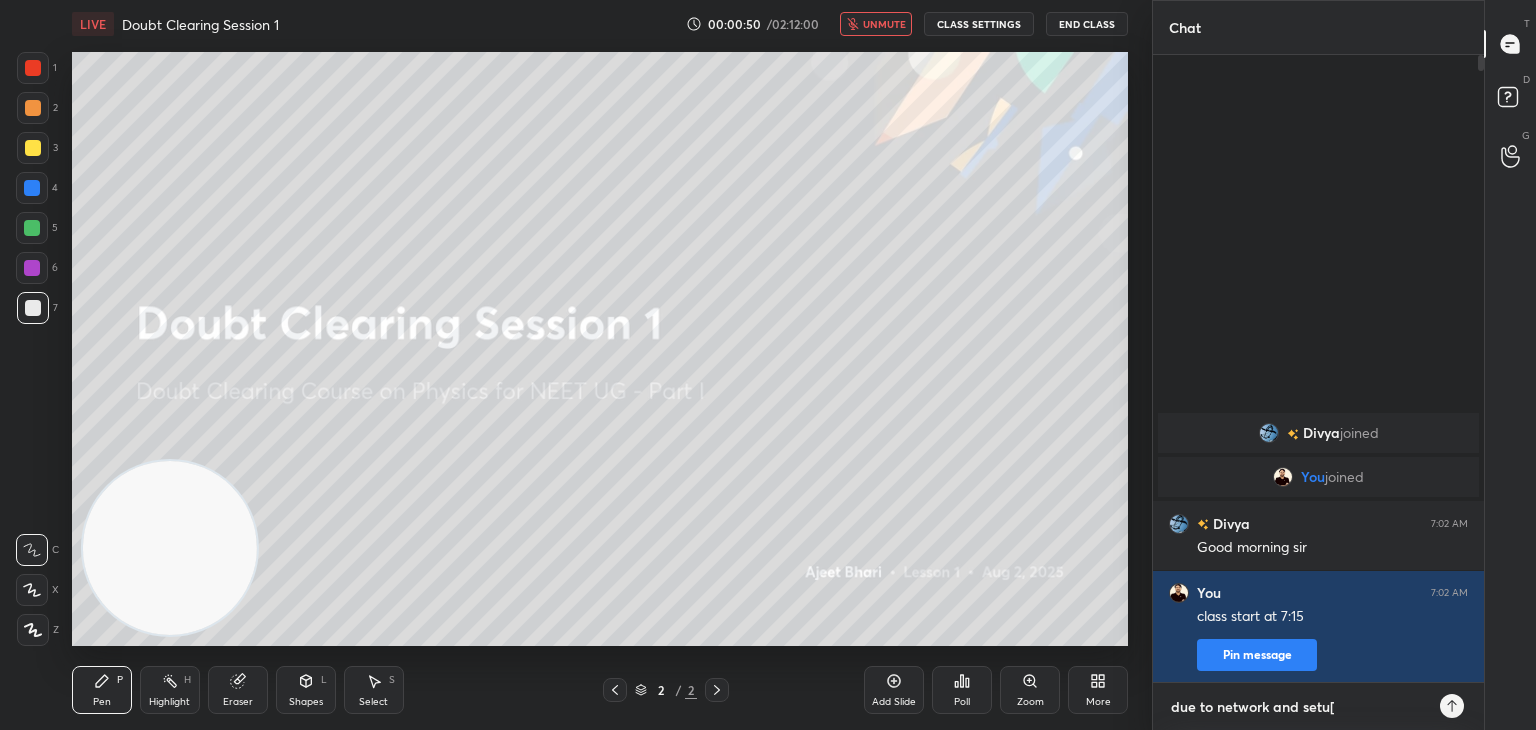 type on "x" 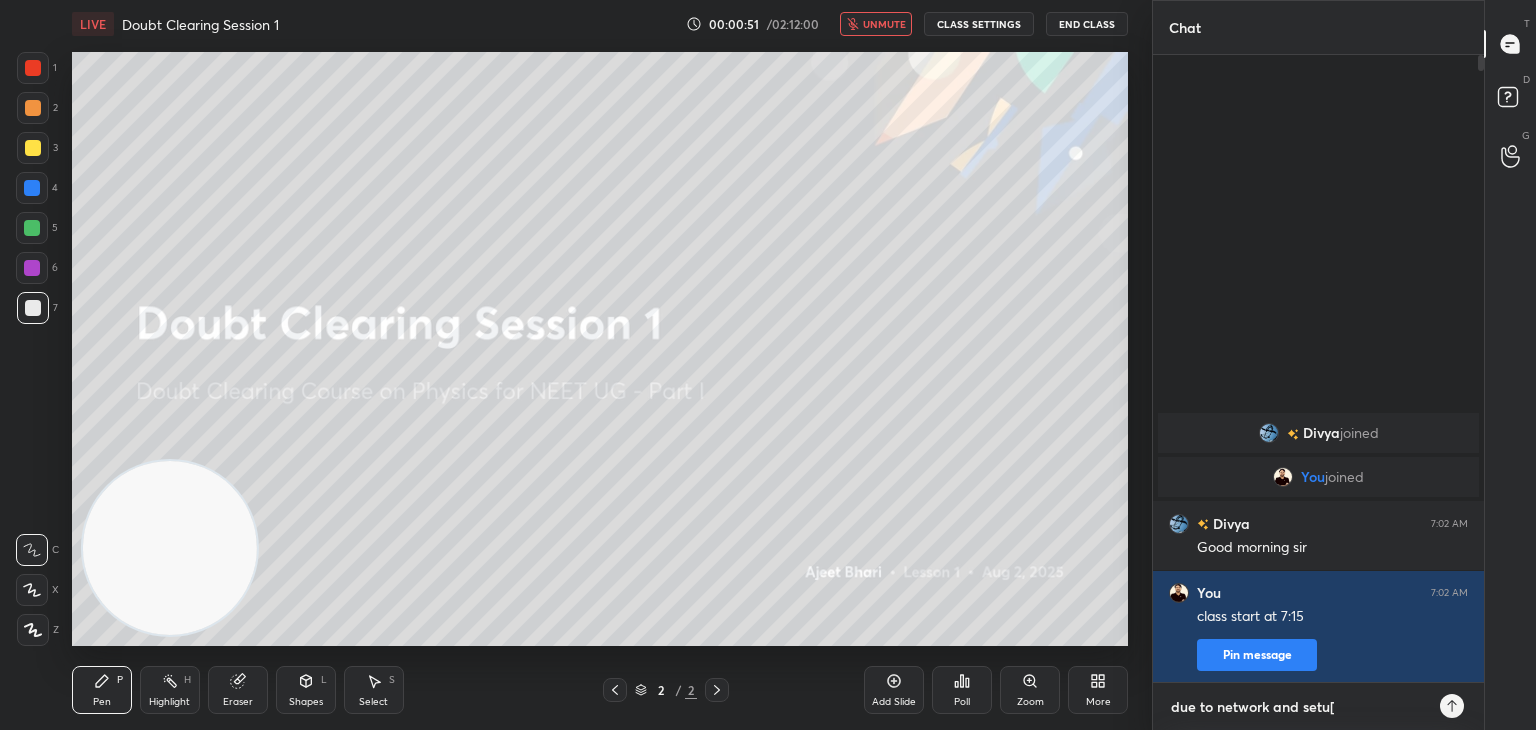 type on "due to network and setu" 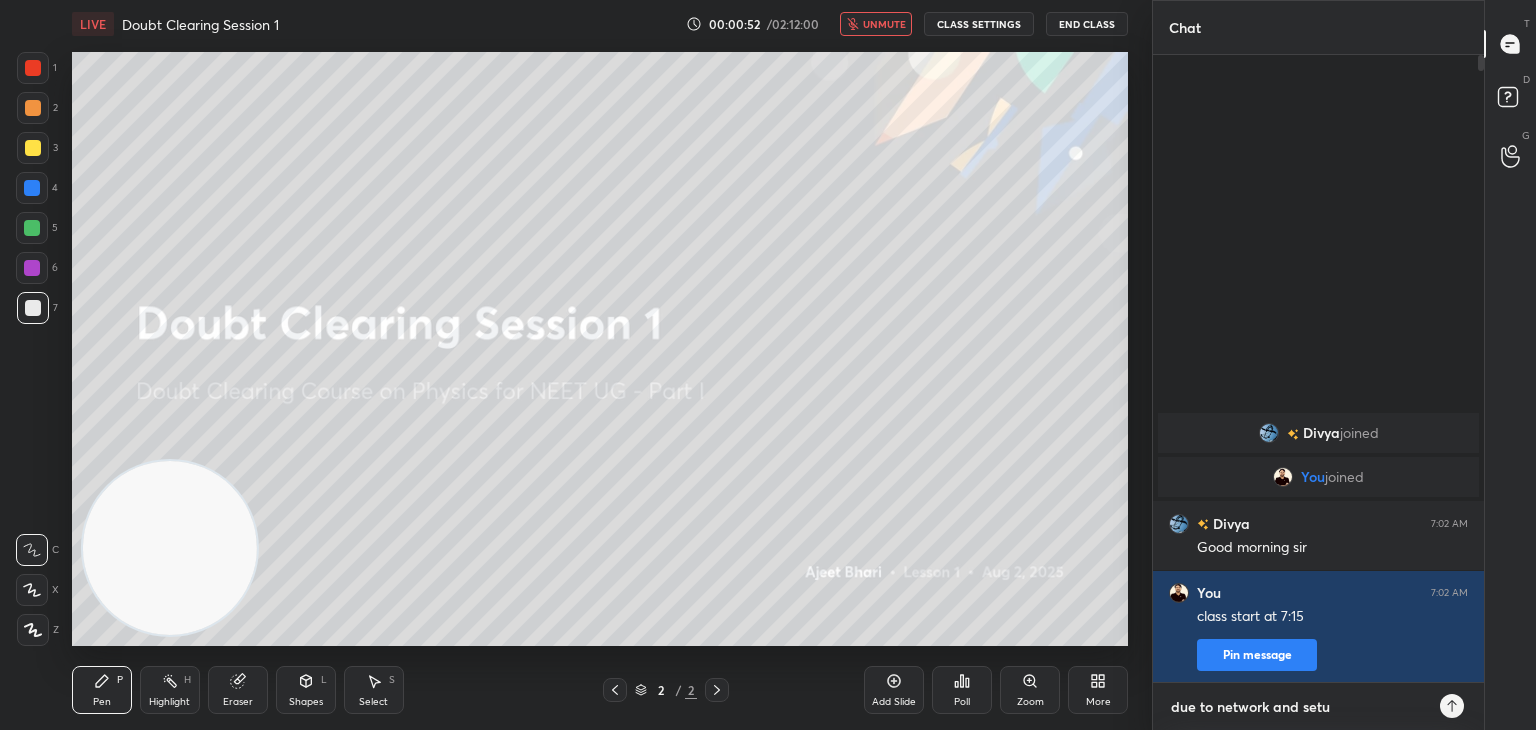 type on "due to network and setup" 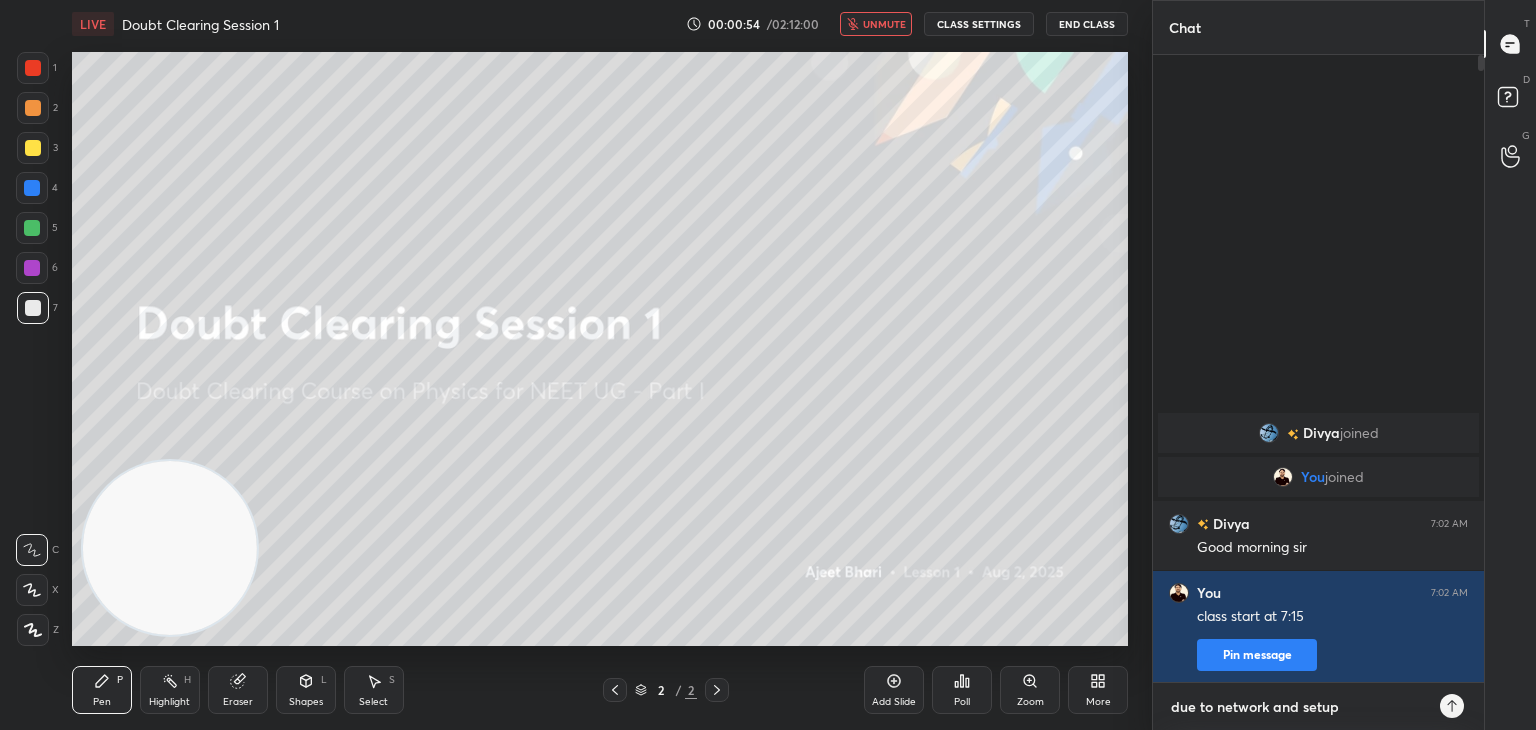 type on "due to network and setup" 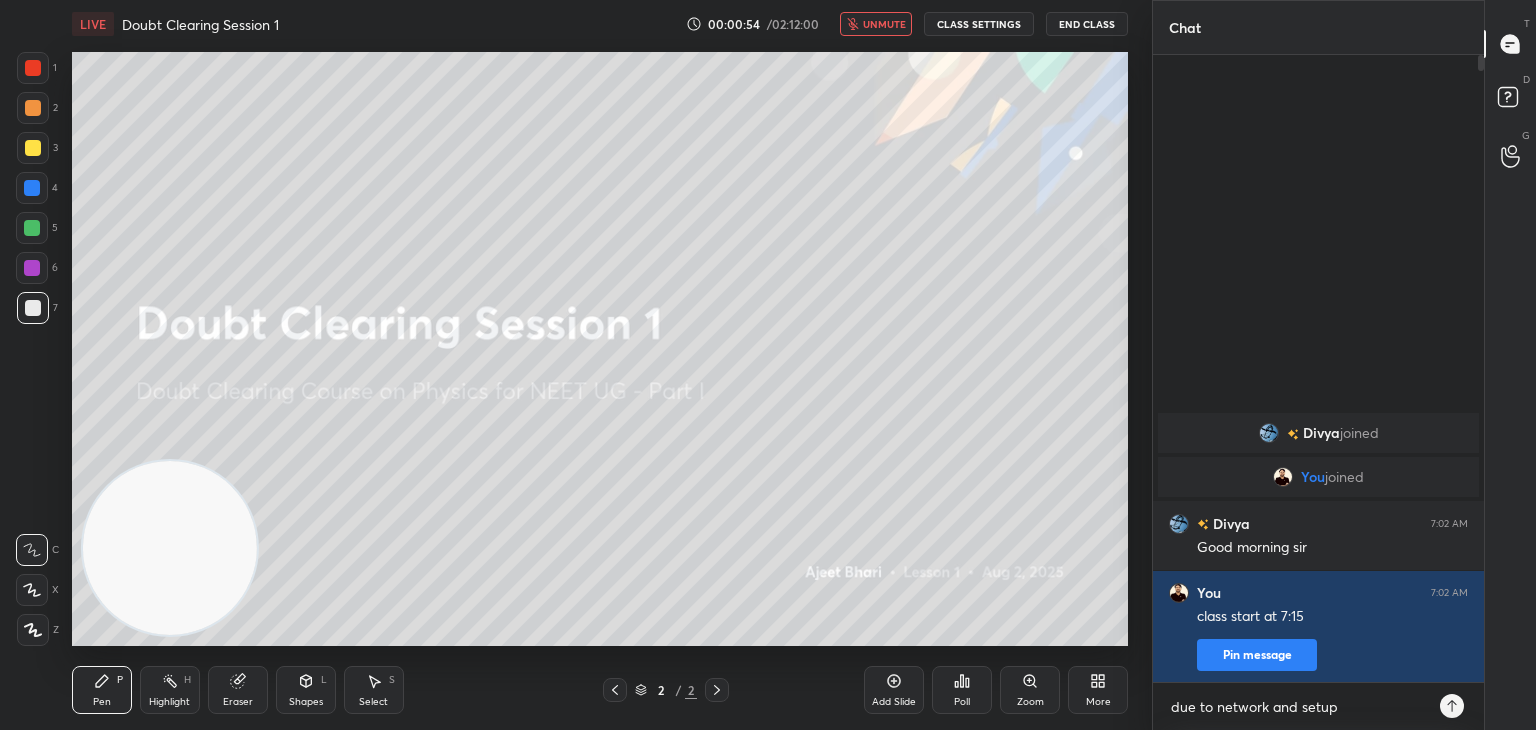 type on "x" 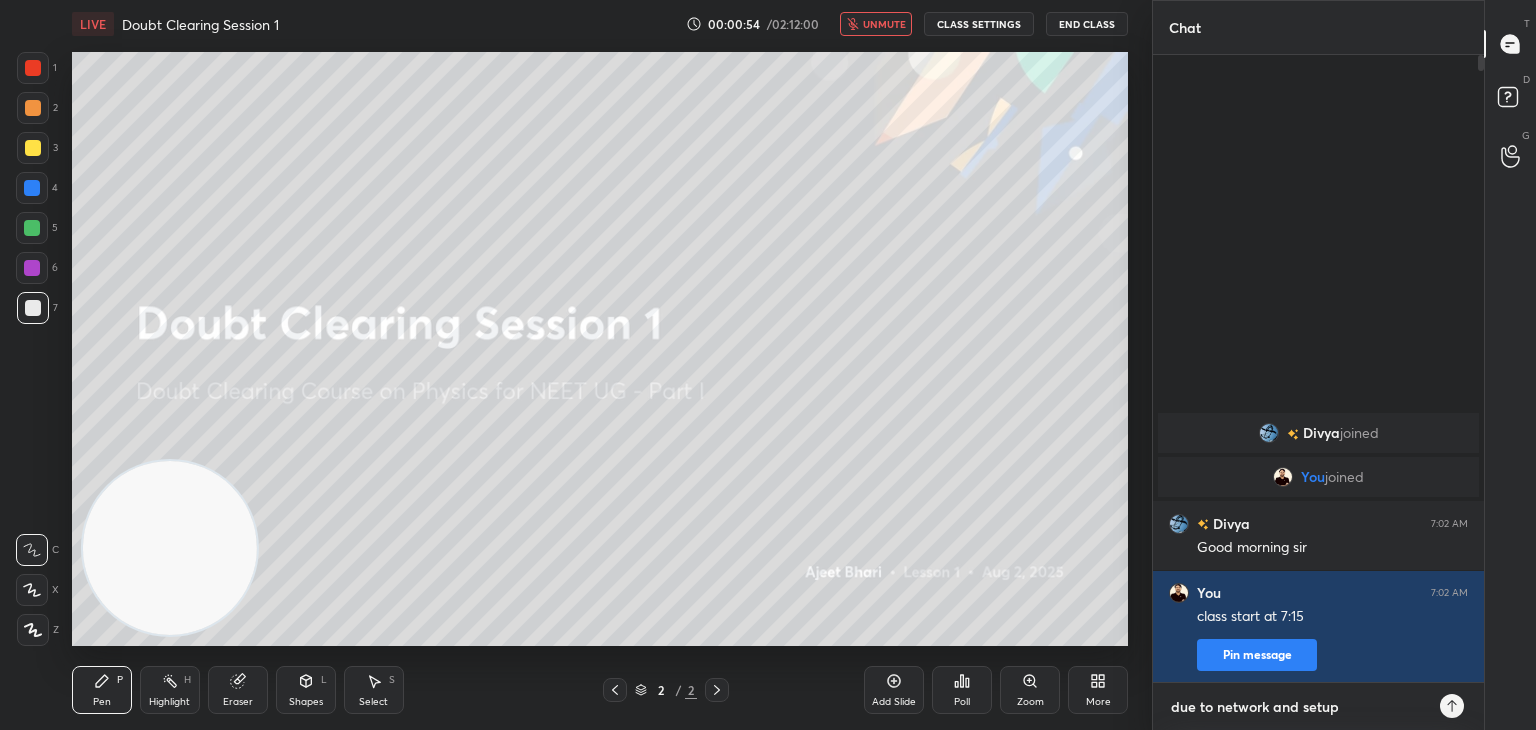 type 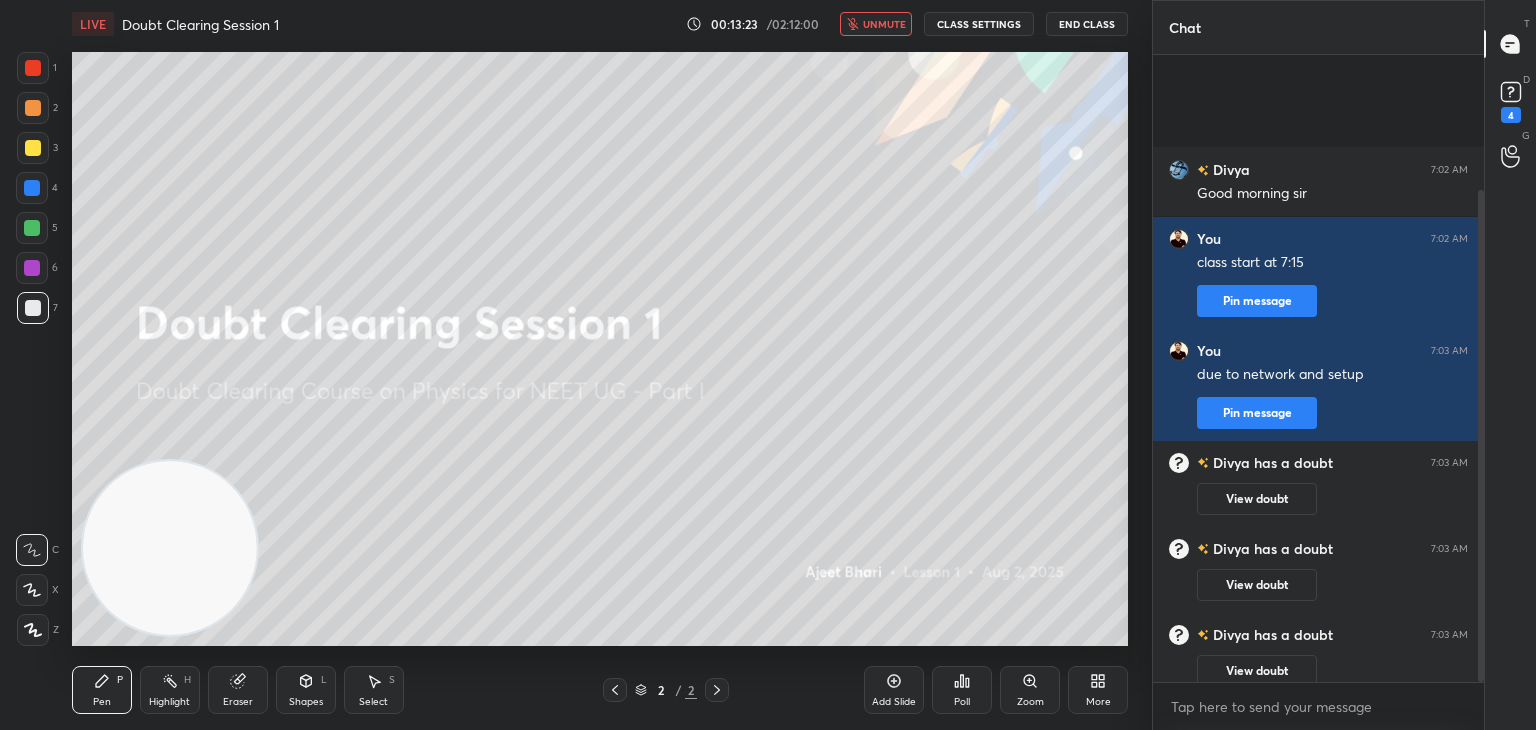 scroll, scrollTop: 172, scrollLeft: 0, axis: vertical 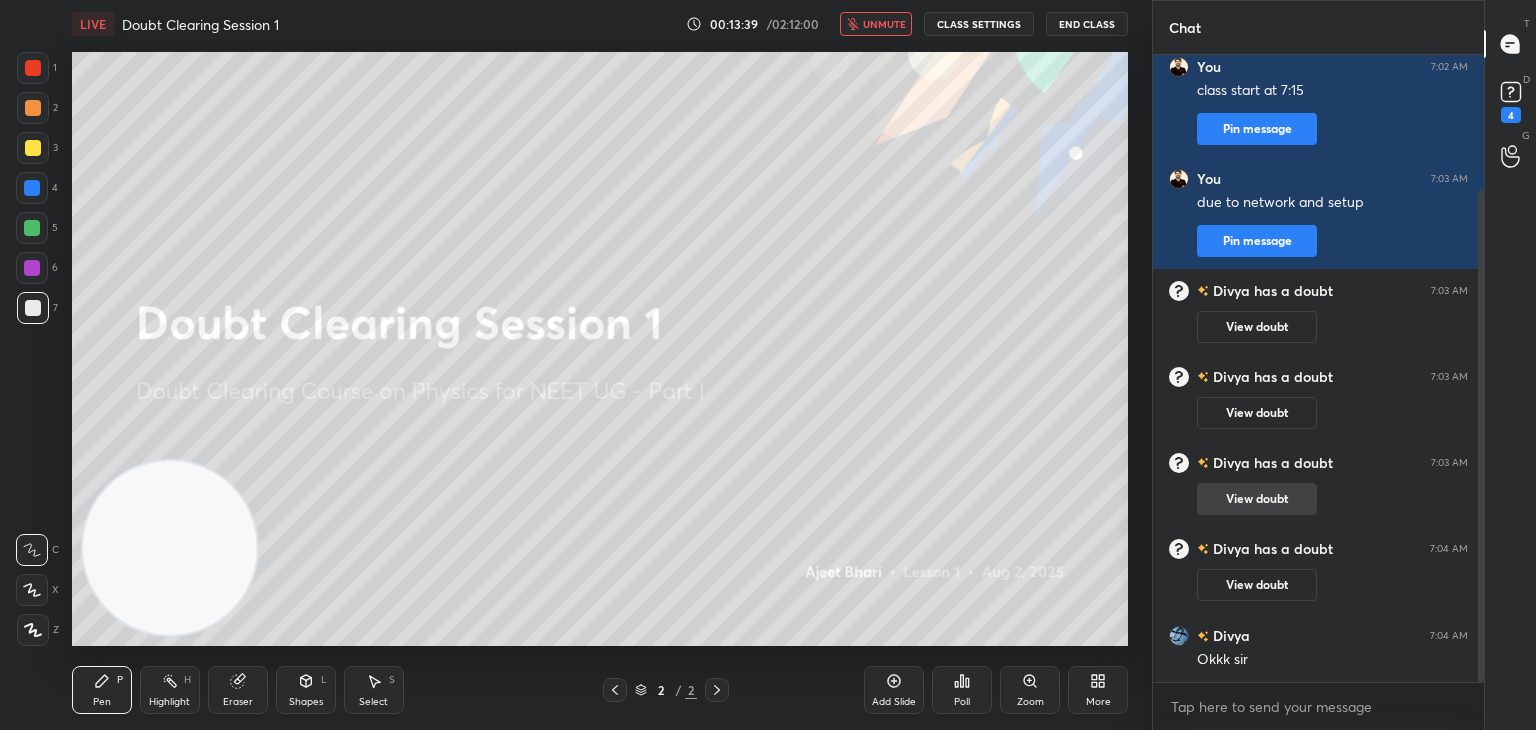 click on "View doubt" at bounding box center (1257, 499) 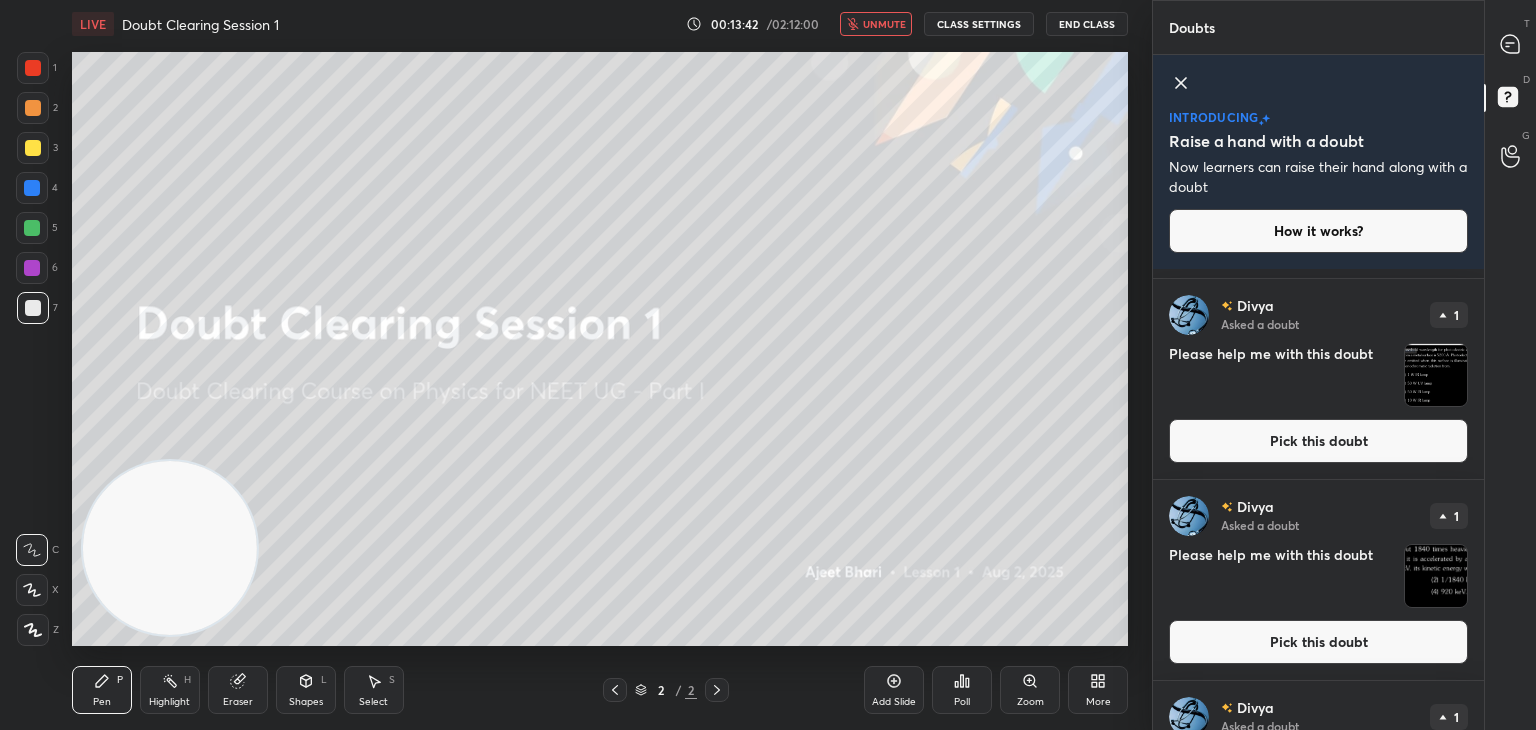 scroll, scrollTop: 0, scrollLeft: 0, axis: both 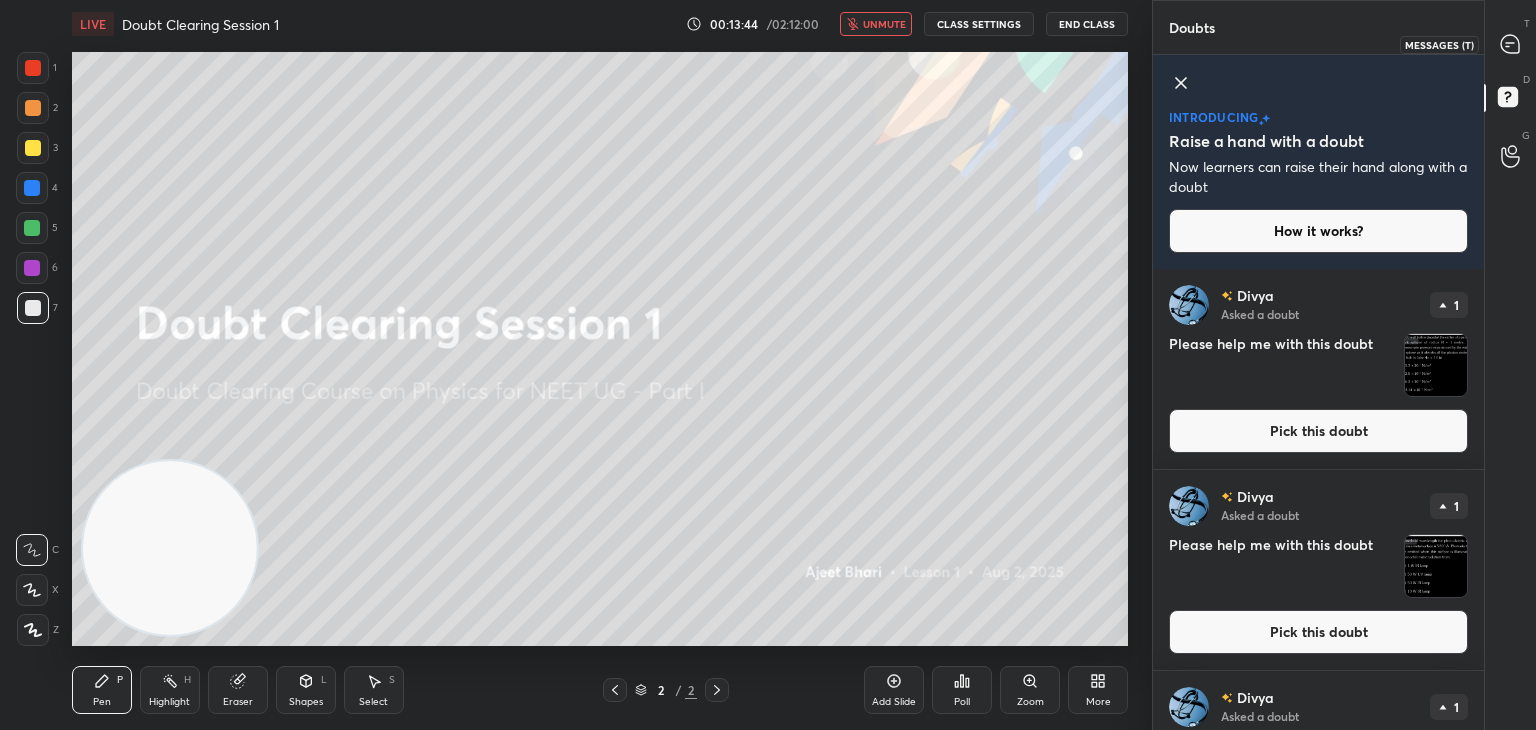click at bounding box center (1511, 44) 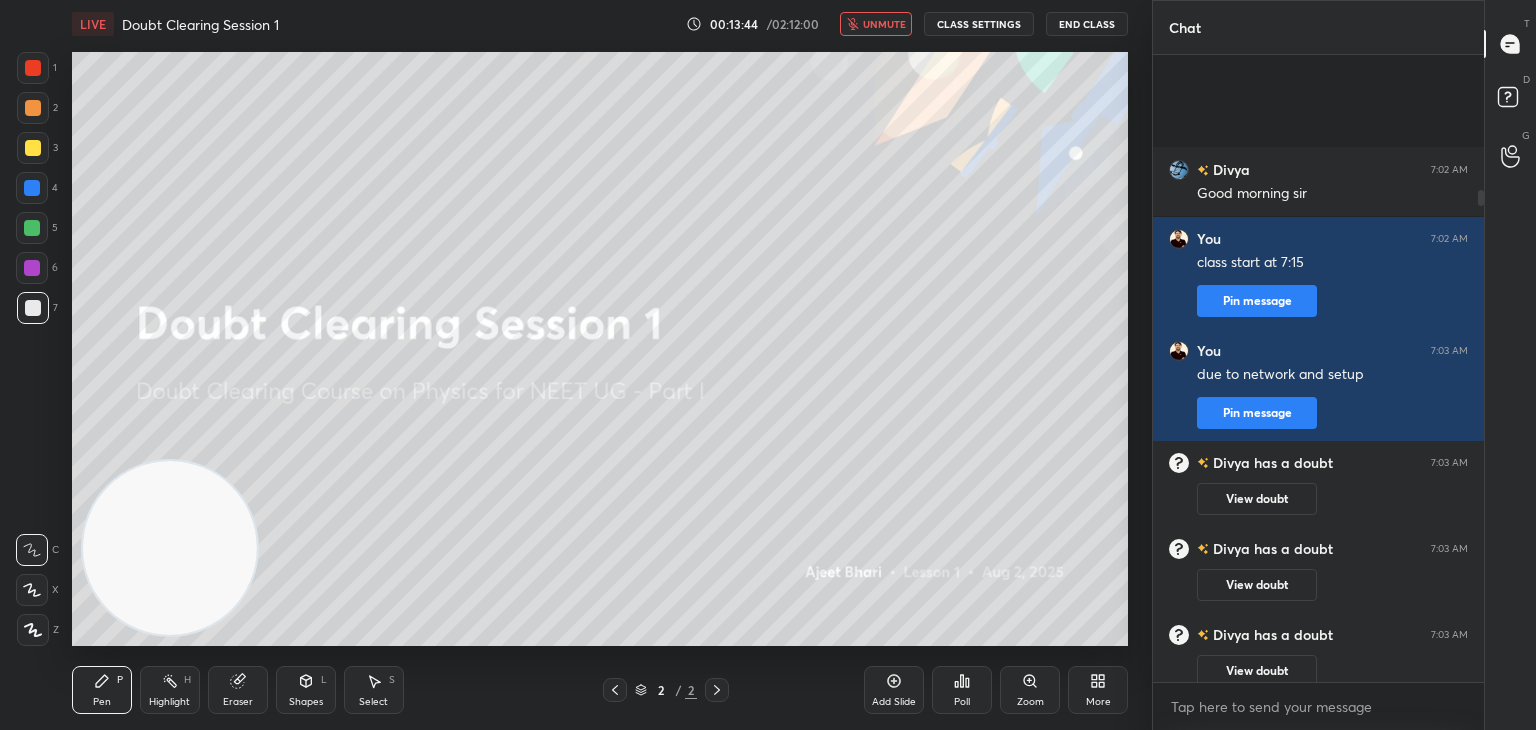 scroll, scrollTop: 172, scrollLeft: 0, axis: vertical 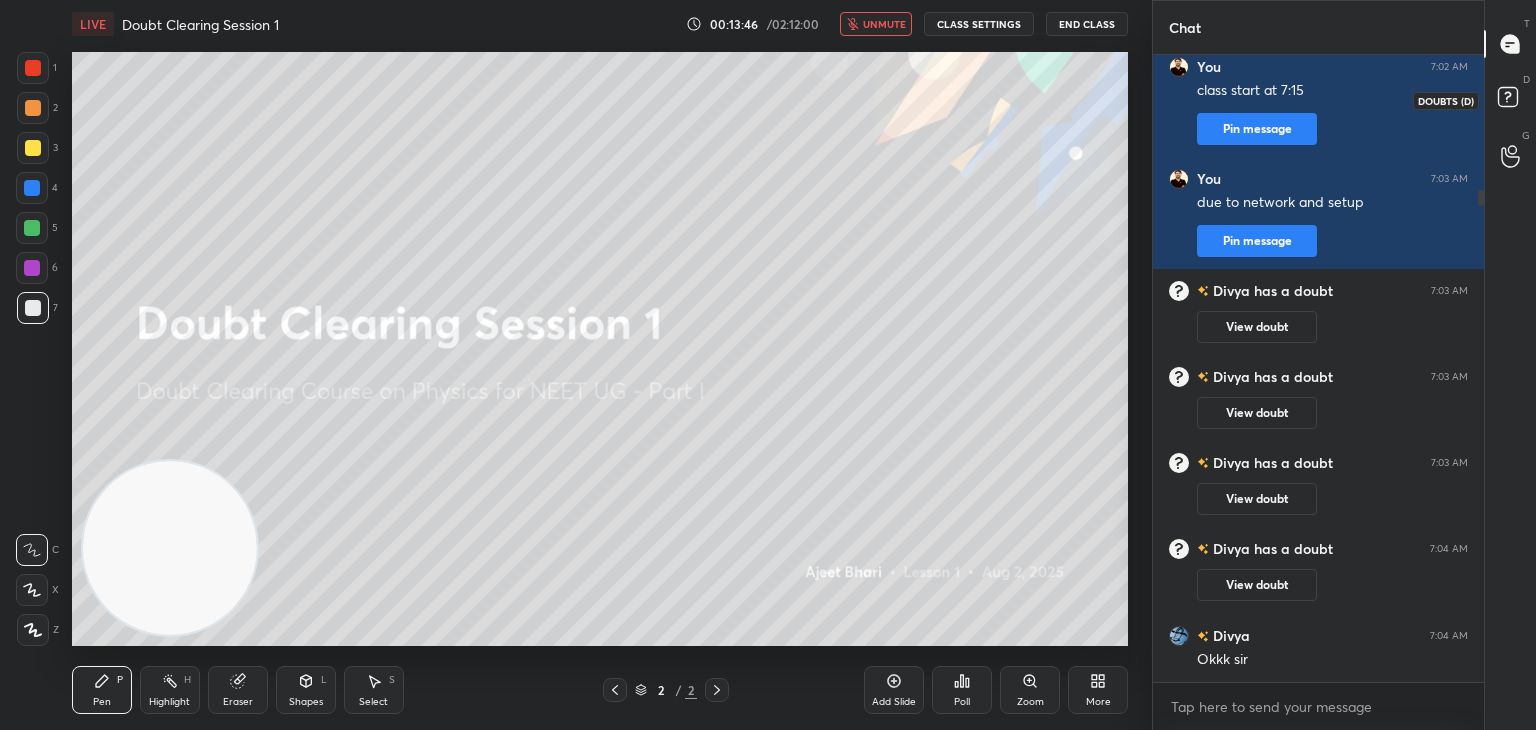 click 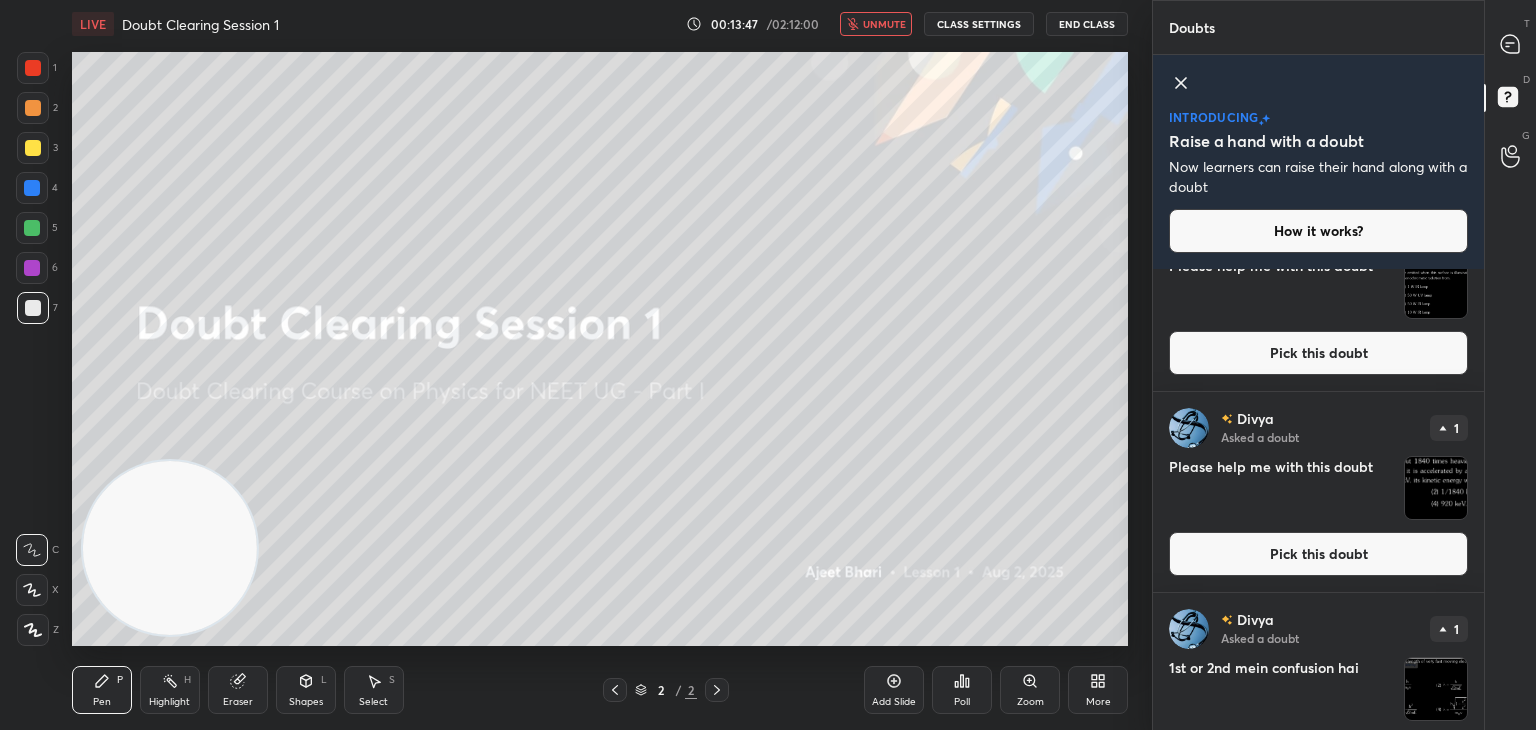 scroll, scrollTop: 343, scrollLeft: 0, axis: vertical 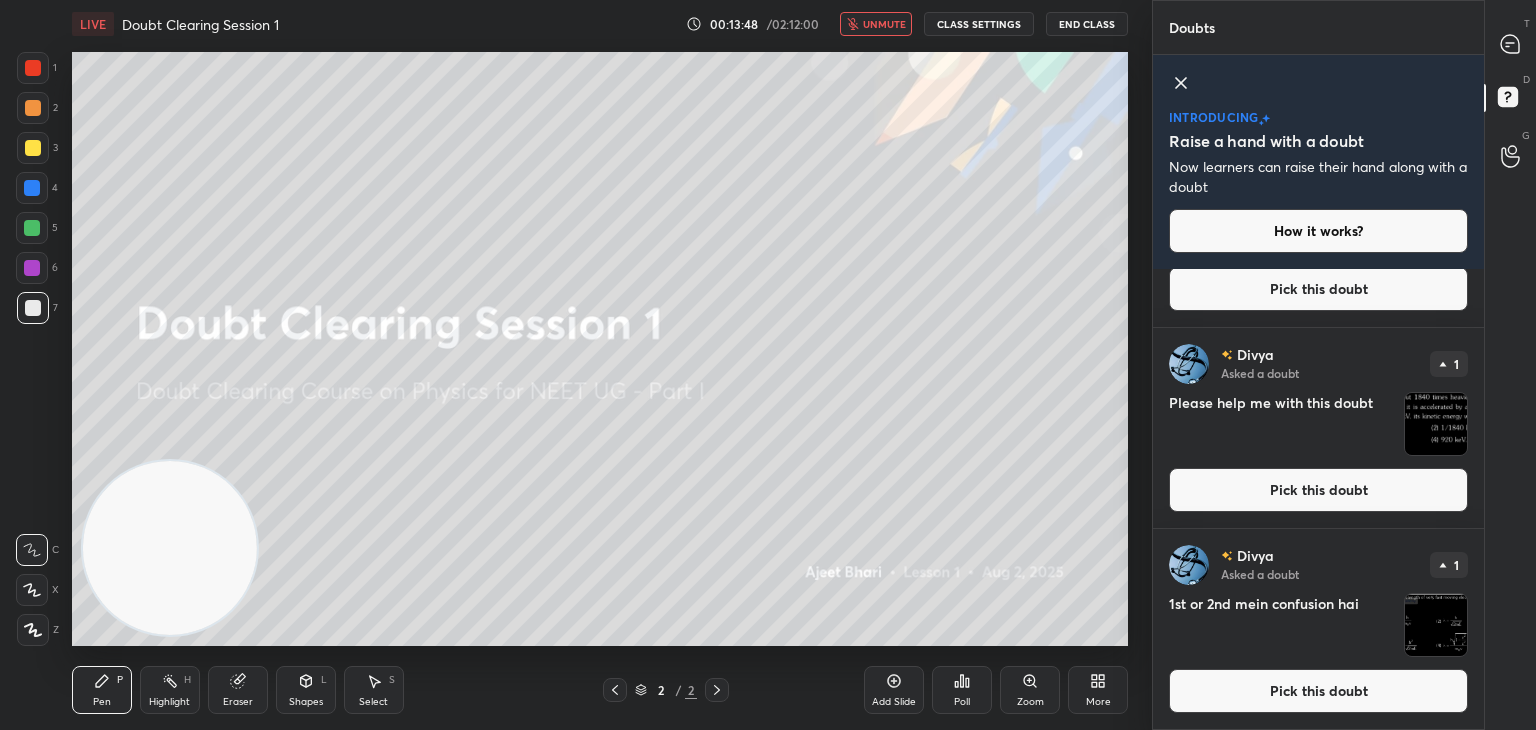 click at bounding box center [1436, 625] 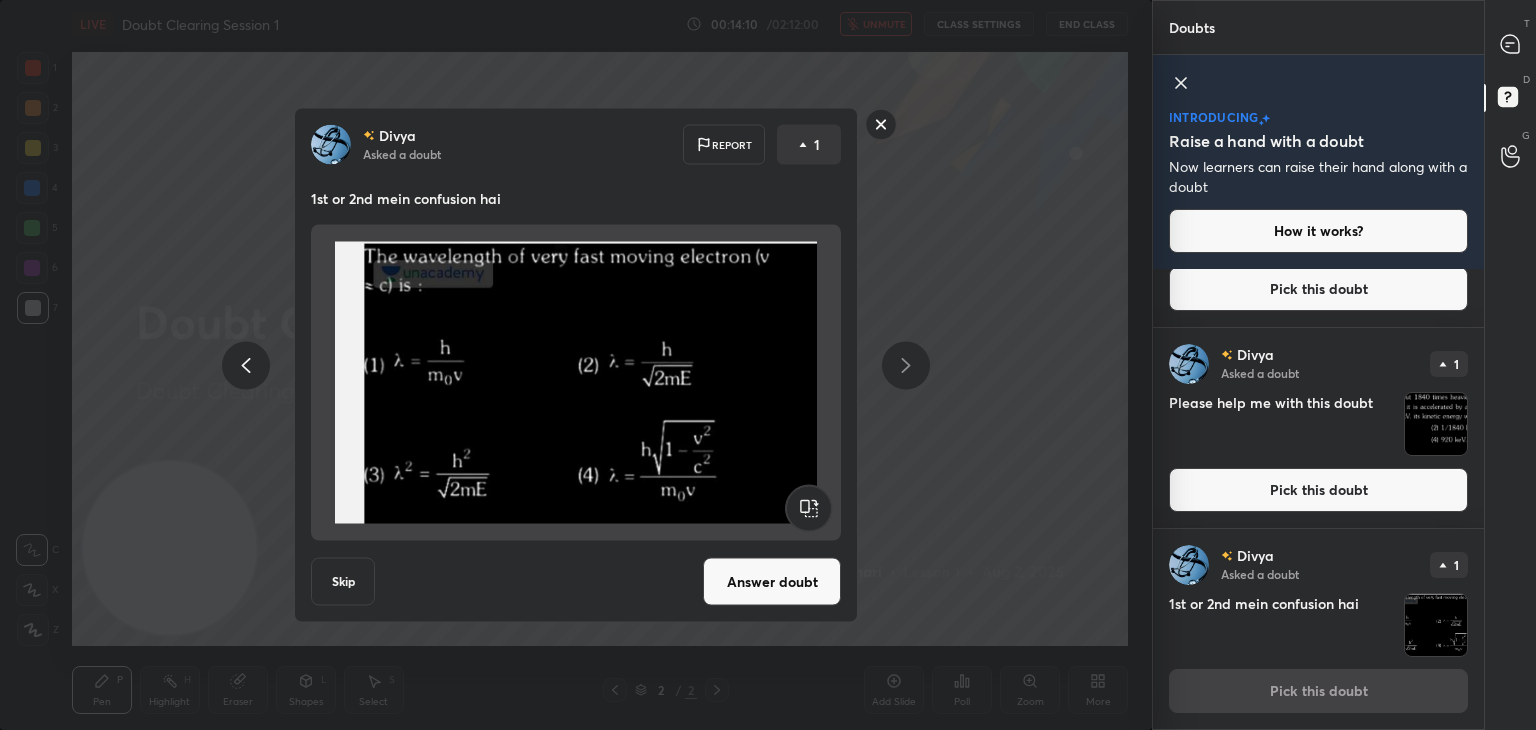click on "[FIRST] Asked a doubt Report 1 1st or 2nd mein confusion hai Skip Answer doubt" at bounding box center (576, 365) 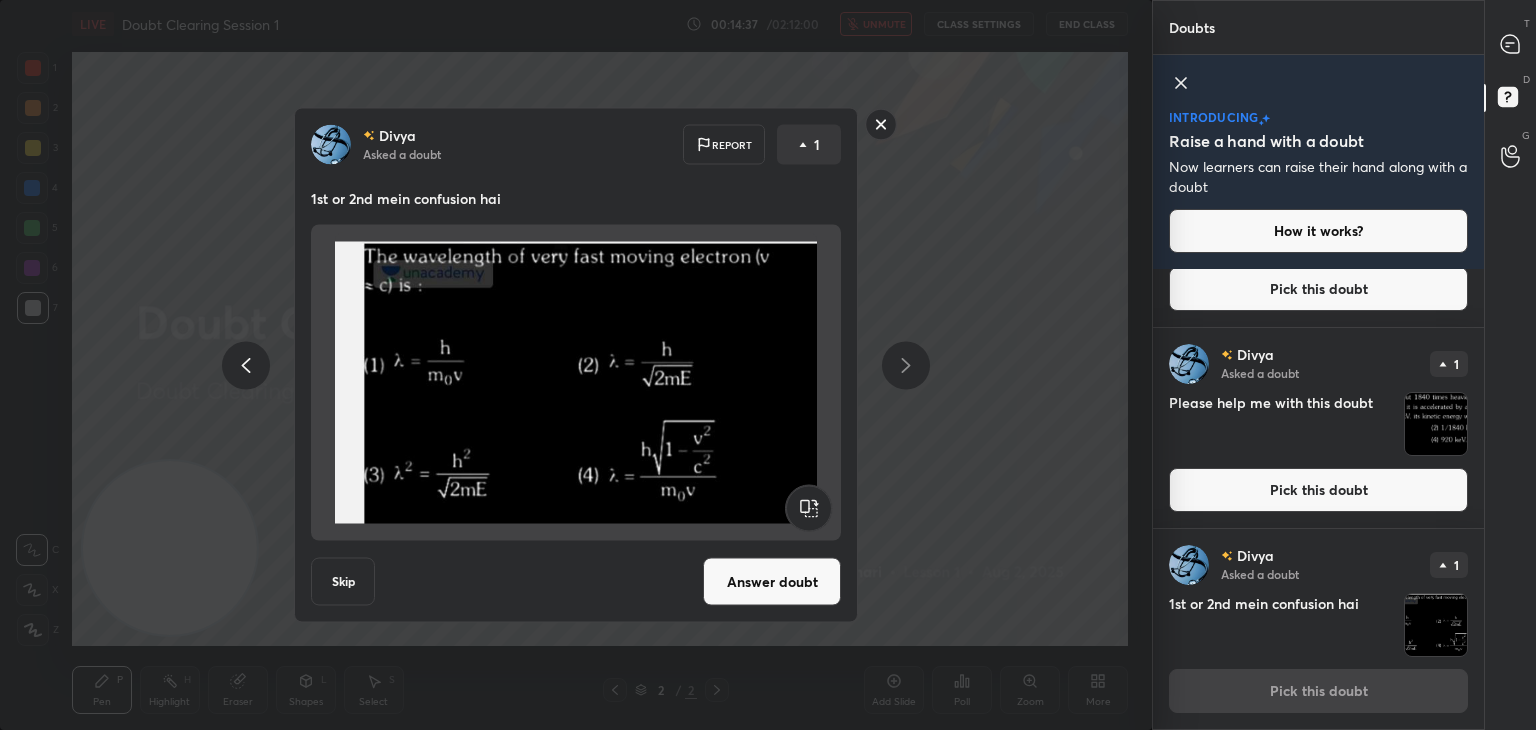 click on "Answer doubt" at bounding box center [772, 582] 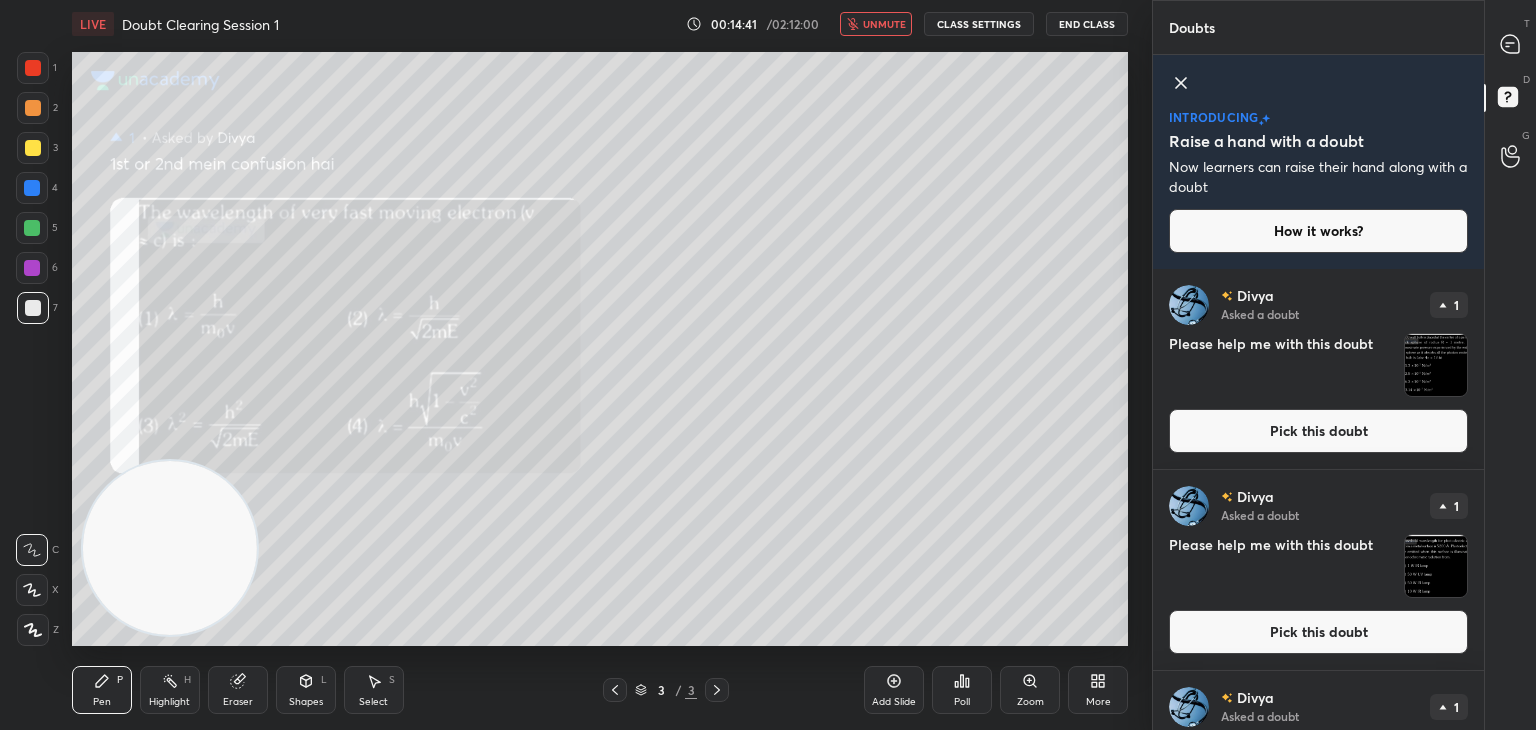 click on "unmute" at bounding box center (884, 24) 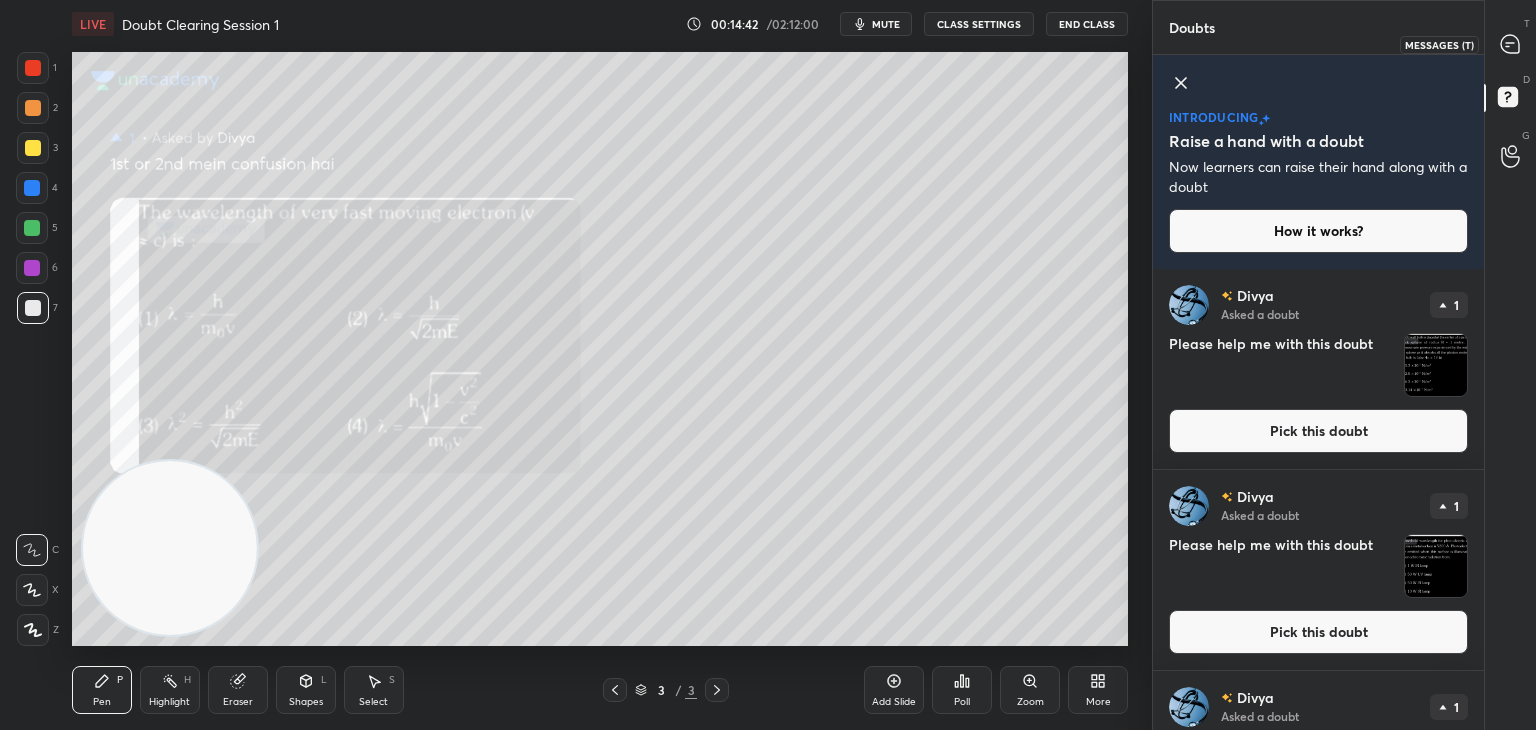 click on "T Messages (T)" at bounding box center (1510, 44) 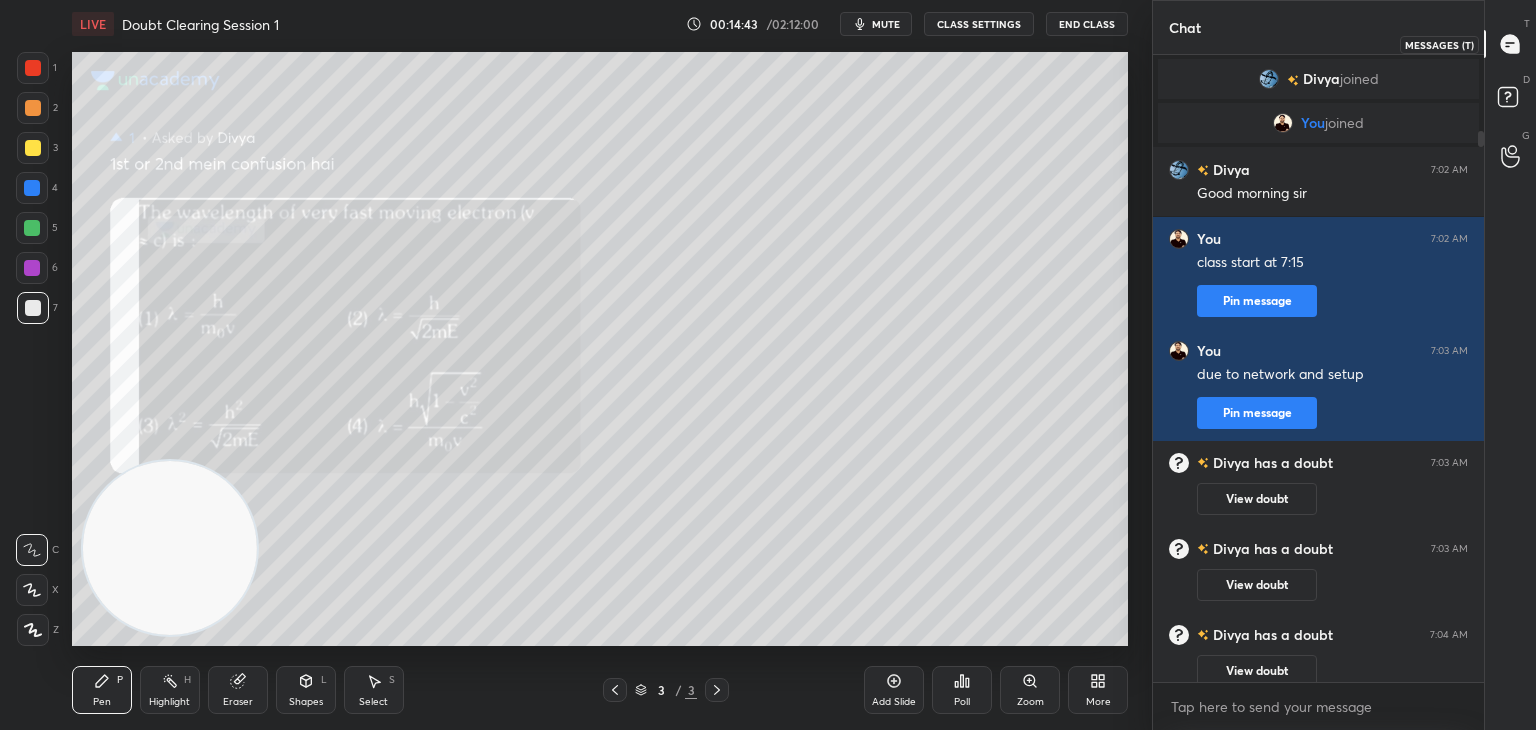 scroll, scrollTop: 86, scrollLeft: 0, axis: vertical 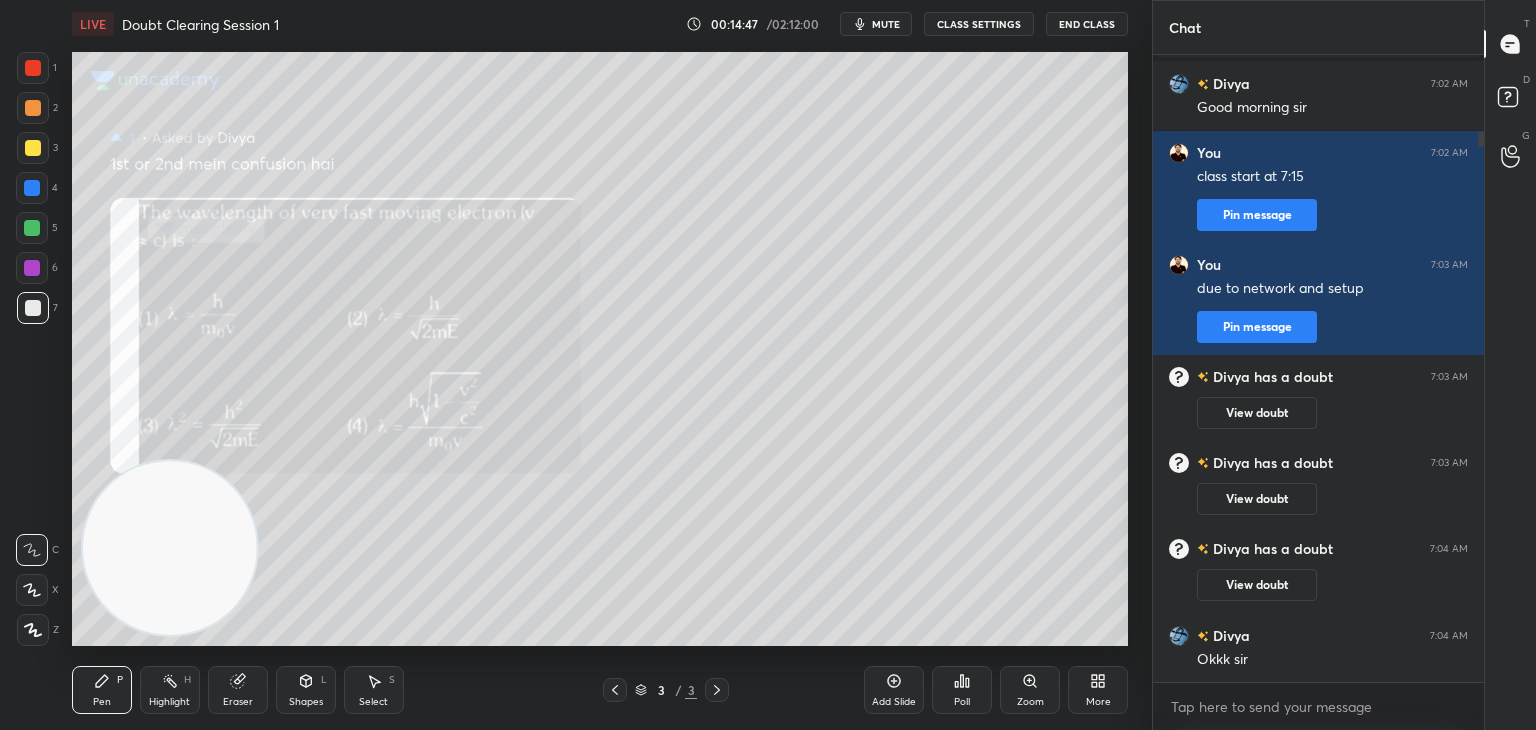 click at bounding box center [32, 590] 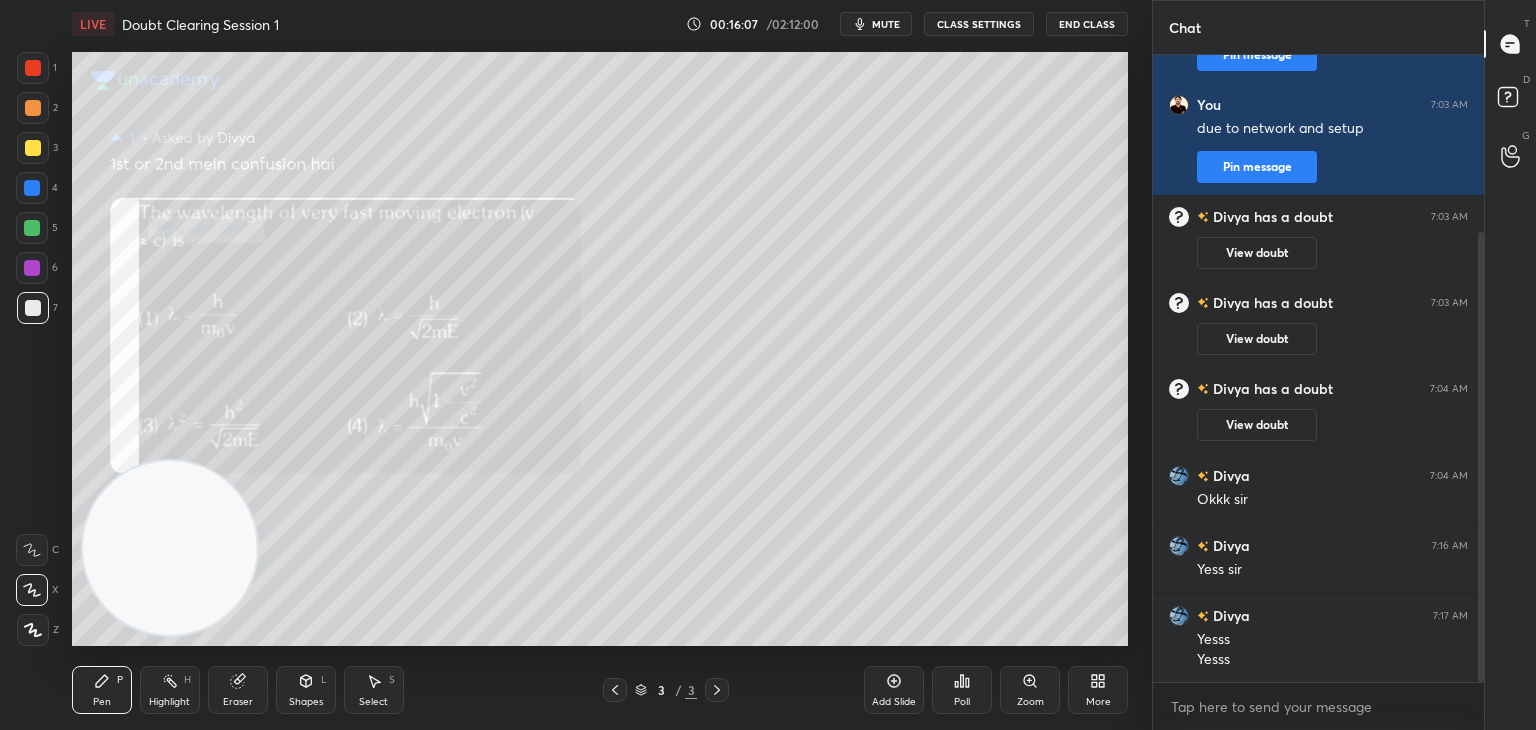 scroll, scrollTop: 316, scrollLeft: 0, axis: vertical 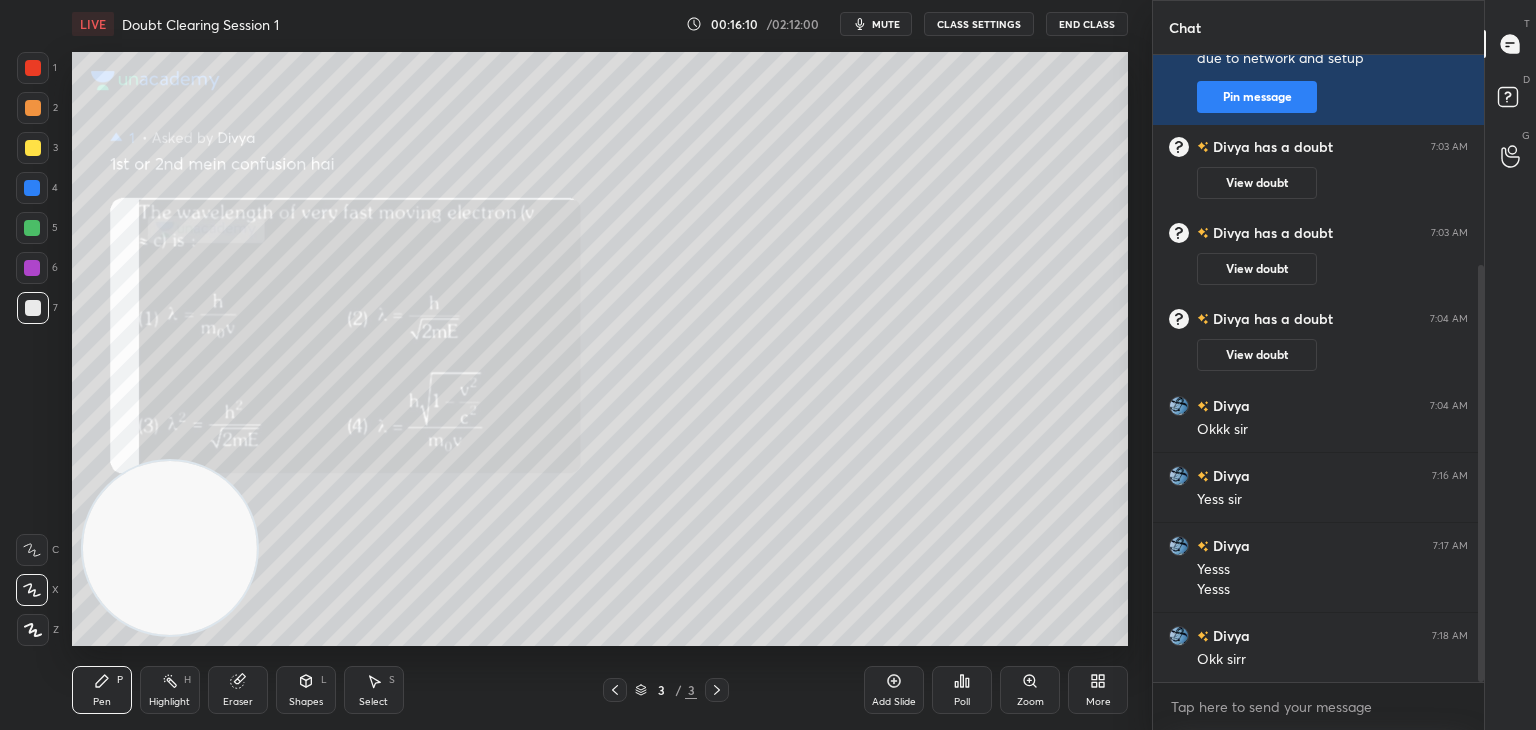 click at bounding box center [170, 548] 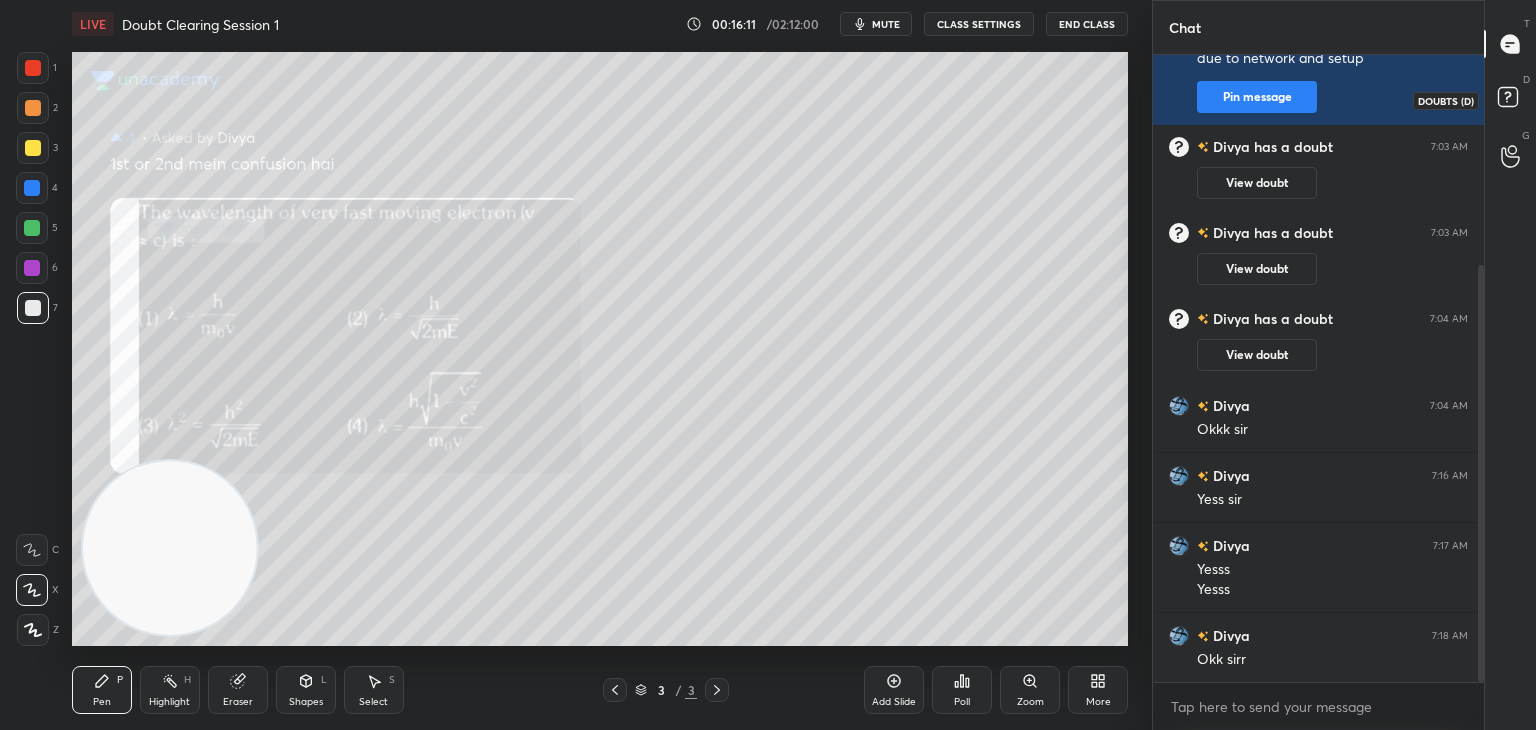 click 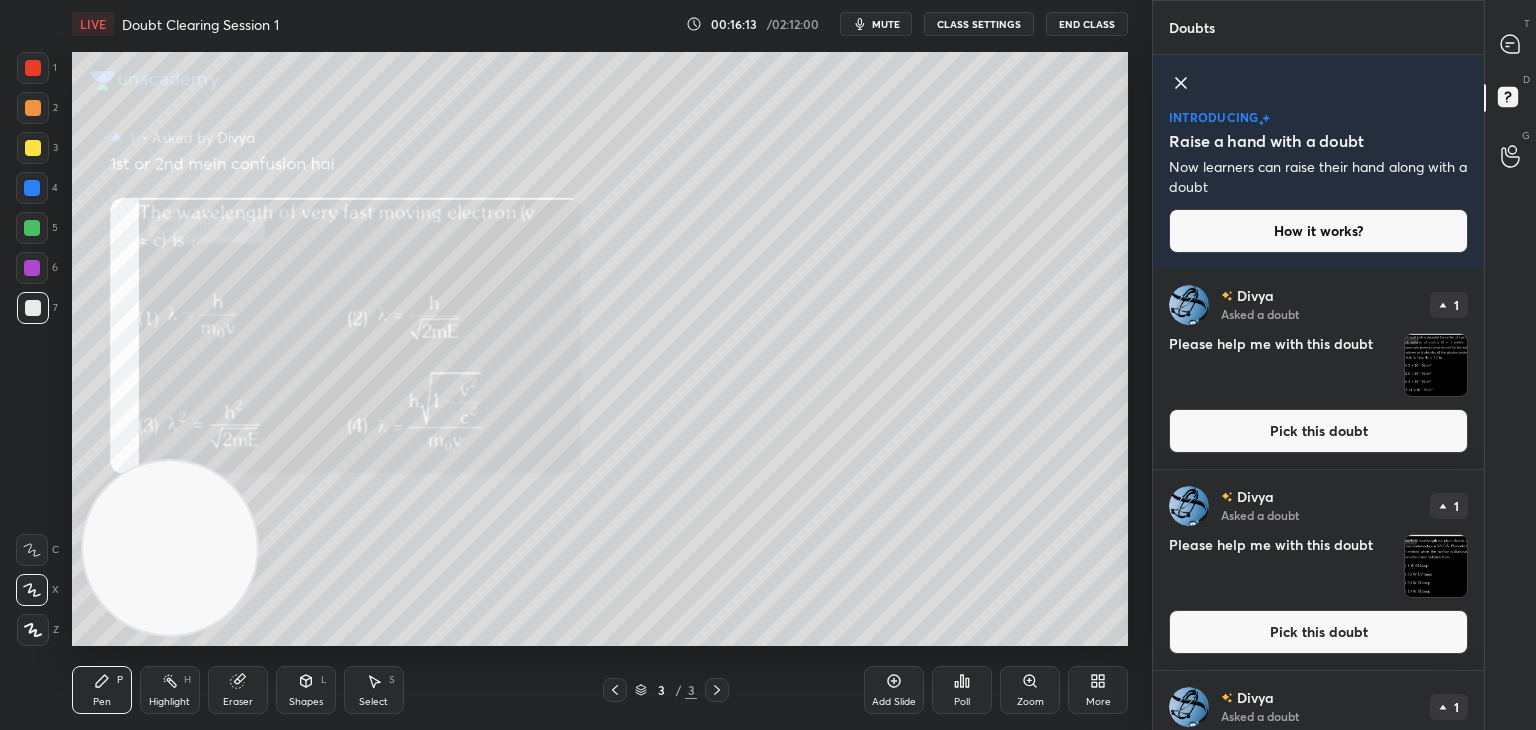 scroll, scrollTop: 142, scrollLeft: 0, axis: vertical 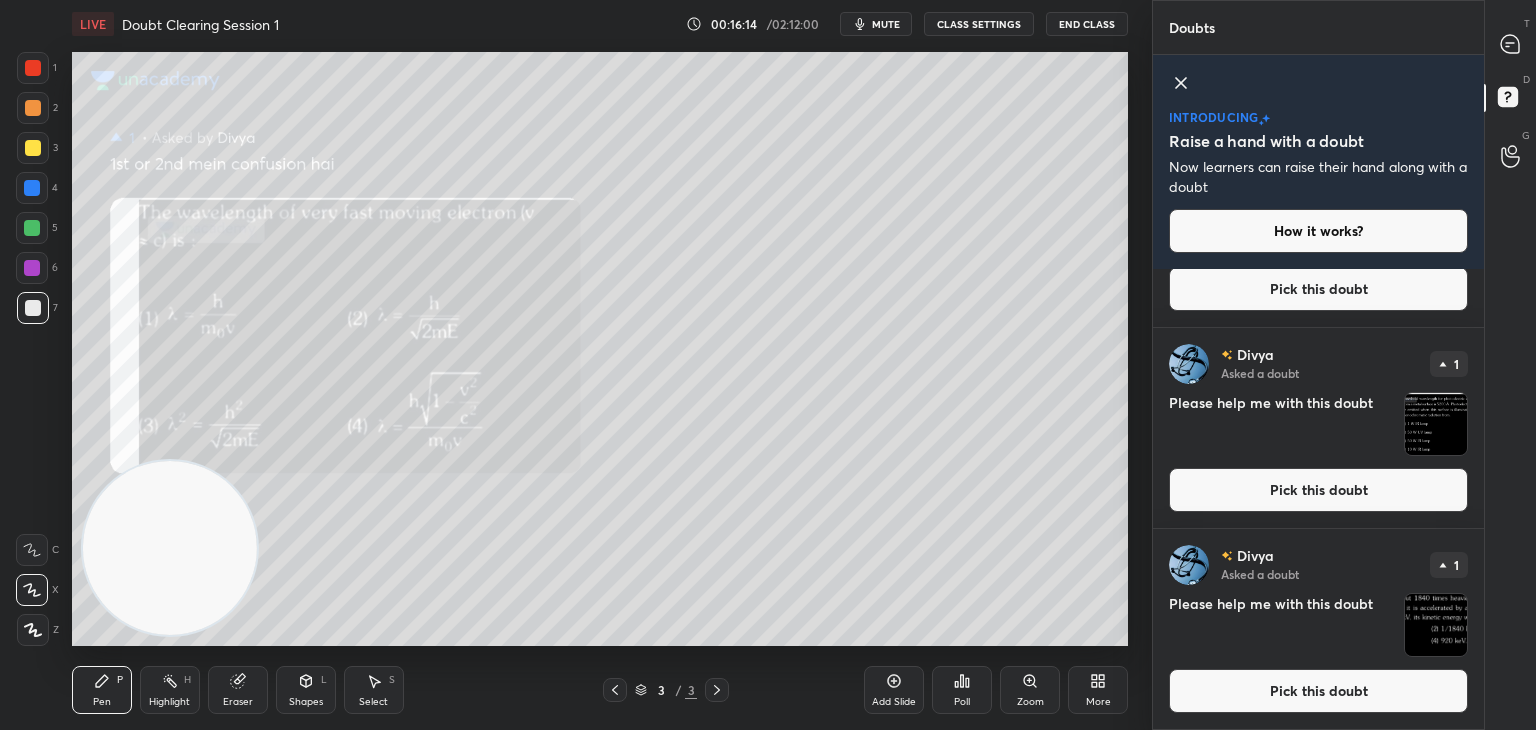 click at bounding box center (1436, 625) 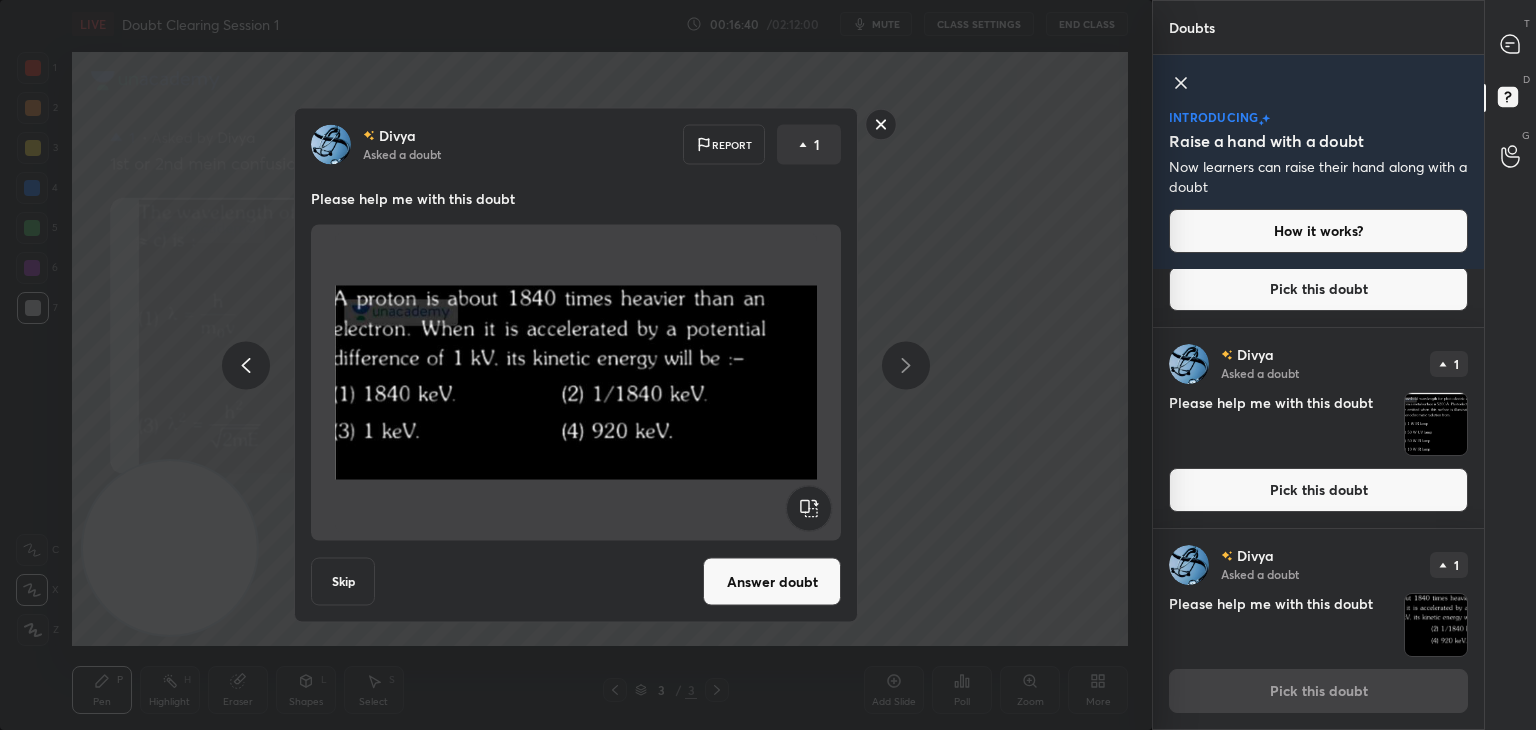 click at bounding box center (576, 383) 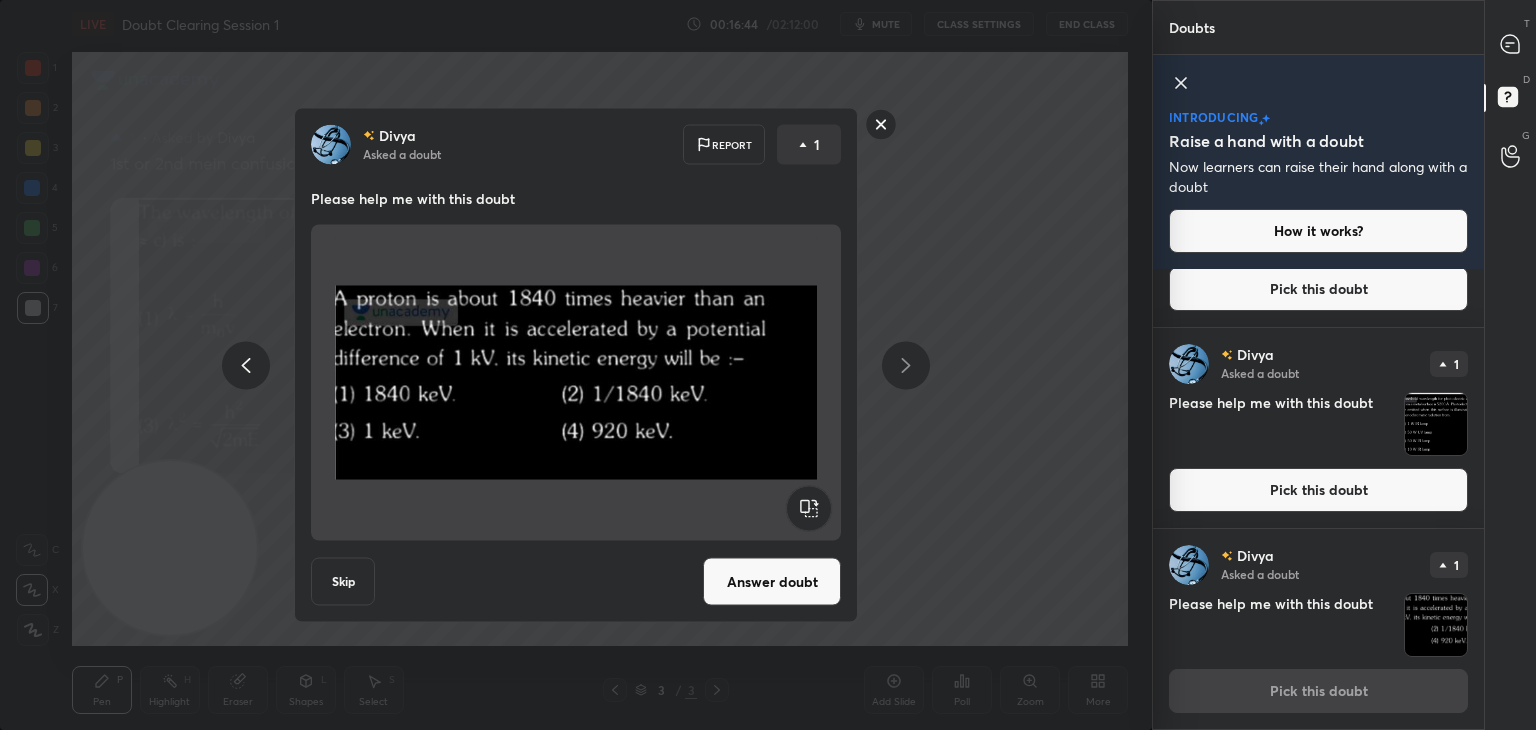 click on "Answer doubt" at bounding box center [772, 582] 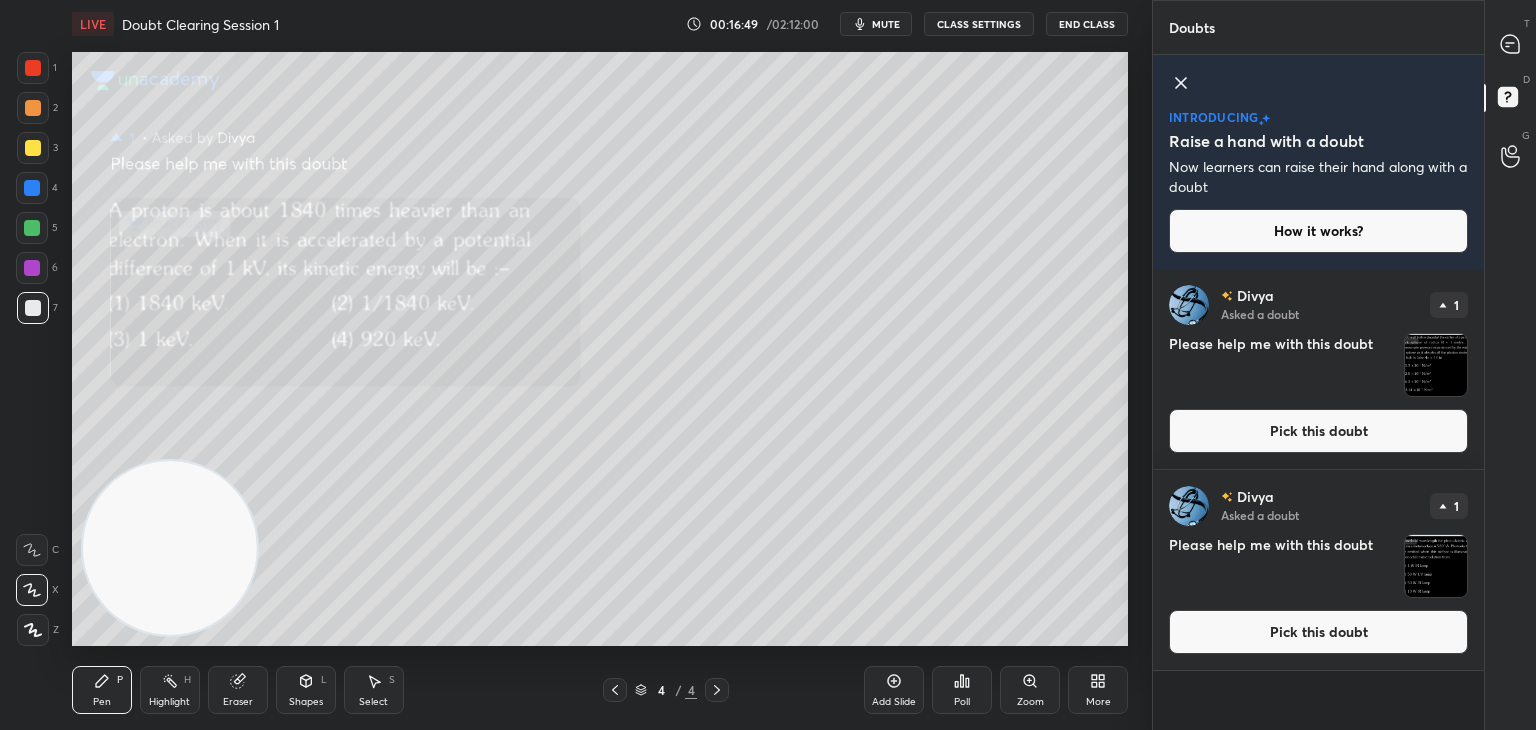 click on "mute" at bounding box center [886, 24] 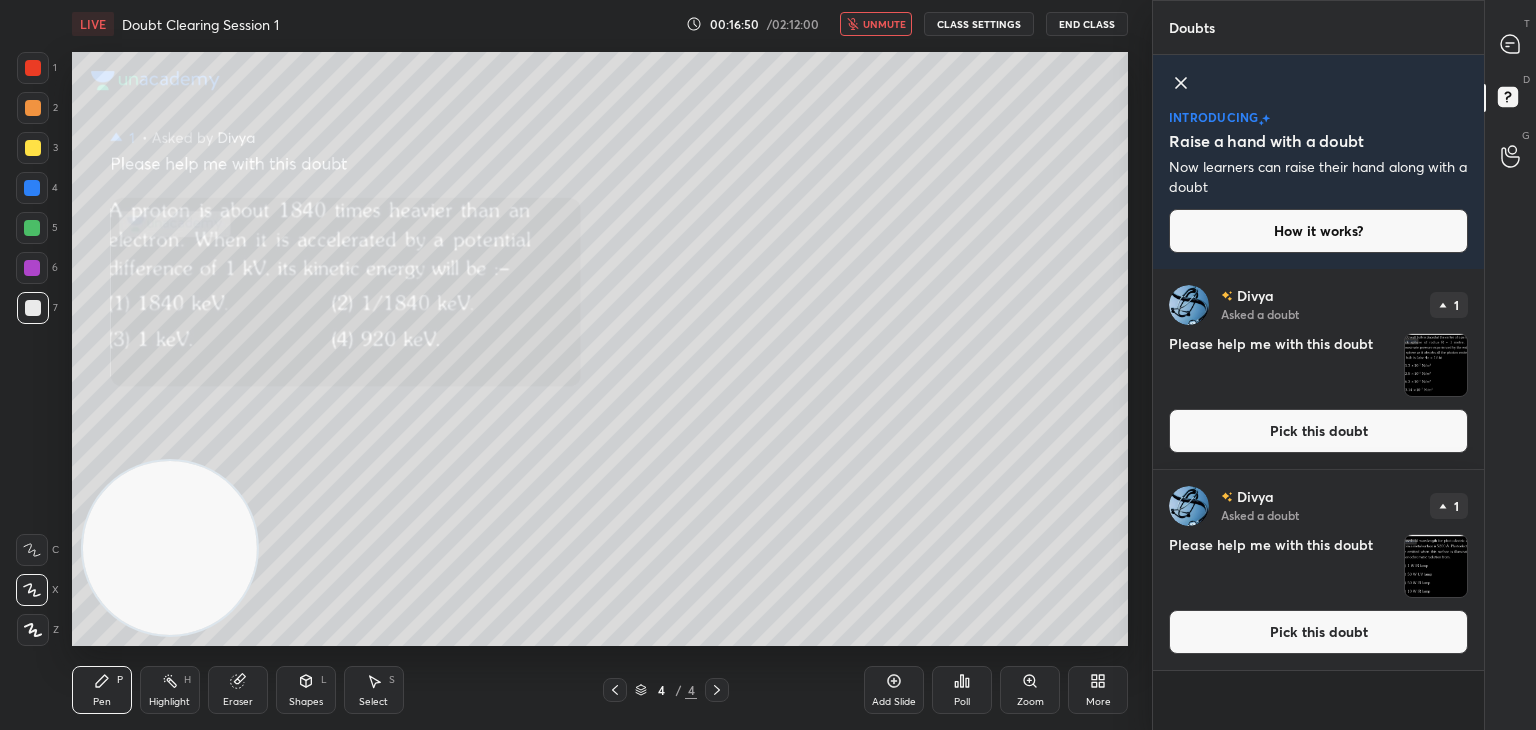 click at bounding box center (1511, 44) 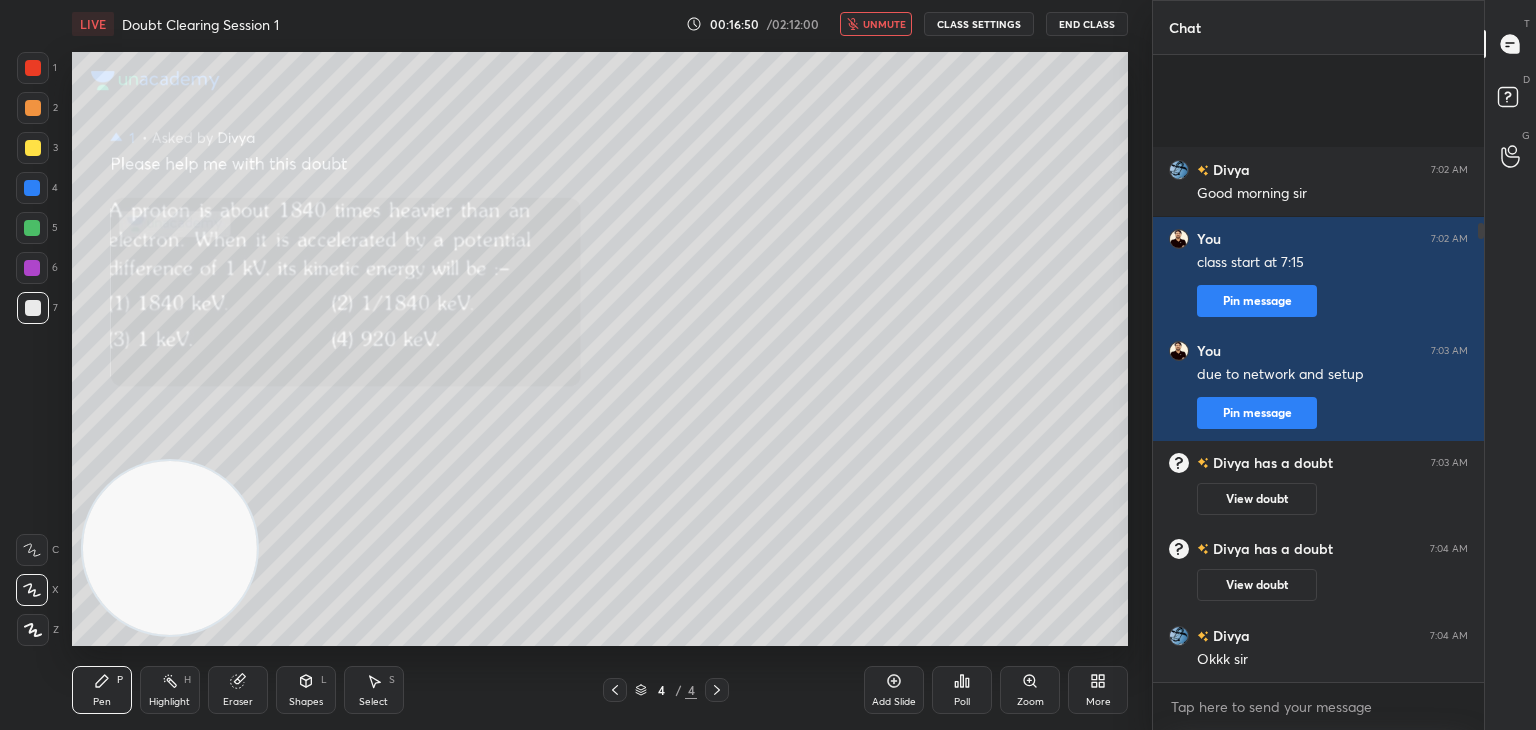 scroll, scrollTop: 230, scrollLeft: 0, axis: vertical 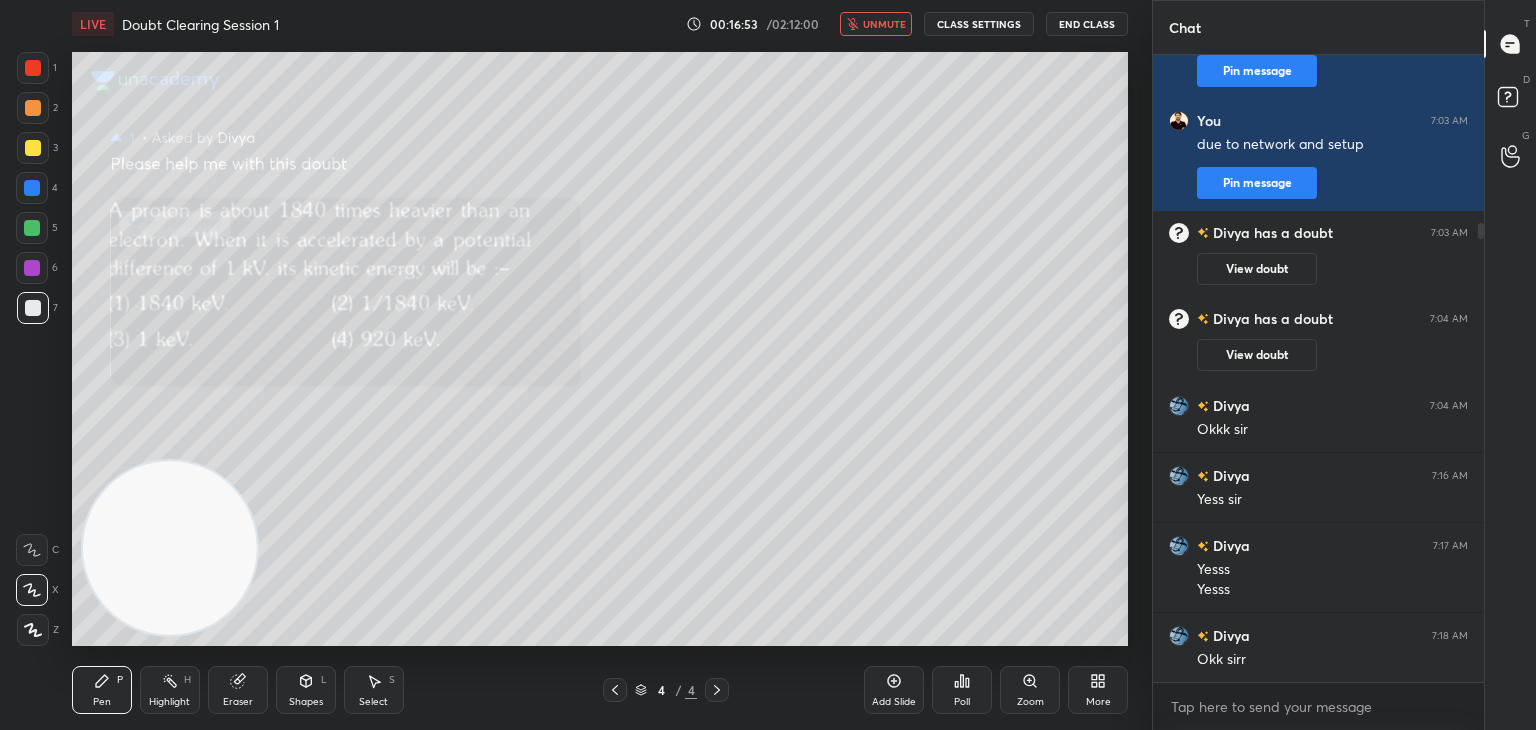 click on "unmute" at bounding box center (884, 24) 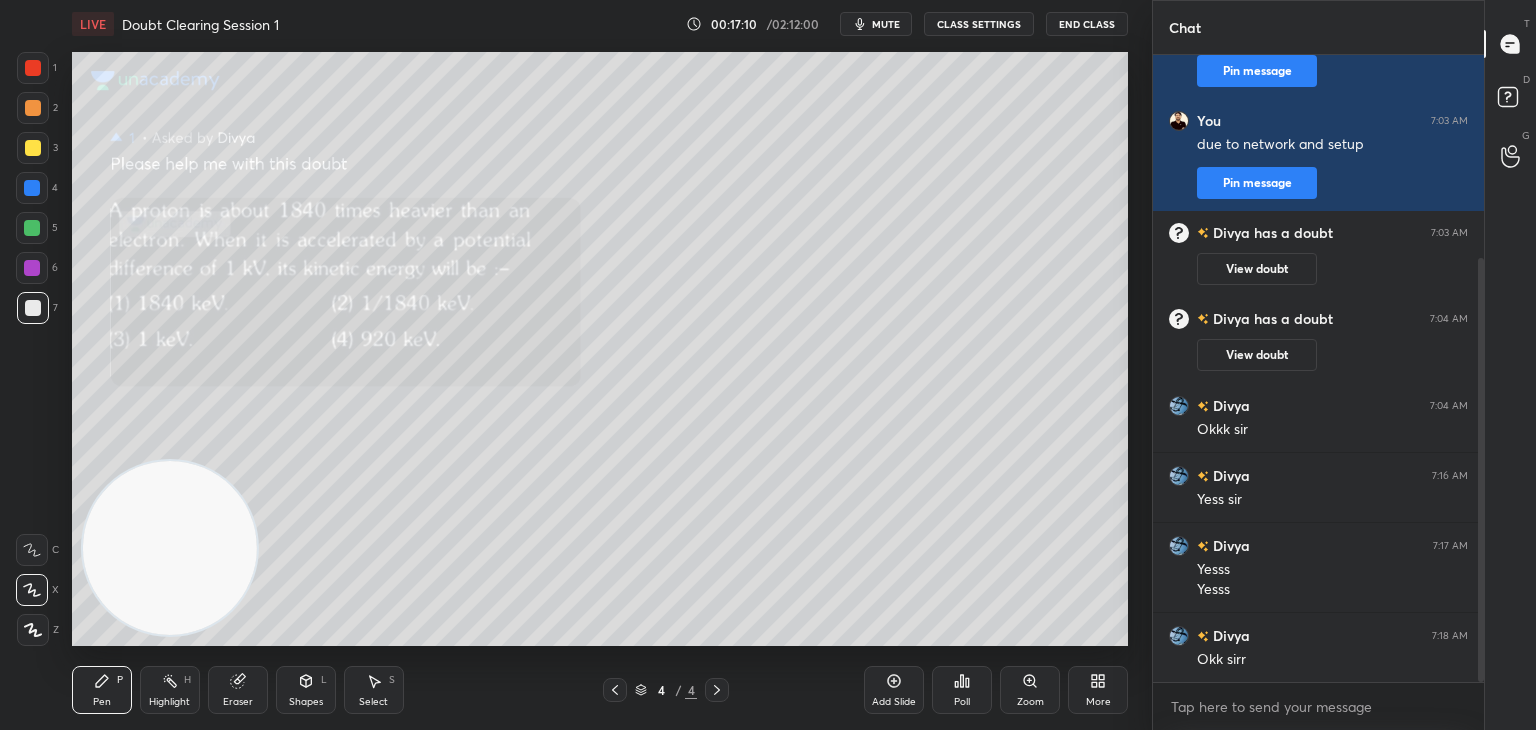scroll, scrollTop: 300, scrollLeft: 0, axis: vertical 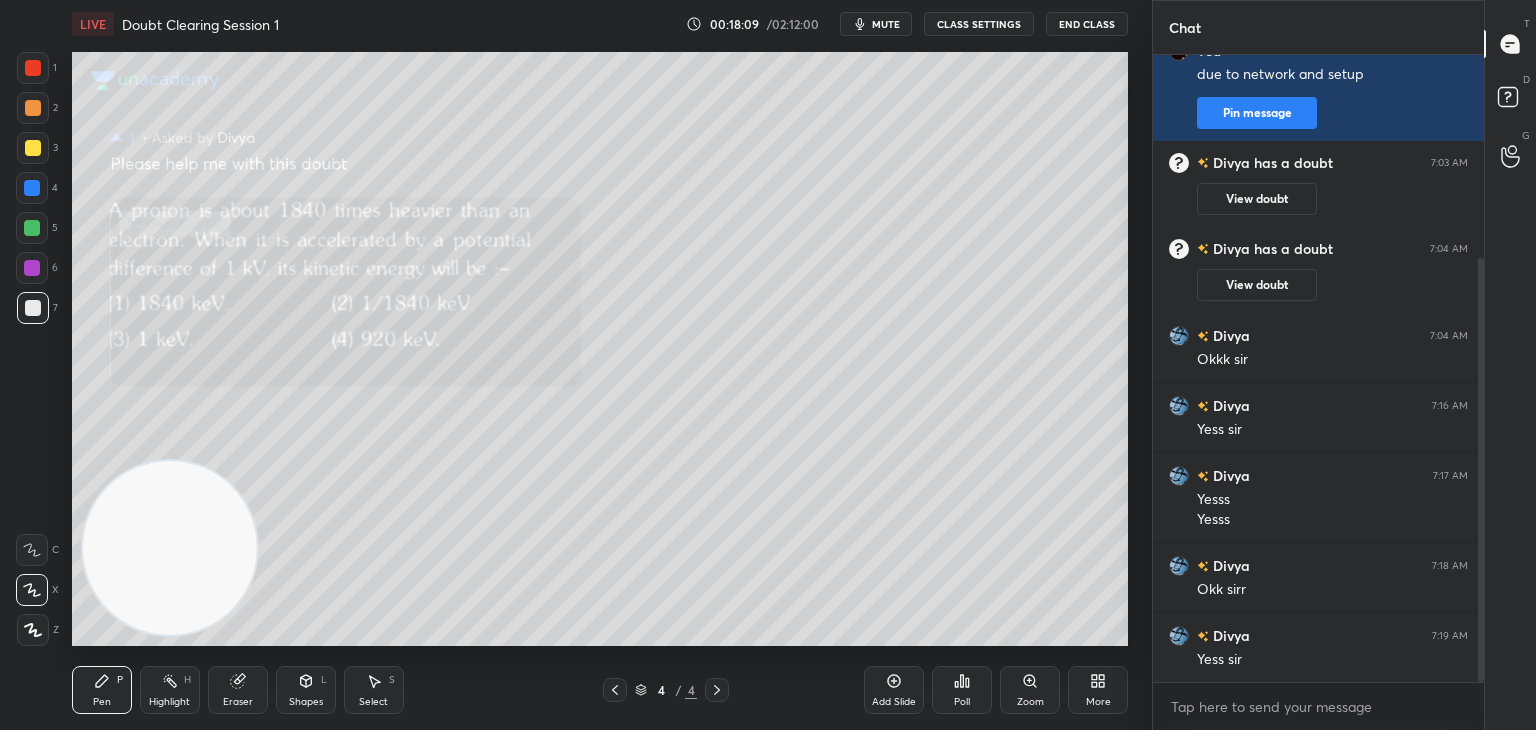 click on "mute" at bounding box center [886, 24] 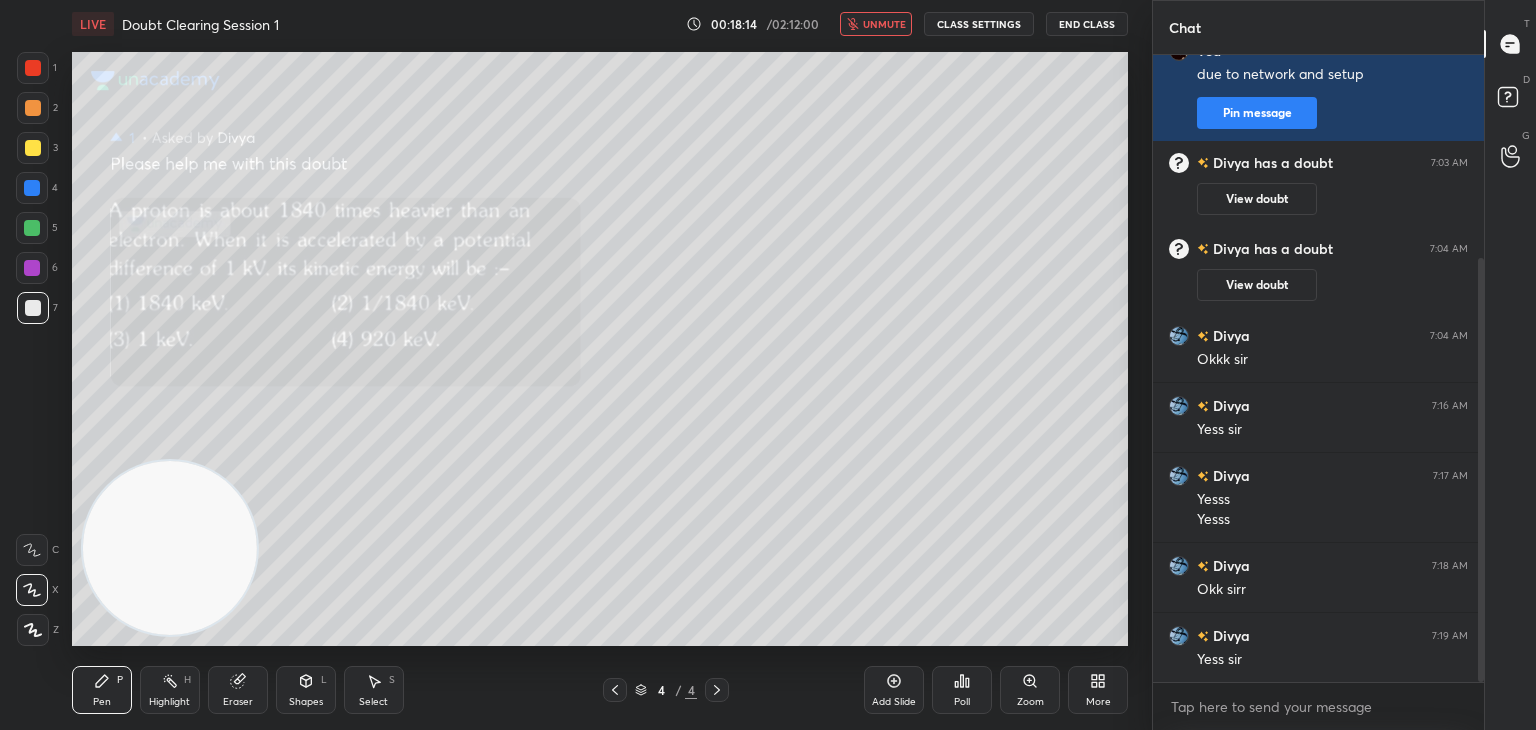 scroll, scrollTop: 370, scrollLeft: 0, axis: vertical 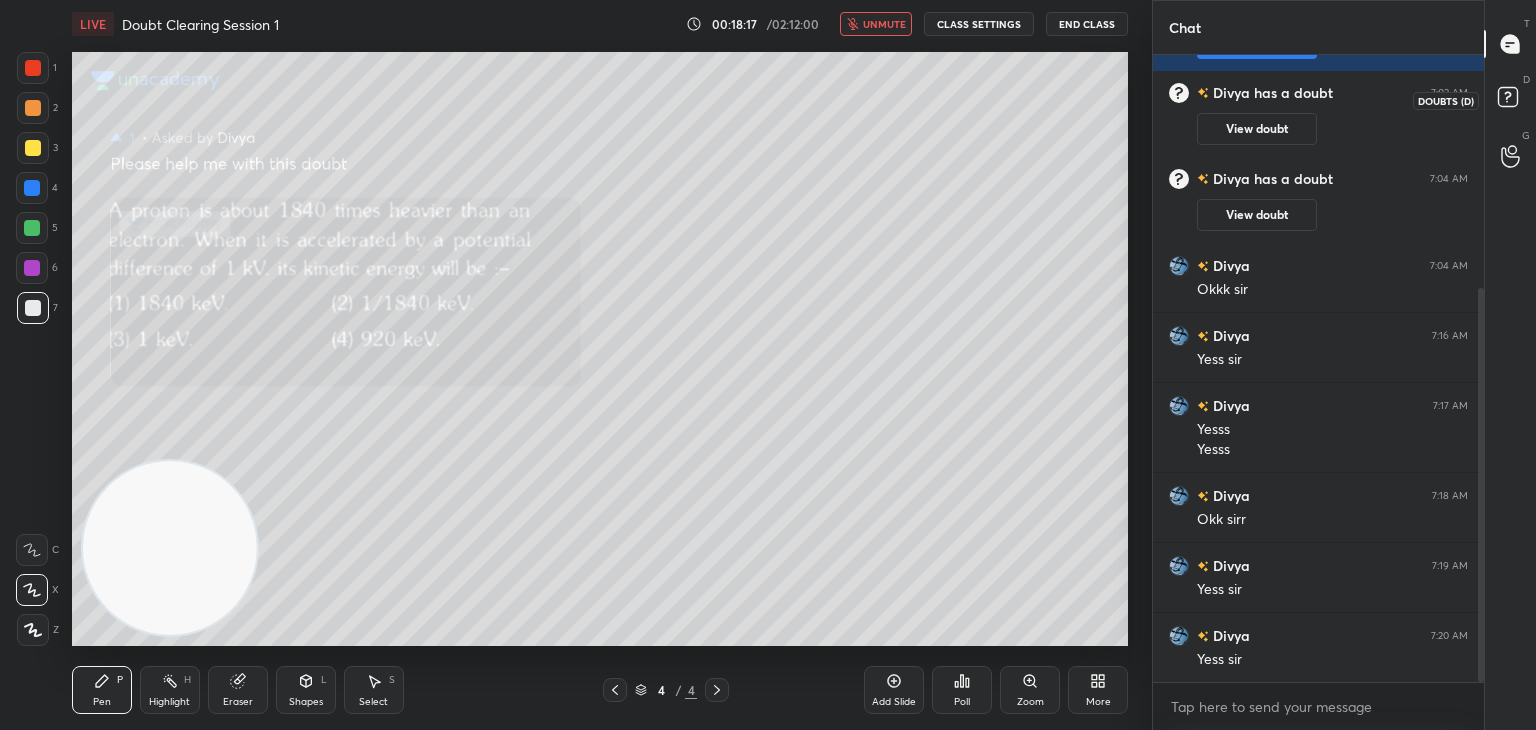 click 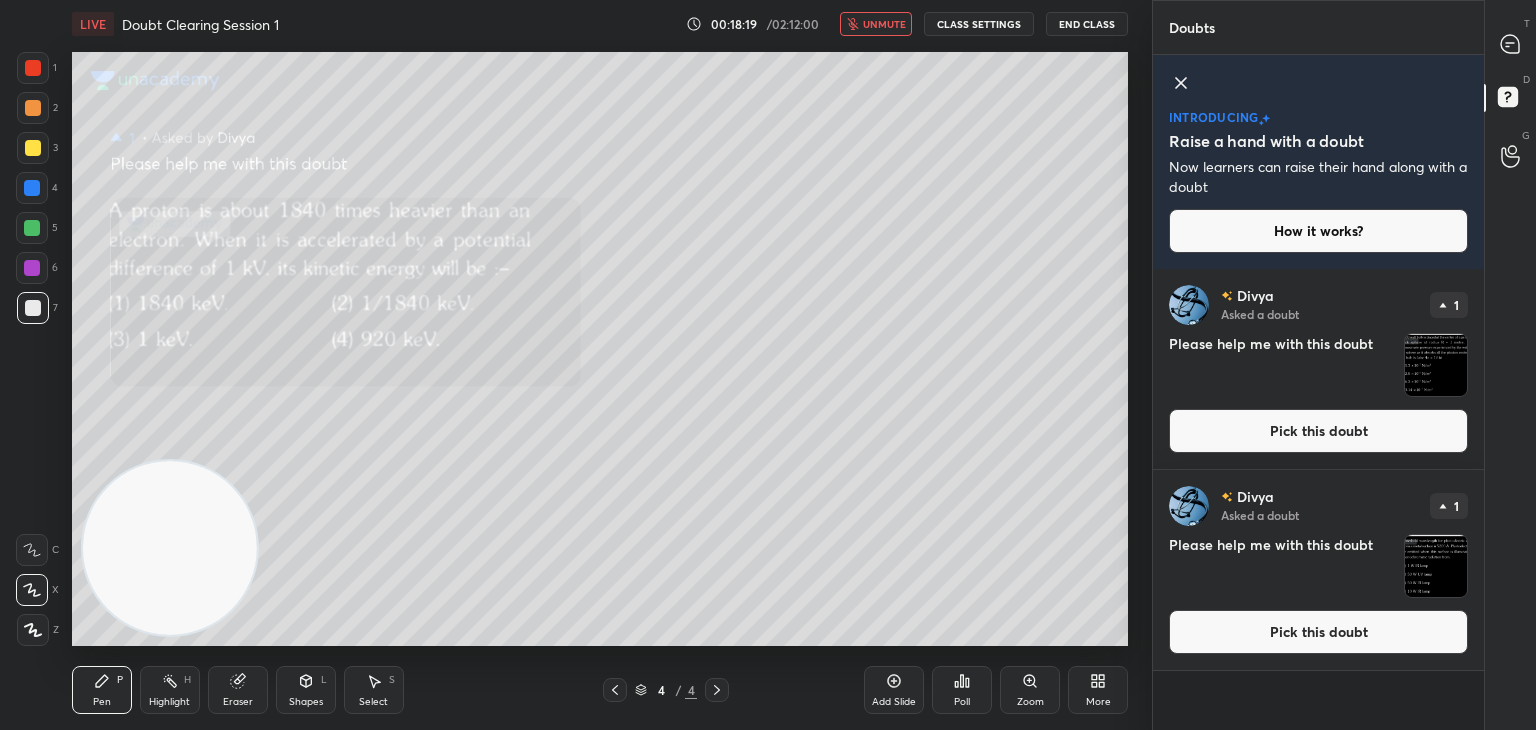 click at bounding box center [1436, 566] 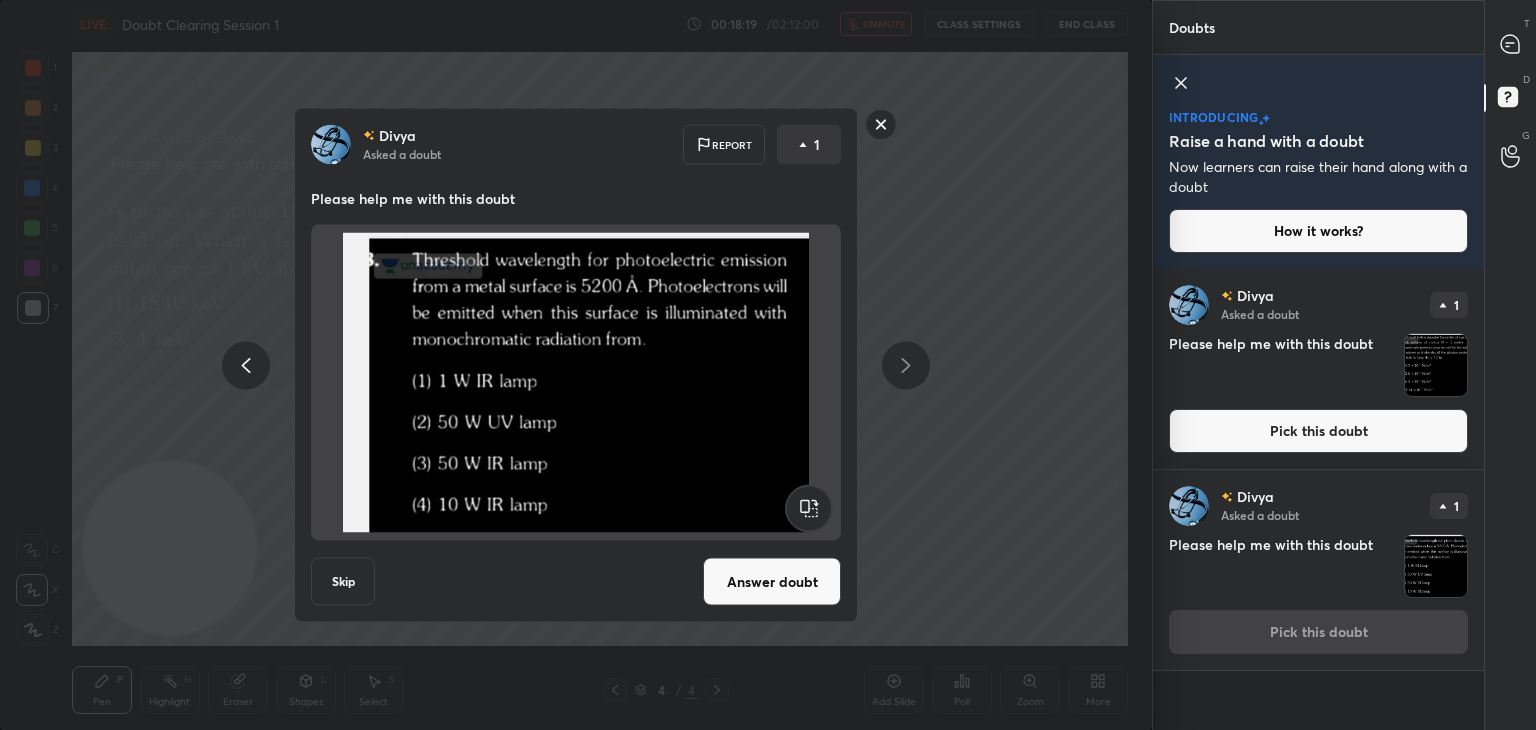 click at bounding box center (1436, 566) 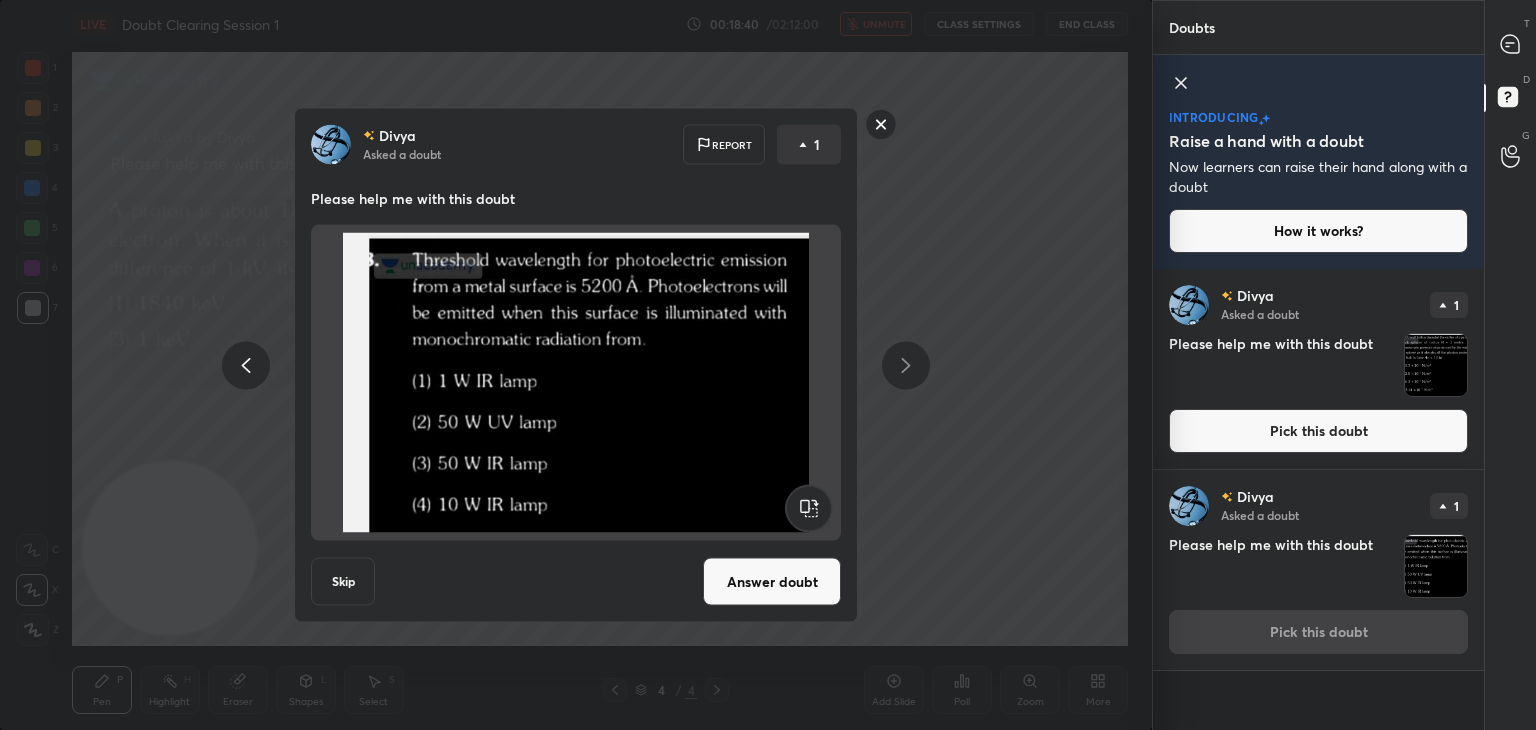 click at bounding box center [576, 383] 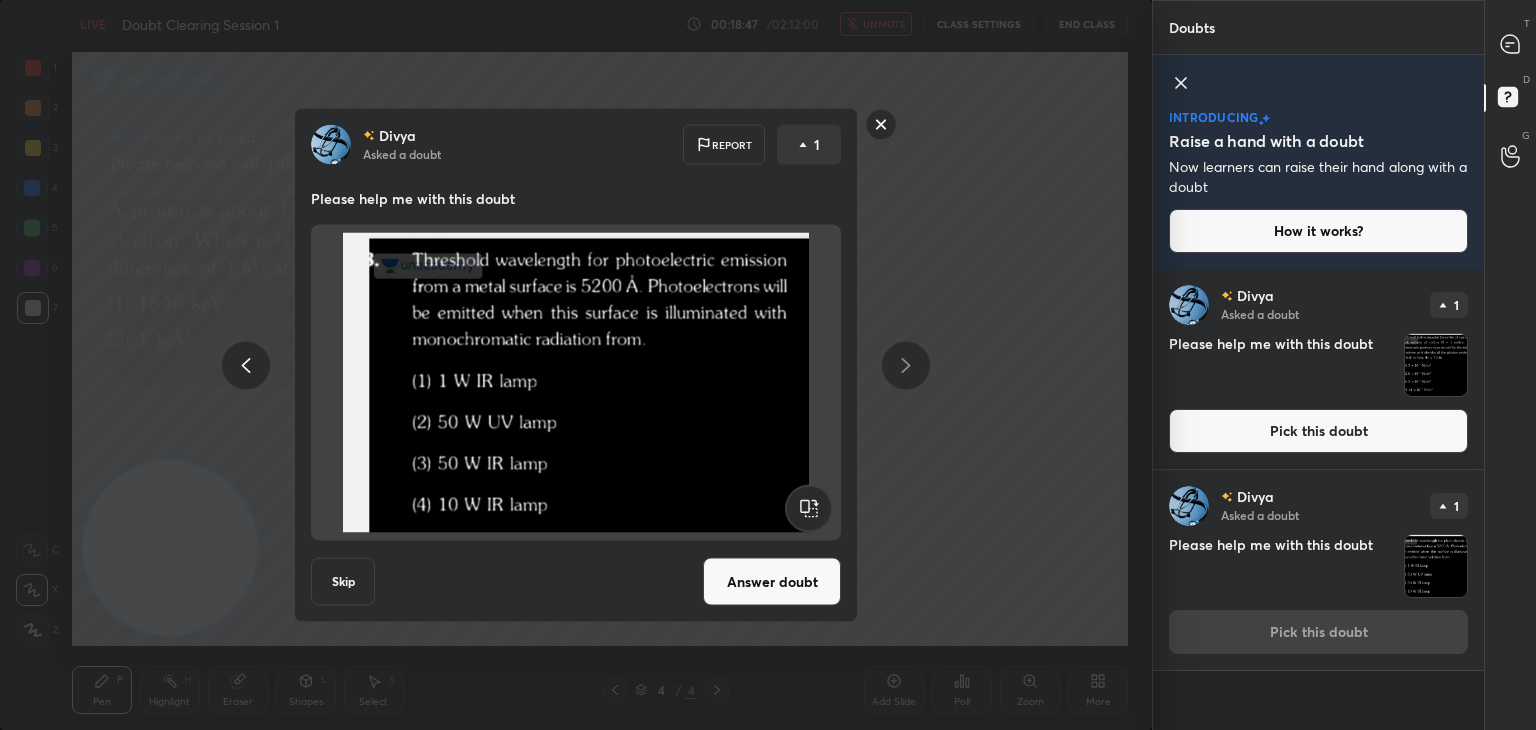 click on "Answer doubt" at bounding box center [772, 582] 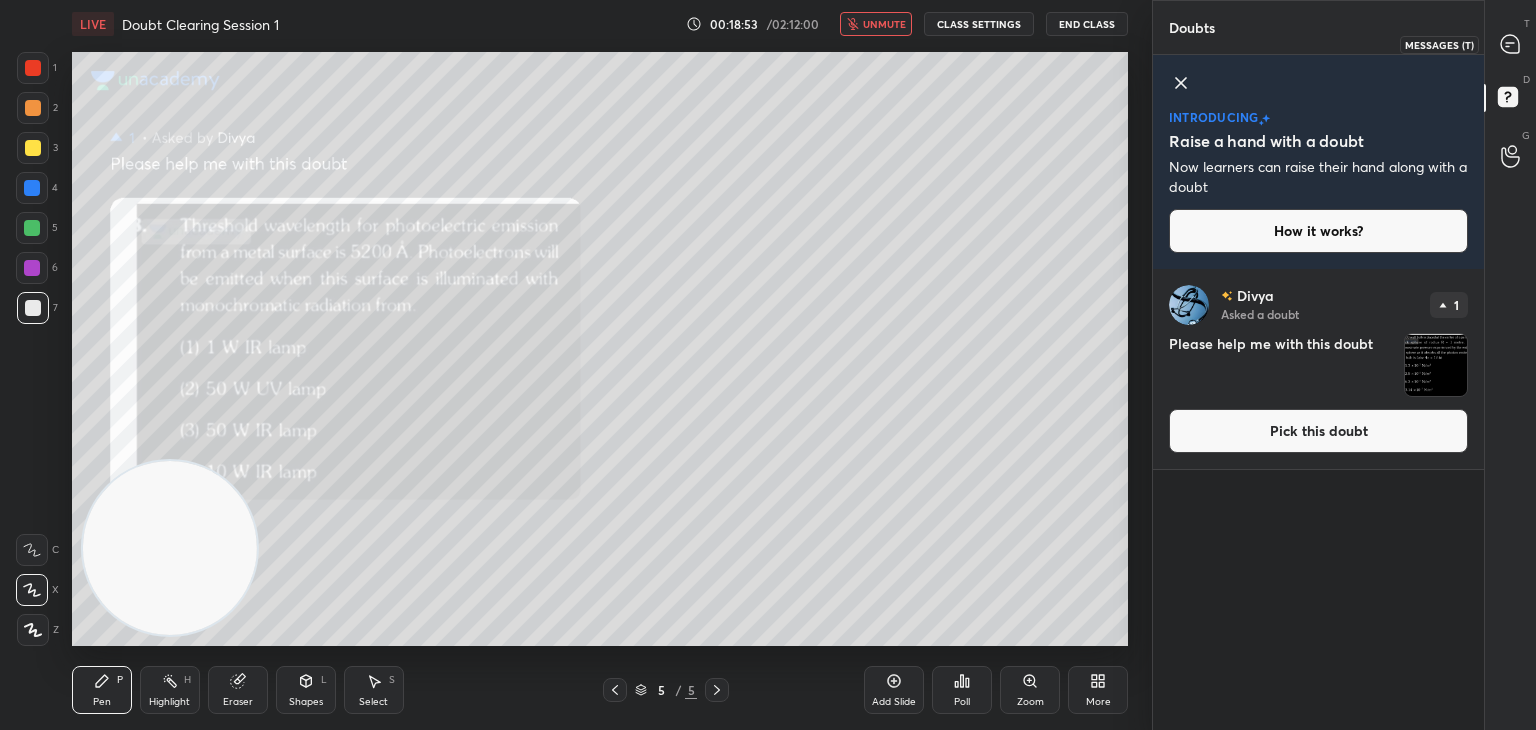 click 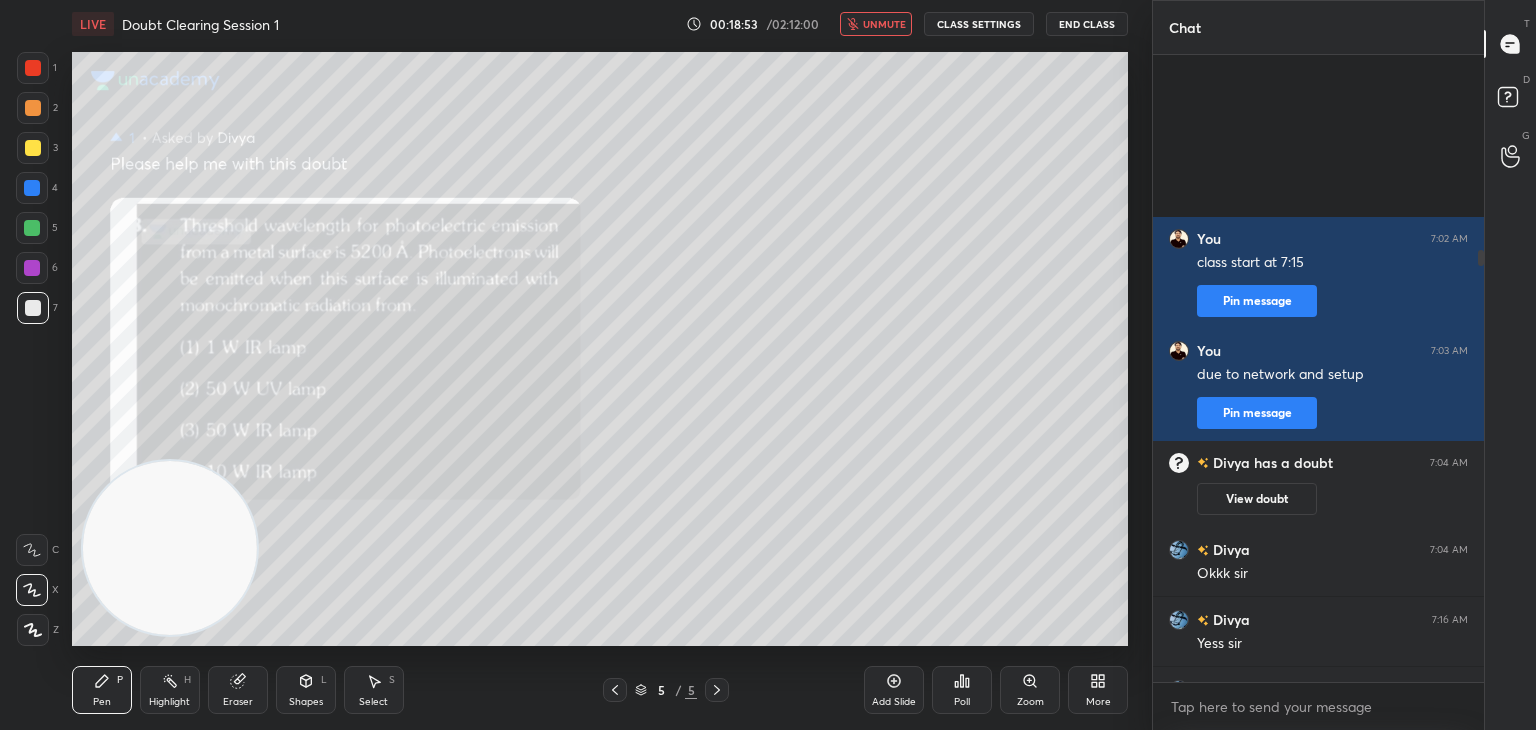 scroll, scrollTop: 284, scrollLeft: 0, axis: vertical 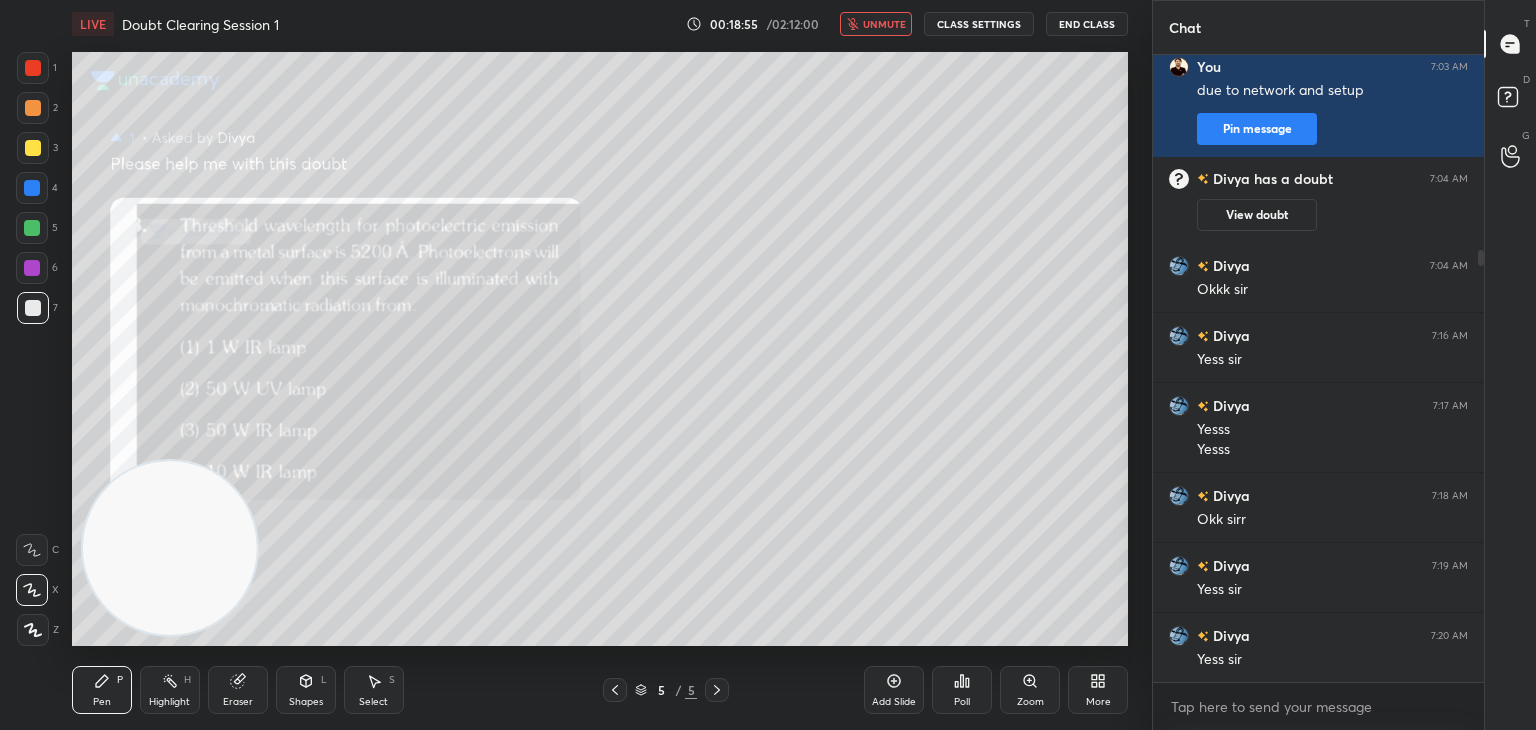 click on "unmute" at bounding box center [876, 24] 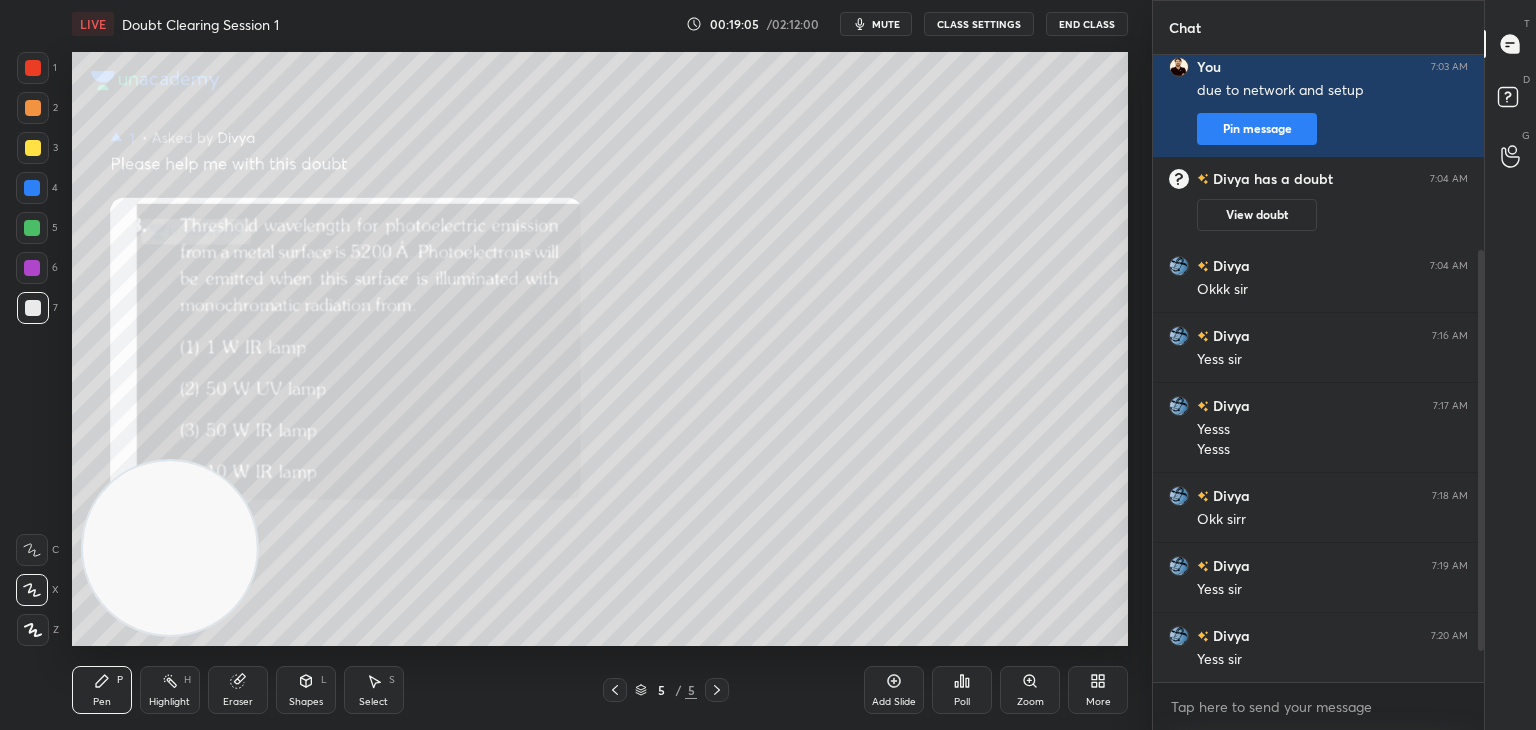 scroll, scrollTop: 354, scrollLeft: 0, axis: vertical 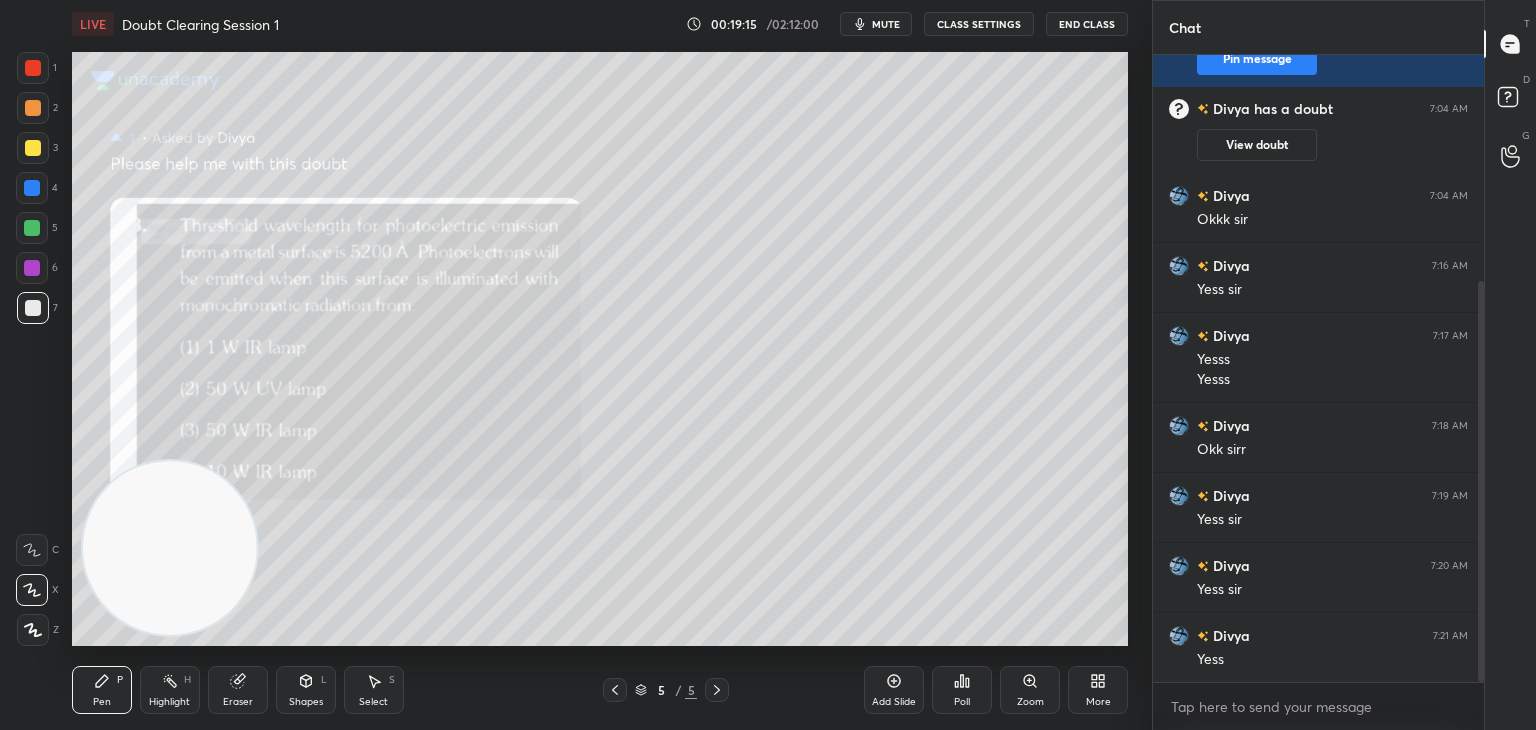 click on "Eraser" at bounding box center (238, 702) 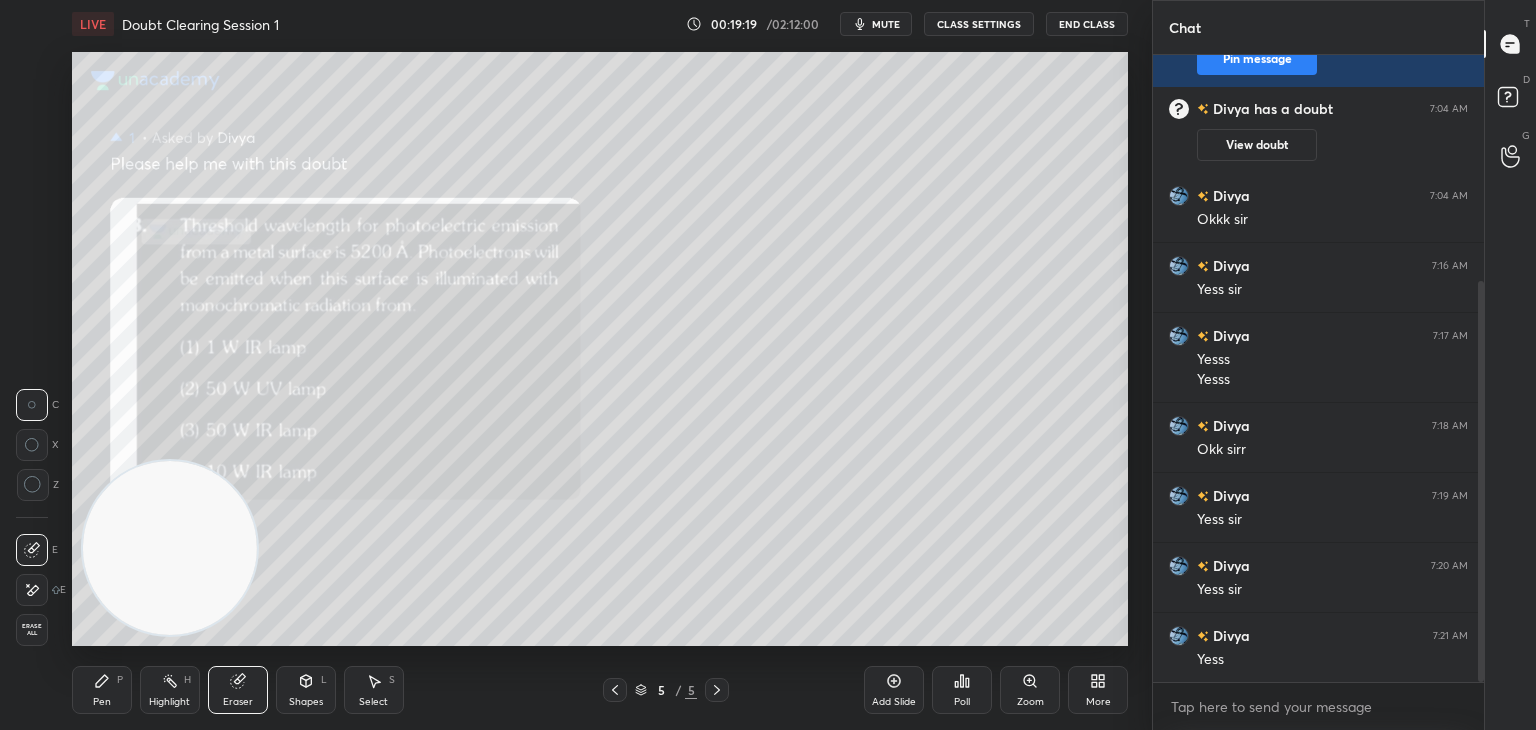click on "Pen" at bounding box center [102, 702] 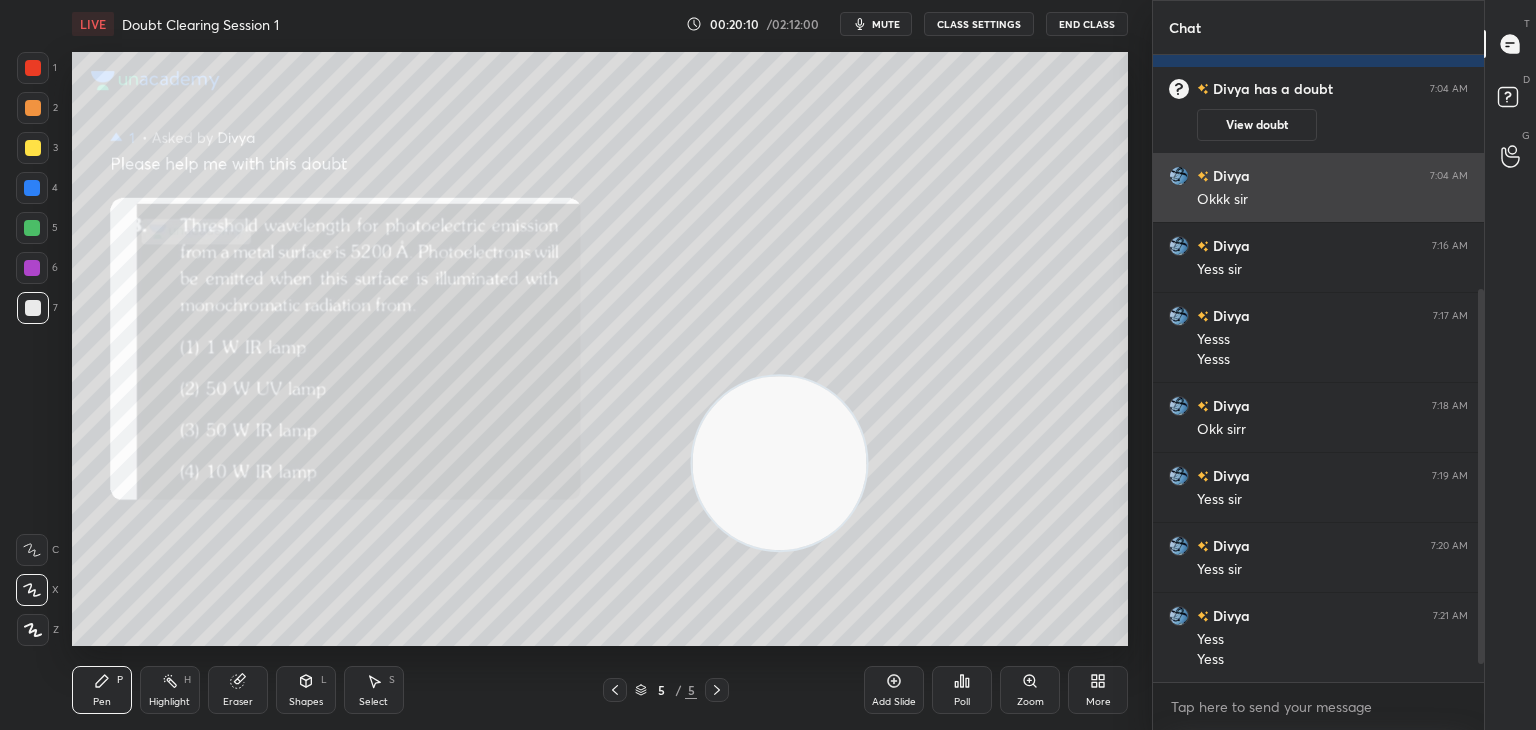scroll, scrollTop: 444, scrollLeft: 0, axis: vertical 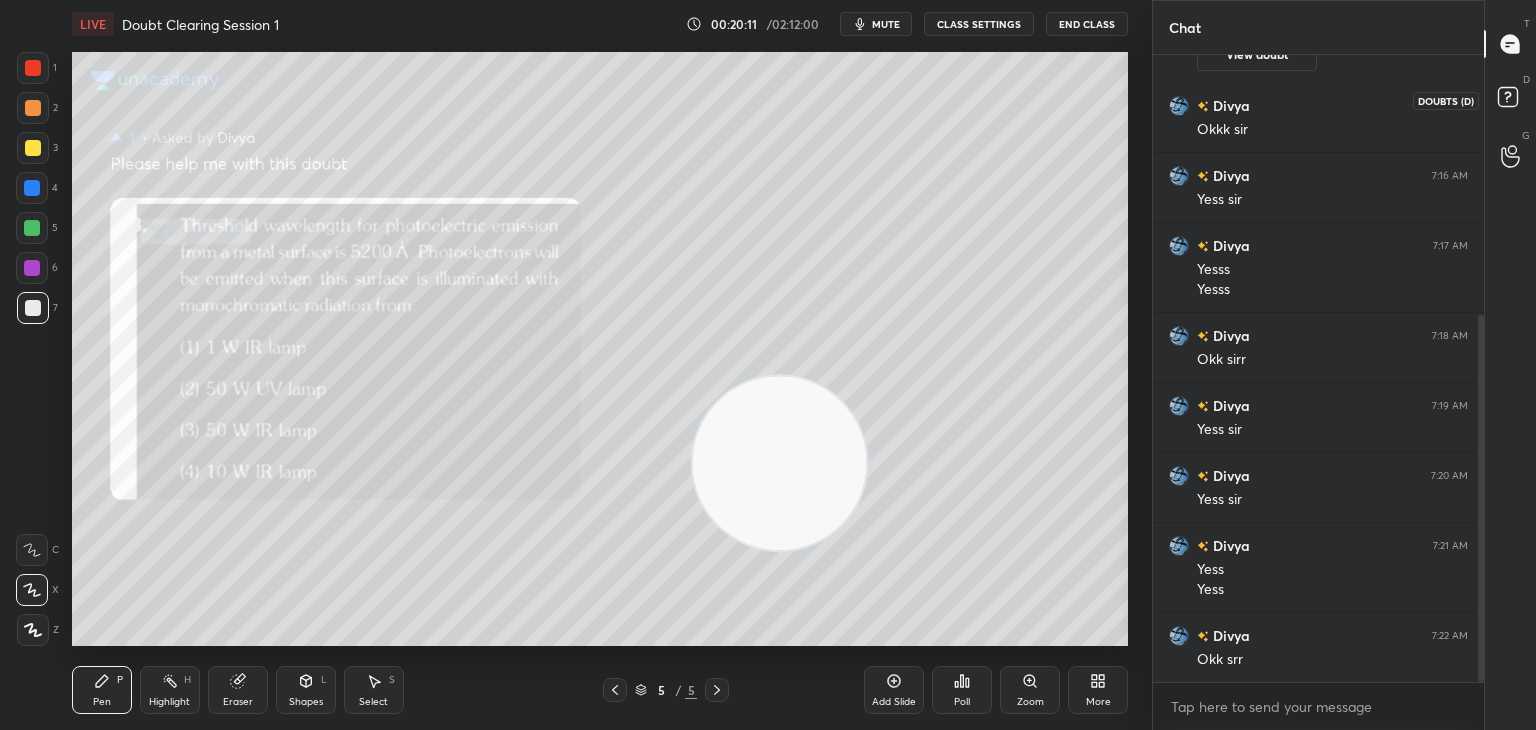 click 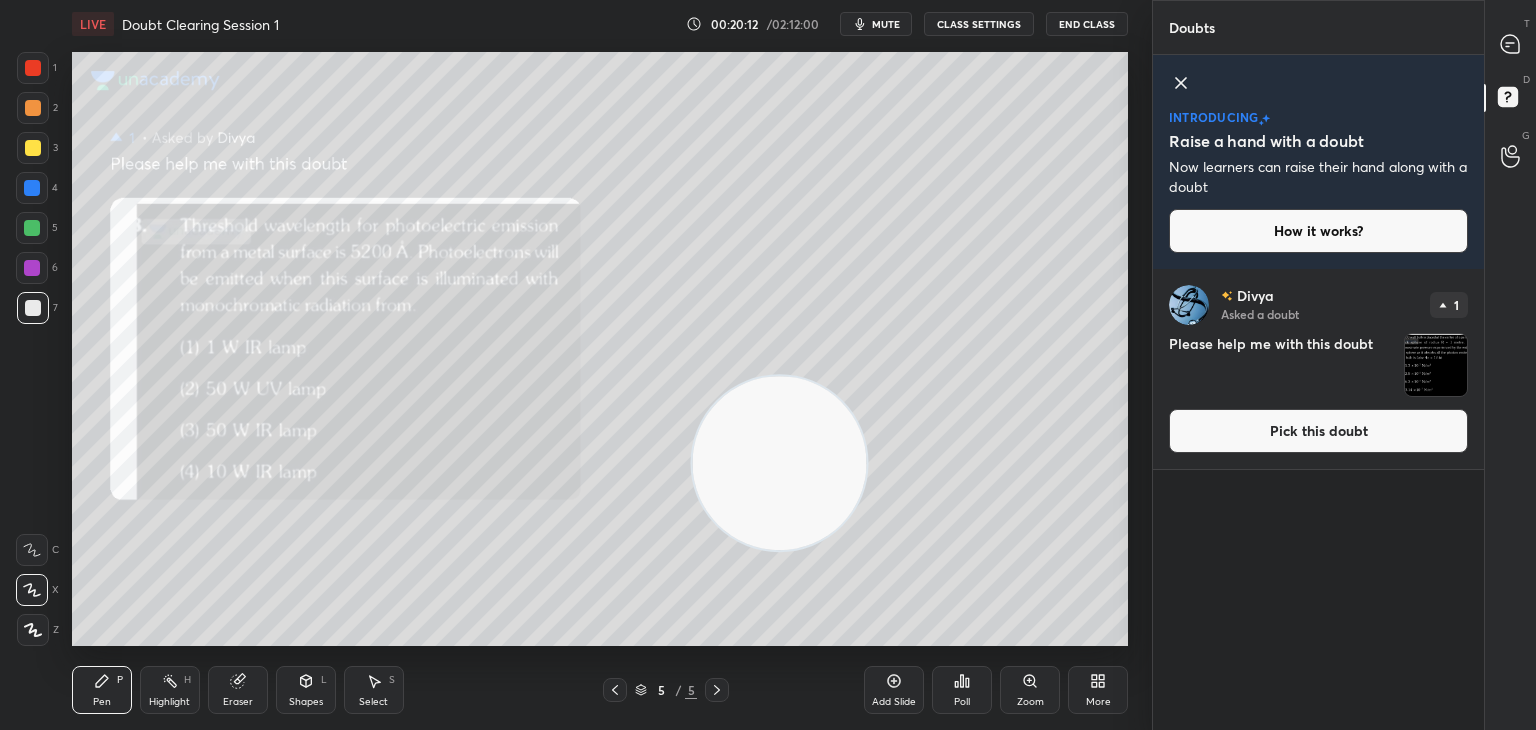 click at bounding box center [1436, 365] 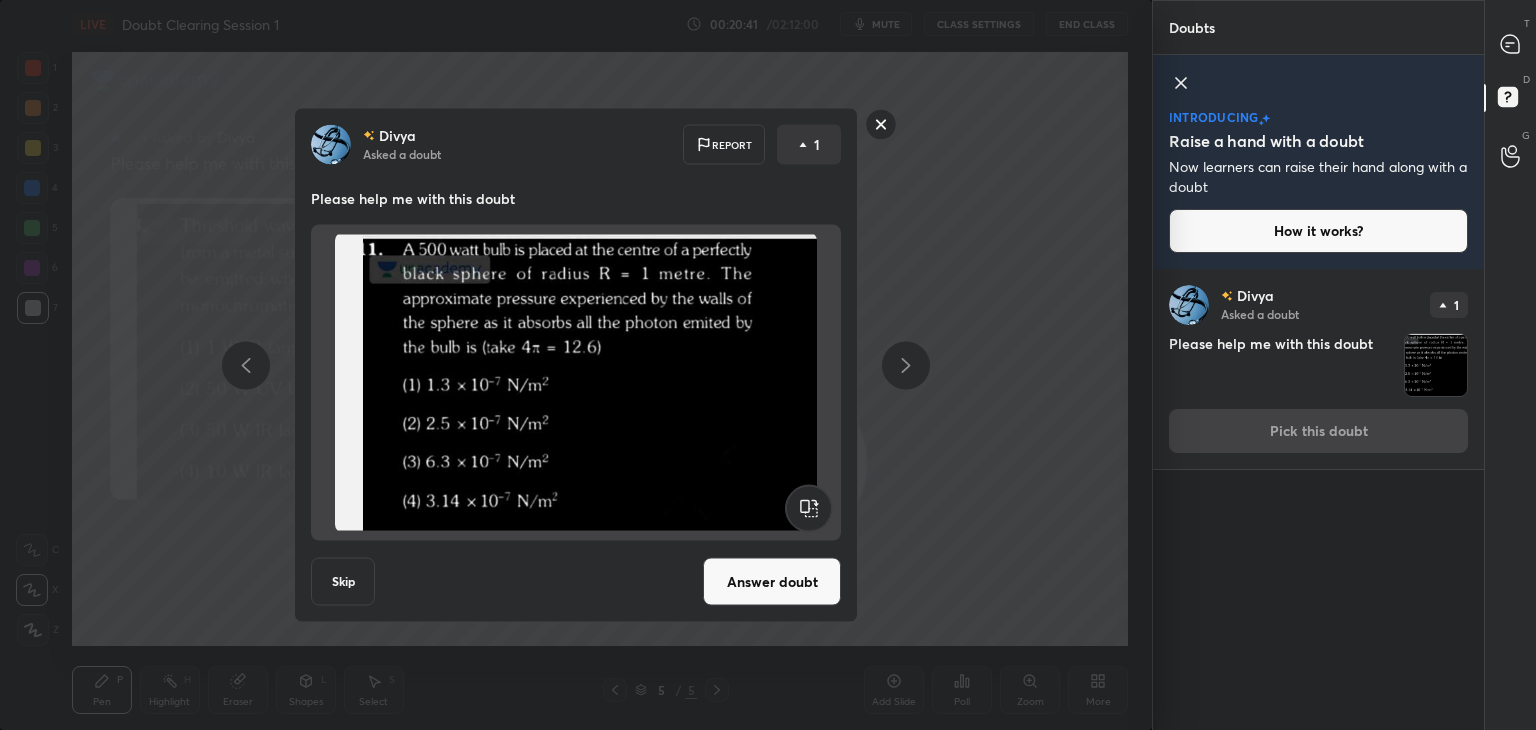 click on "[FIRST] Asked a doubt Report 1 Please help me with this doubt Skip Answer doubt" at bounding box center (576, 365) 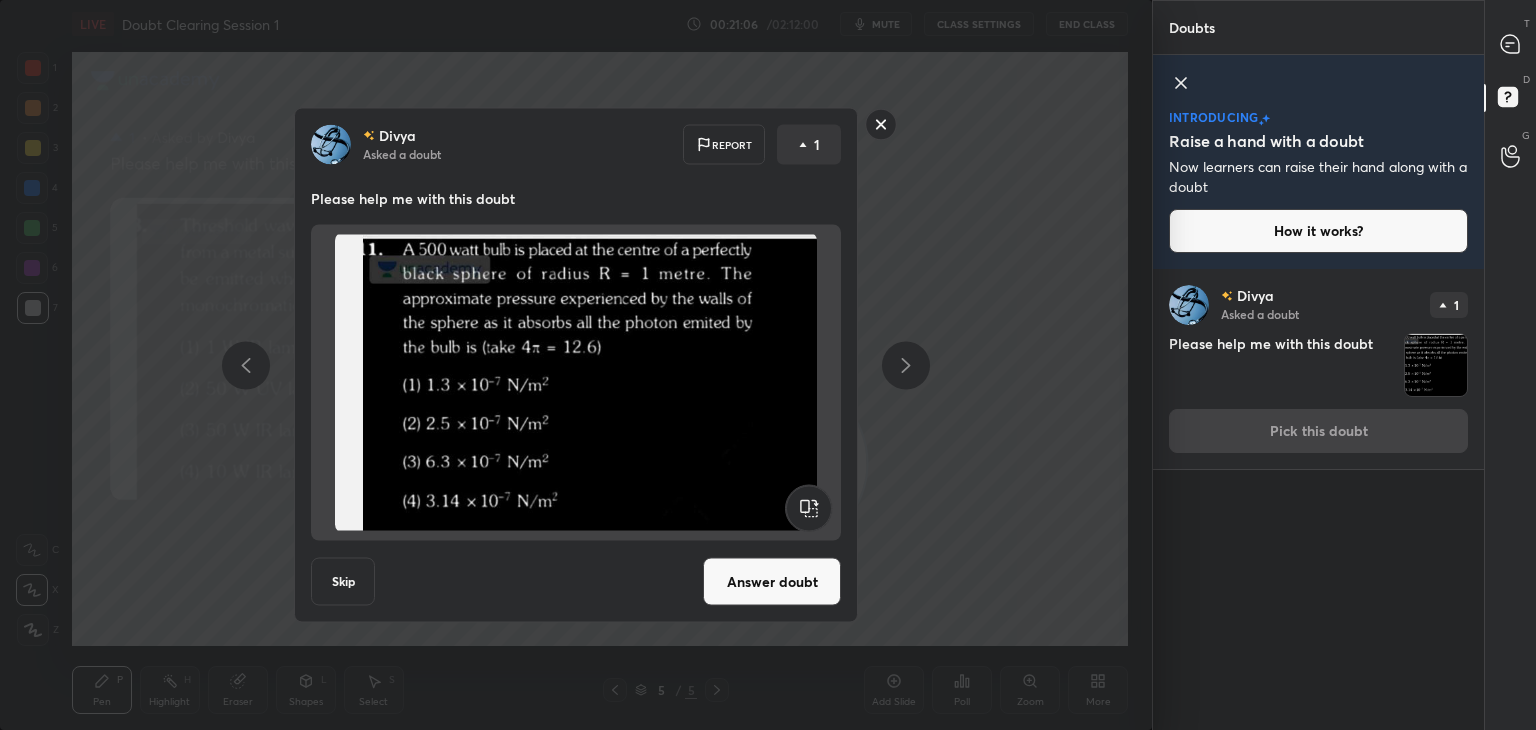 click on "Answer doubt" at bounding box center [772, 582] 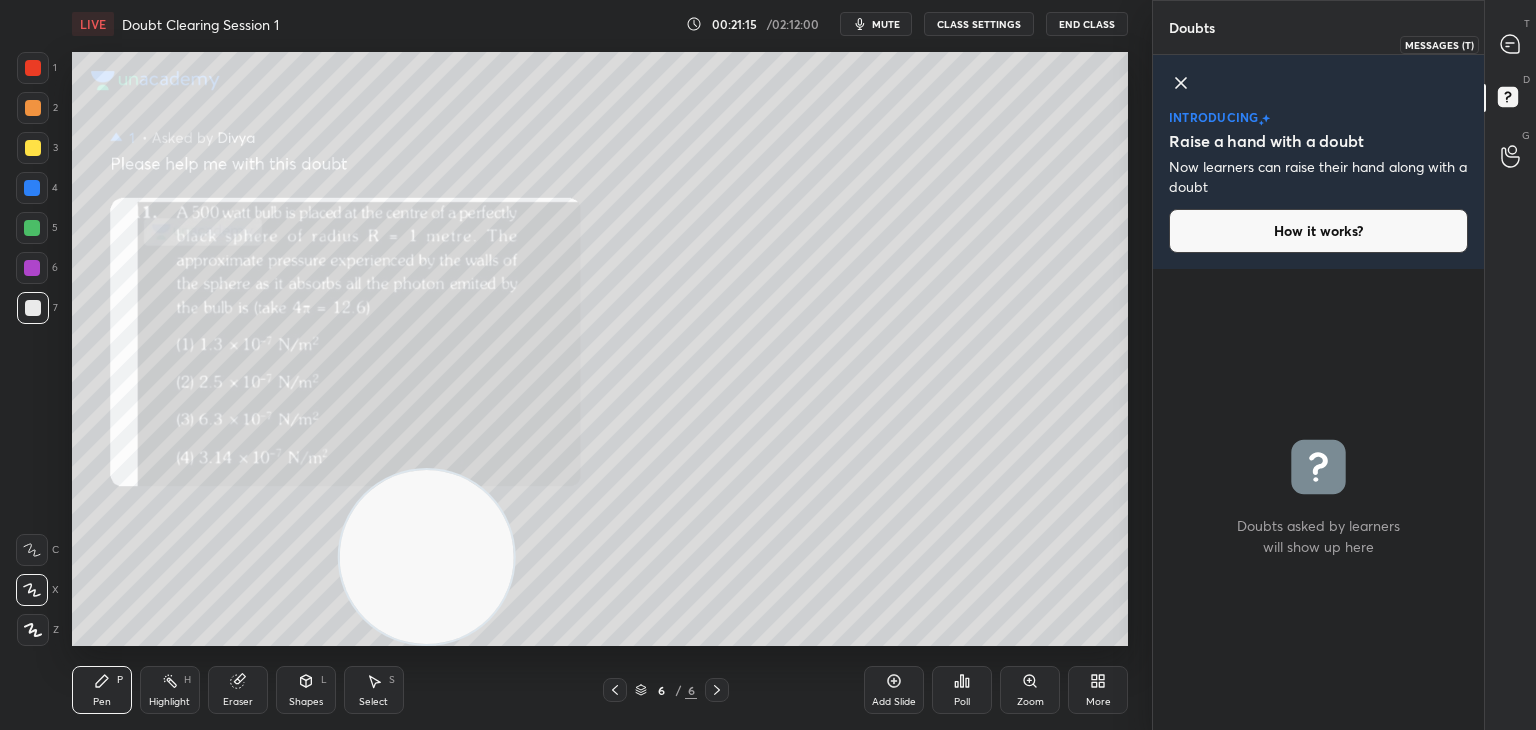 click on "T Messages (T)" at bounding box center (1510, 44) 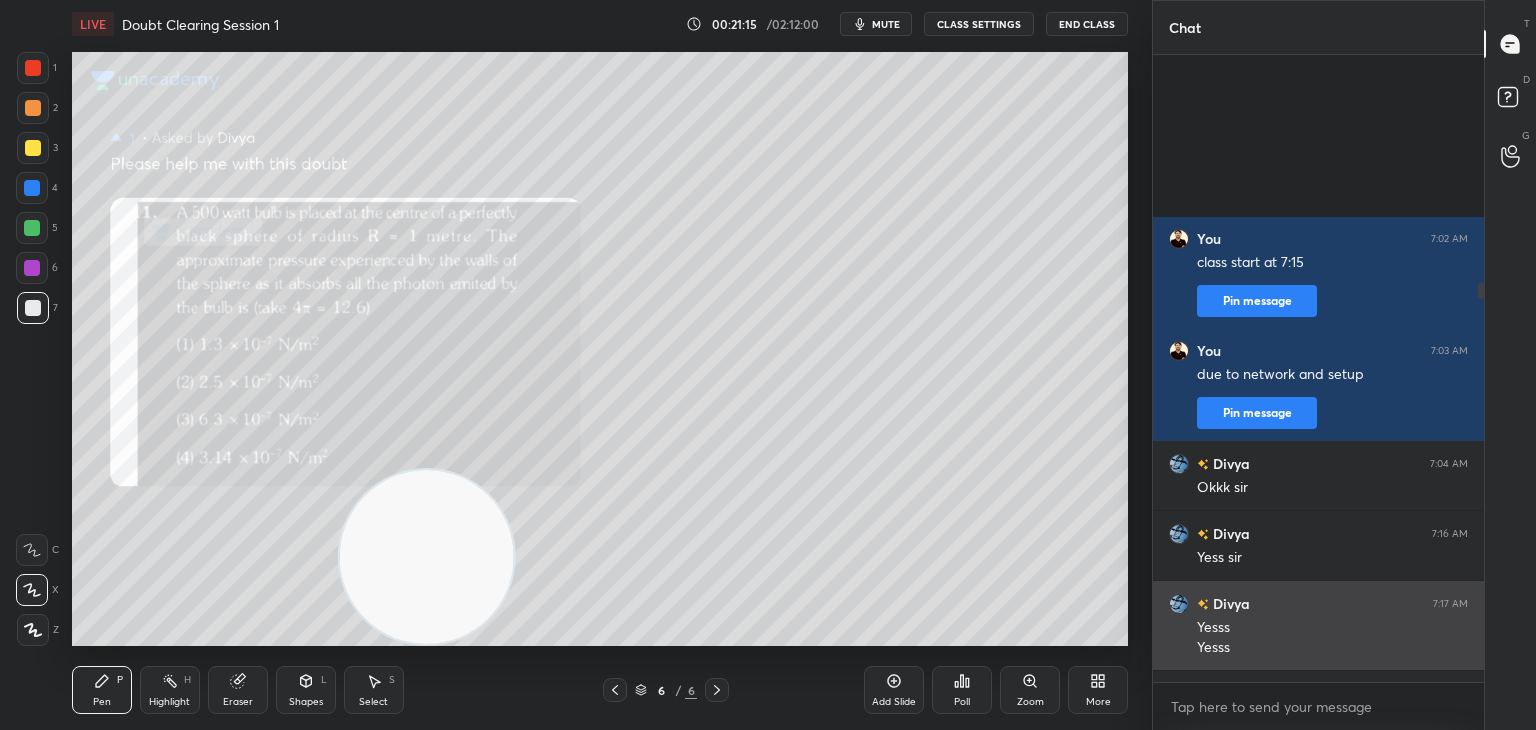 scroll, scrollTop: 358, scrollLeft: 0, axis: vertical 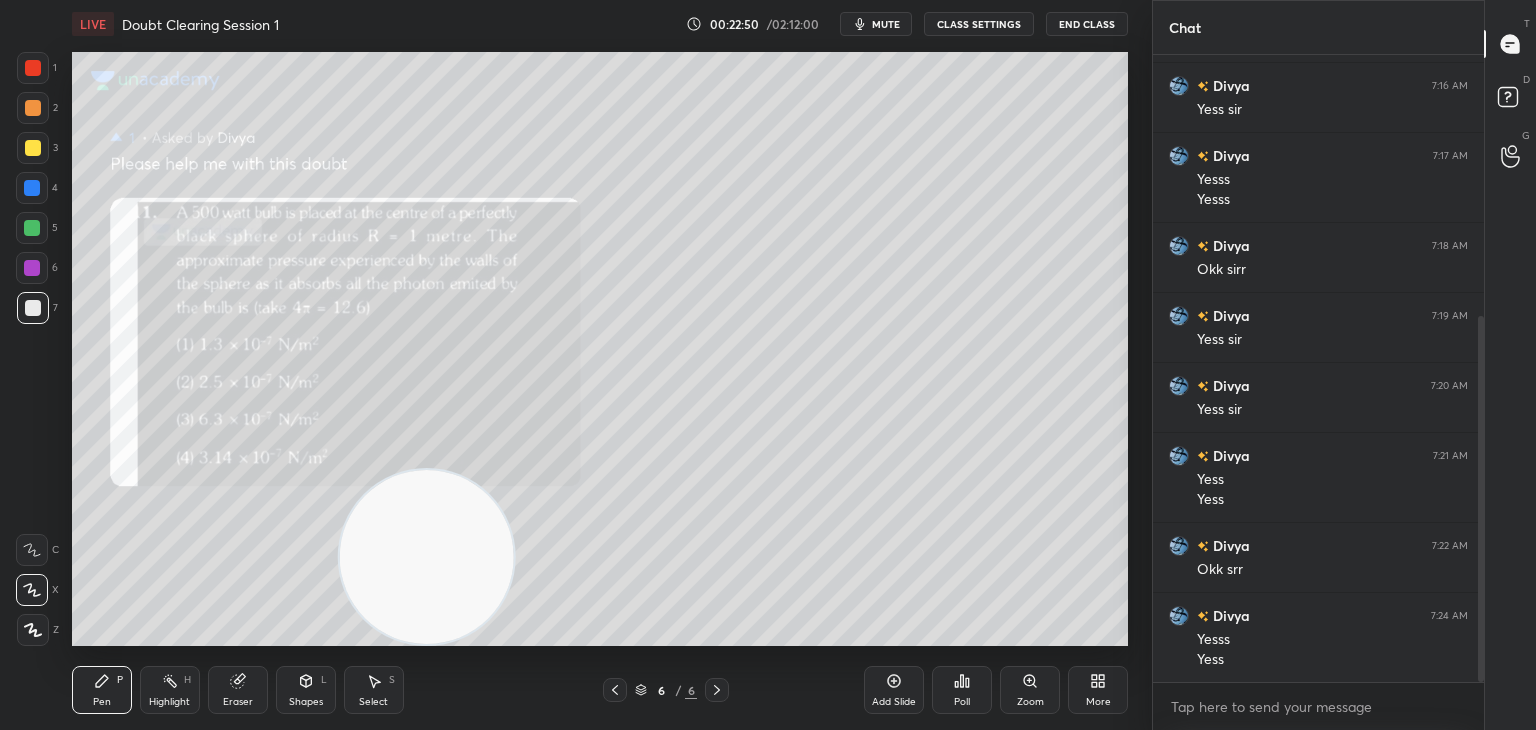click on "Eraser" at bounding box center (238, 690) 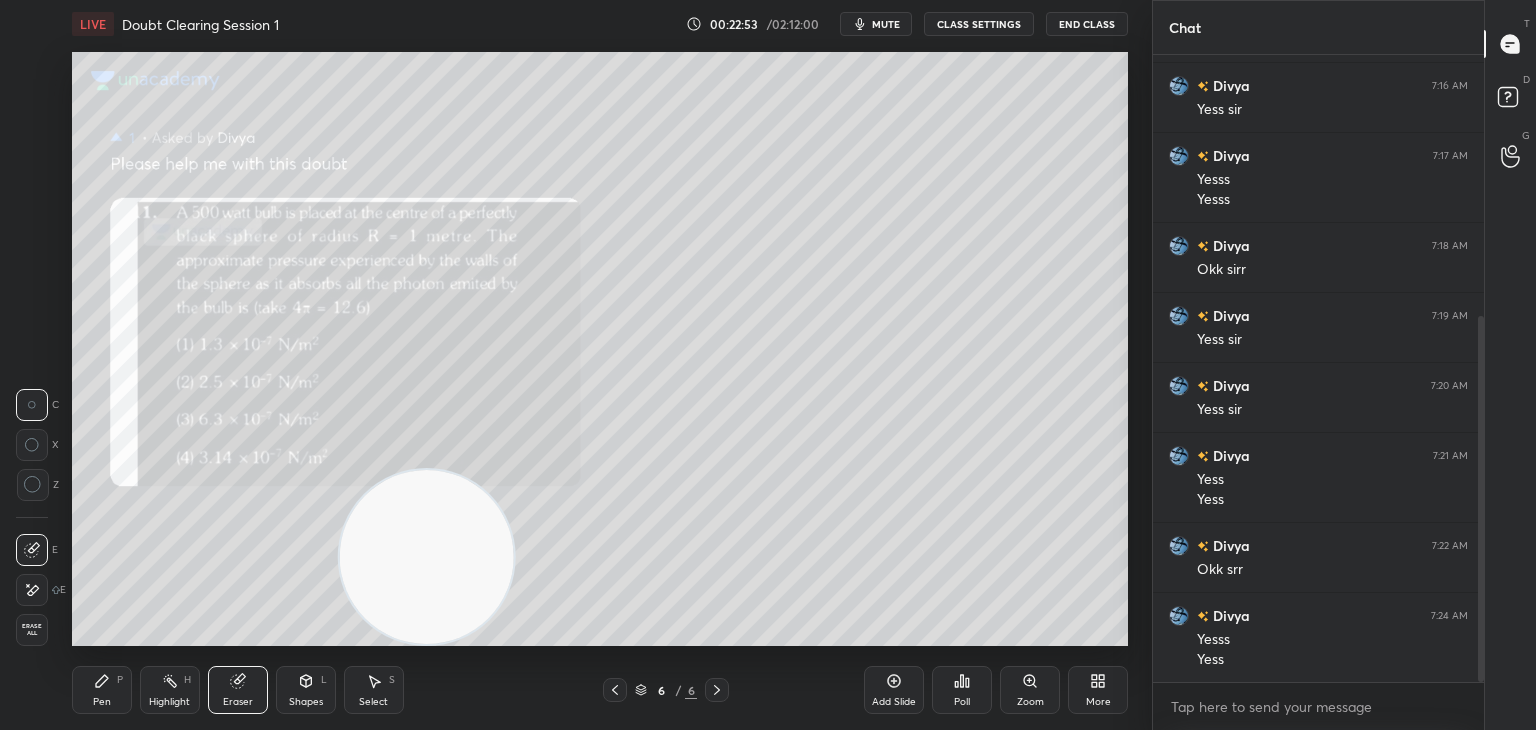 click on "Pen" at bounding box center [102, 702] 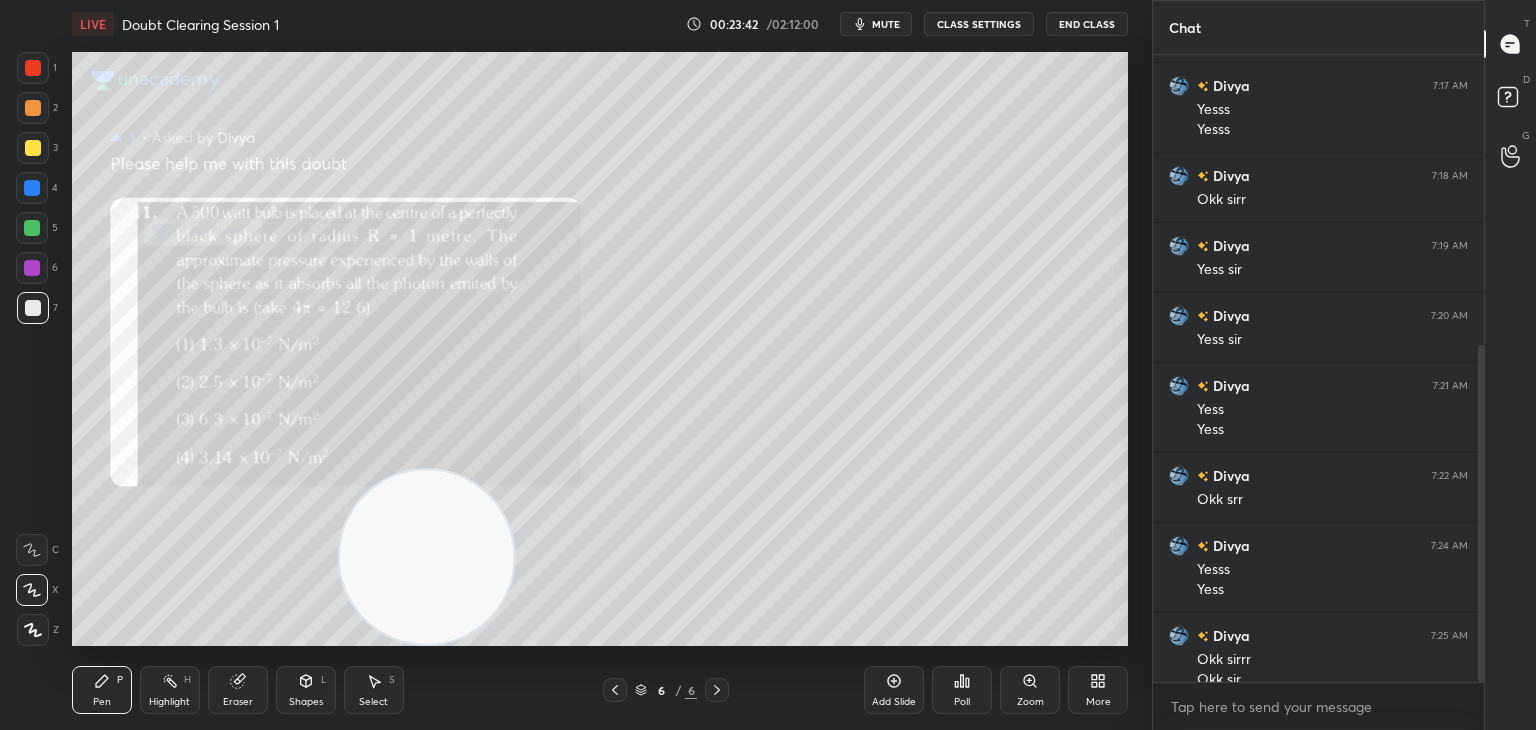 scroll, scrollTop: 538, scrollLeft: 0, axis: vertical 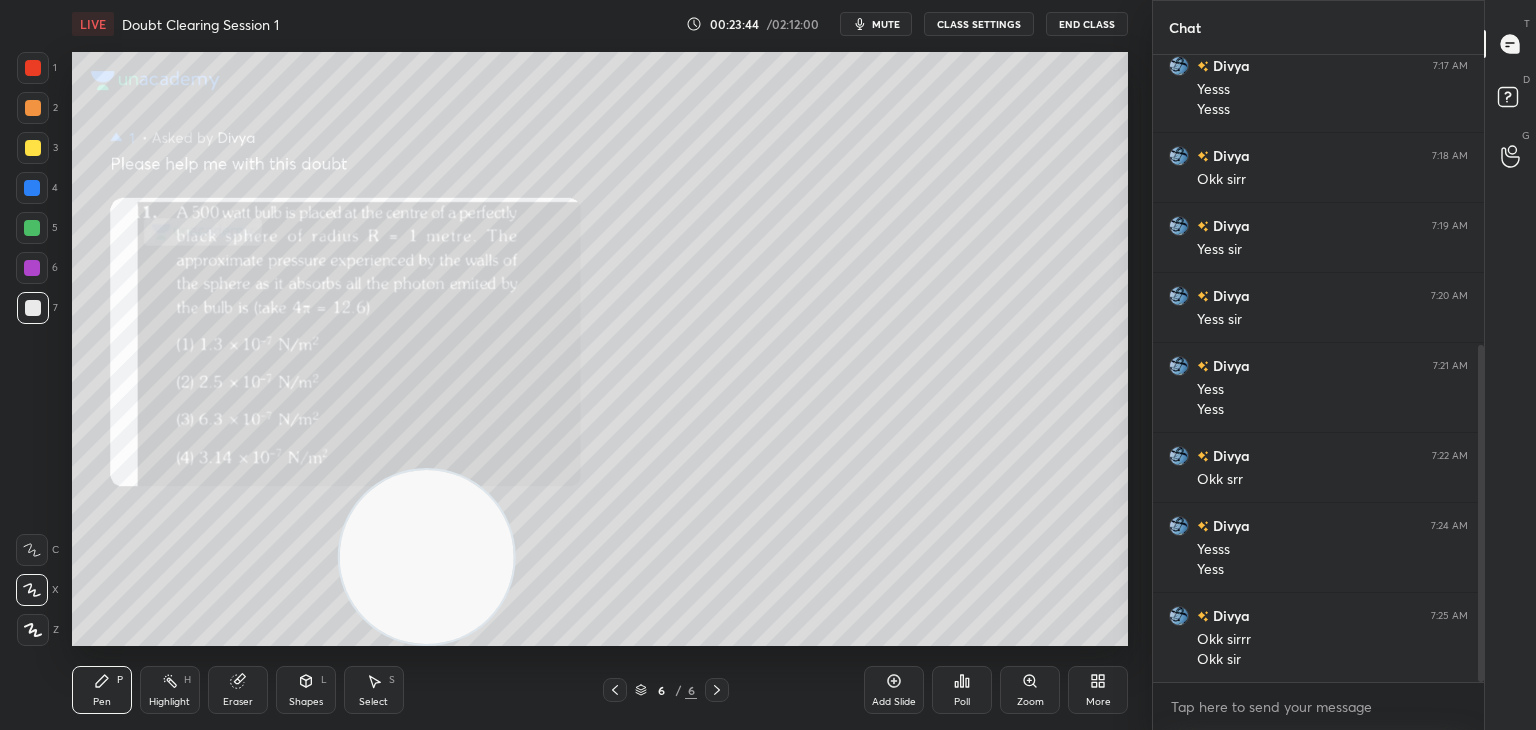 click on "LIVE Doubt Clearing Session 1 00:23:44 /  02:12:00 mute CLASS SETTINGS End Class" at bounding box center [600, 24] 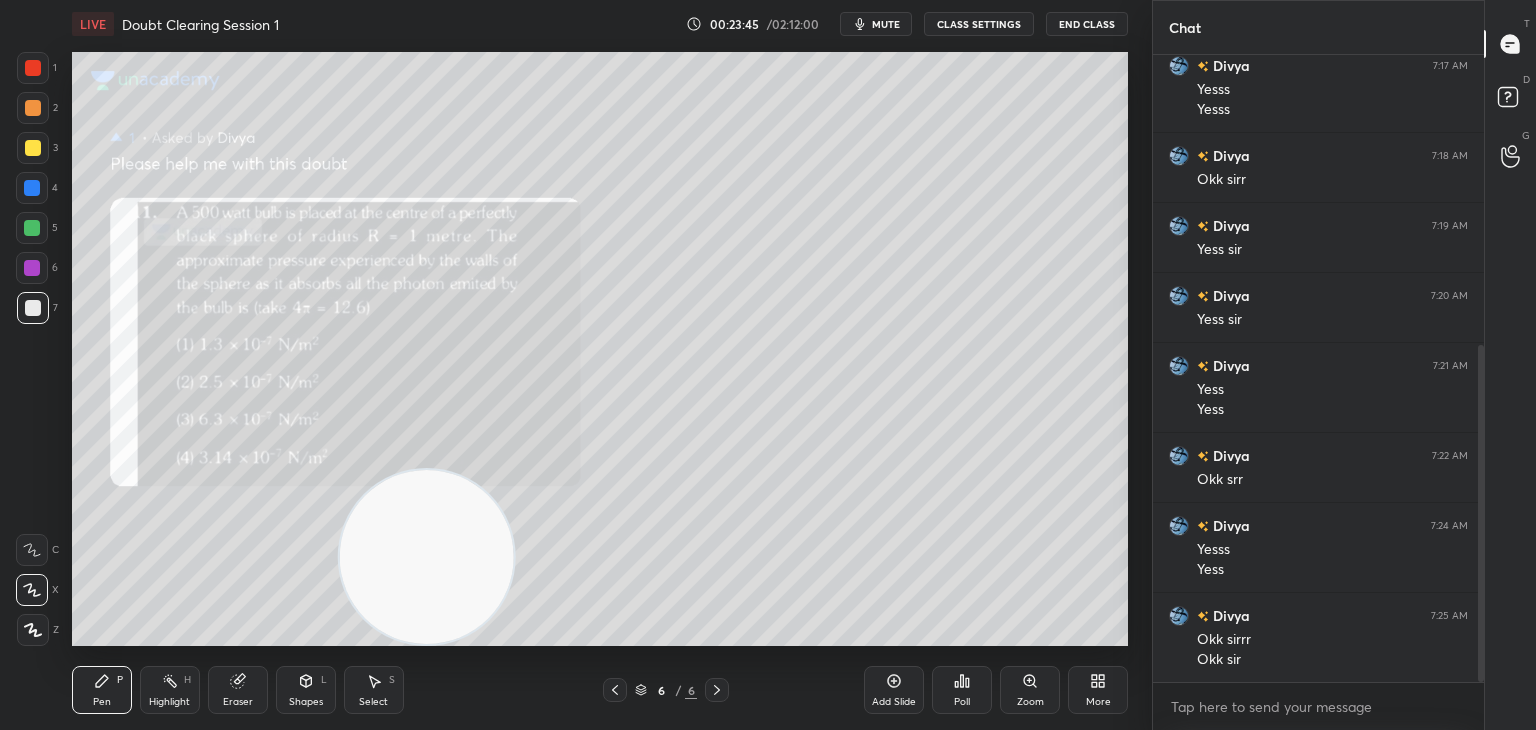 click on "mute" at bounding box center (876, 24) 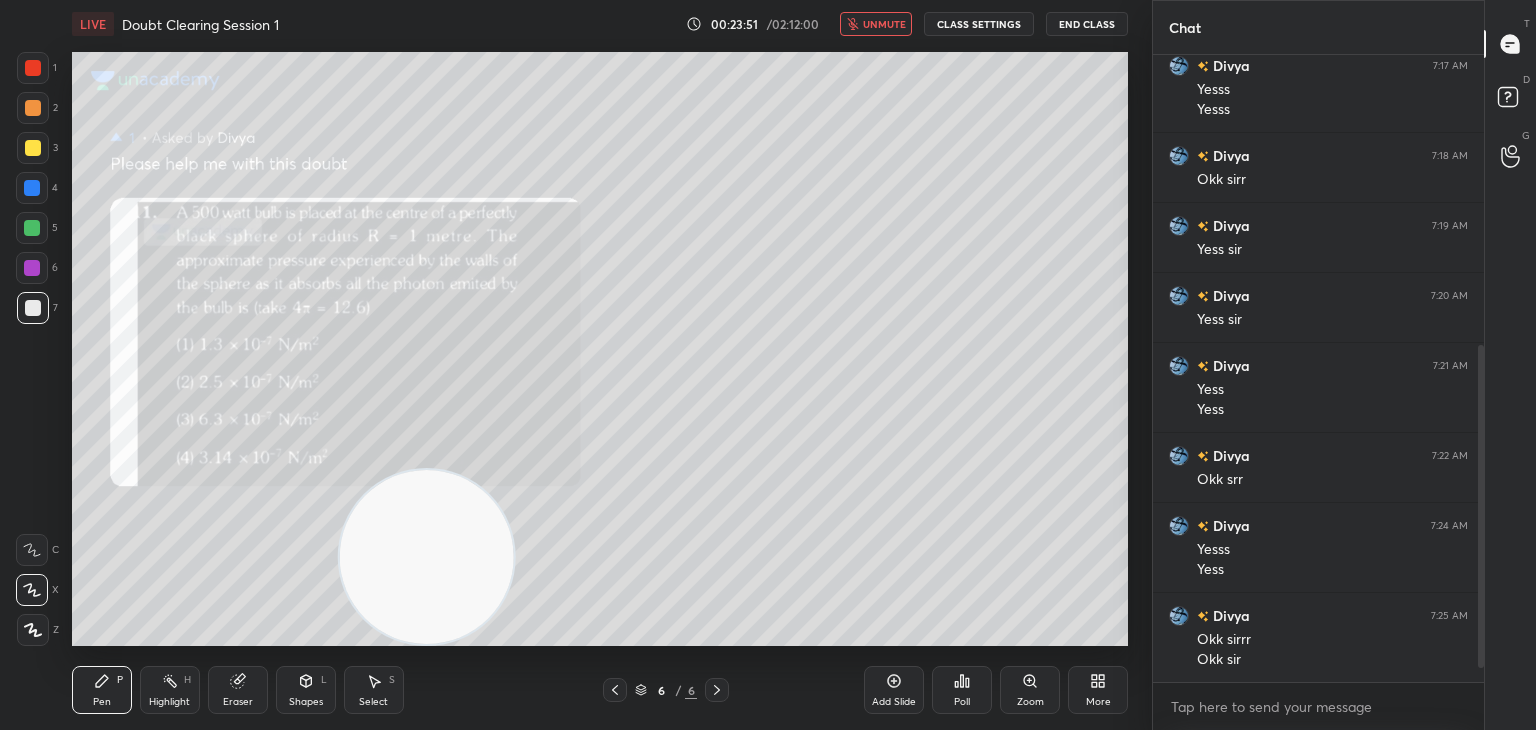 scroll, scrollTop: 608, scrollLeft: 0, axis: vertical 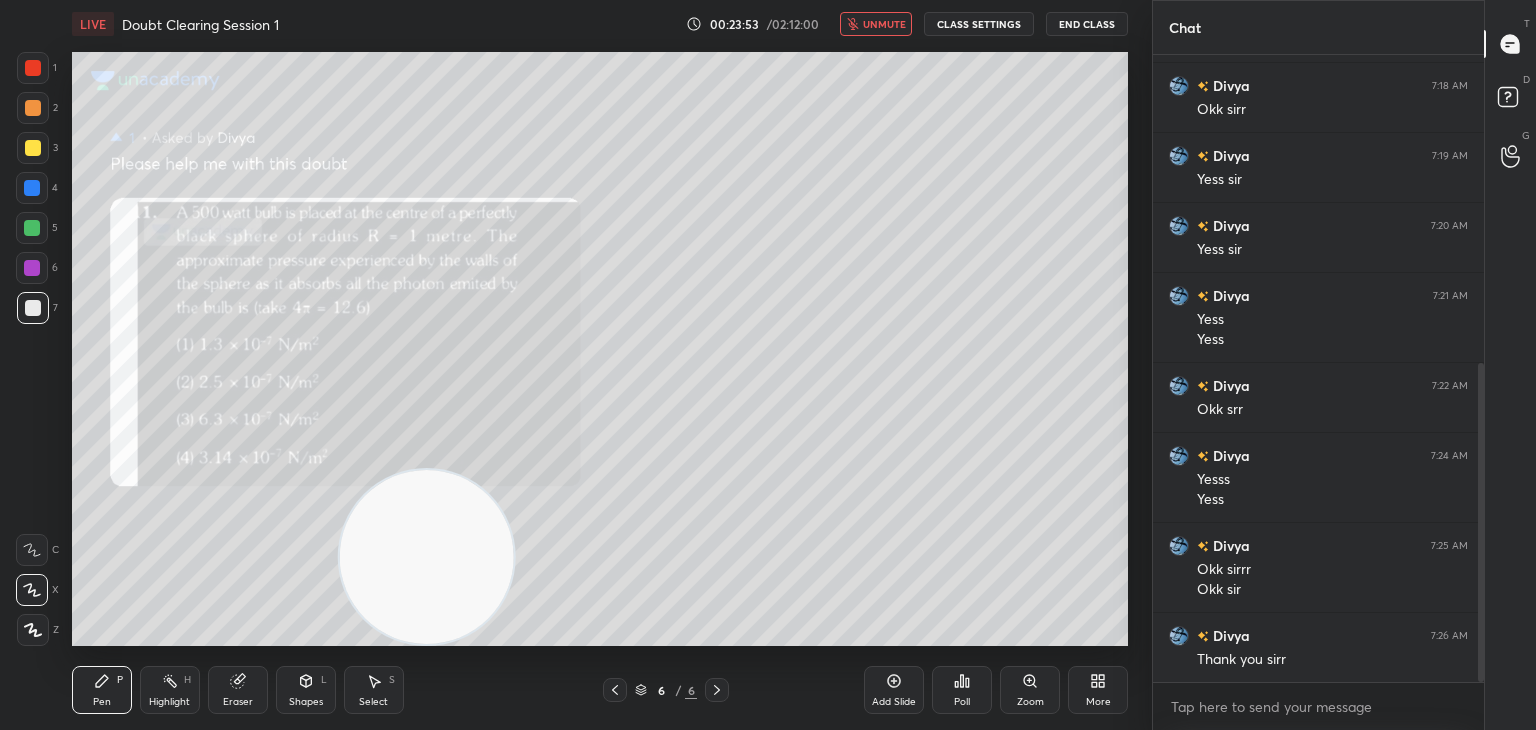 click 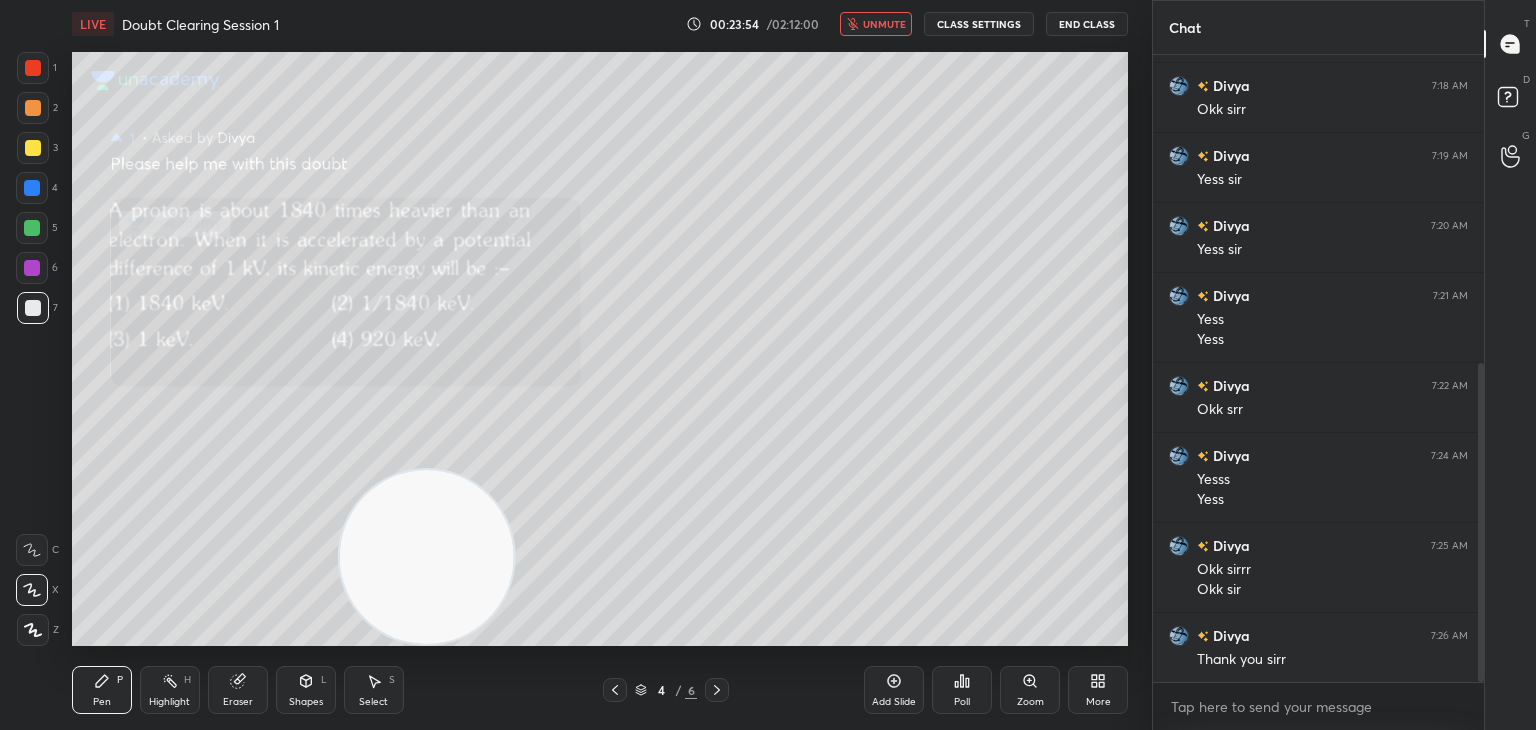 click 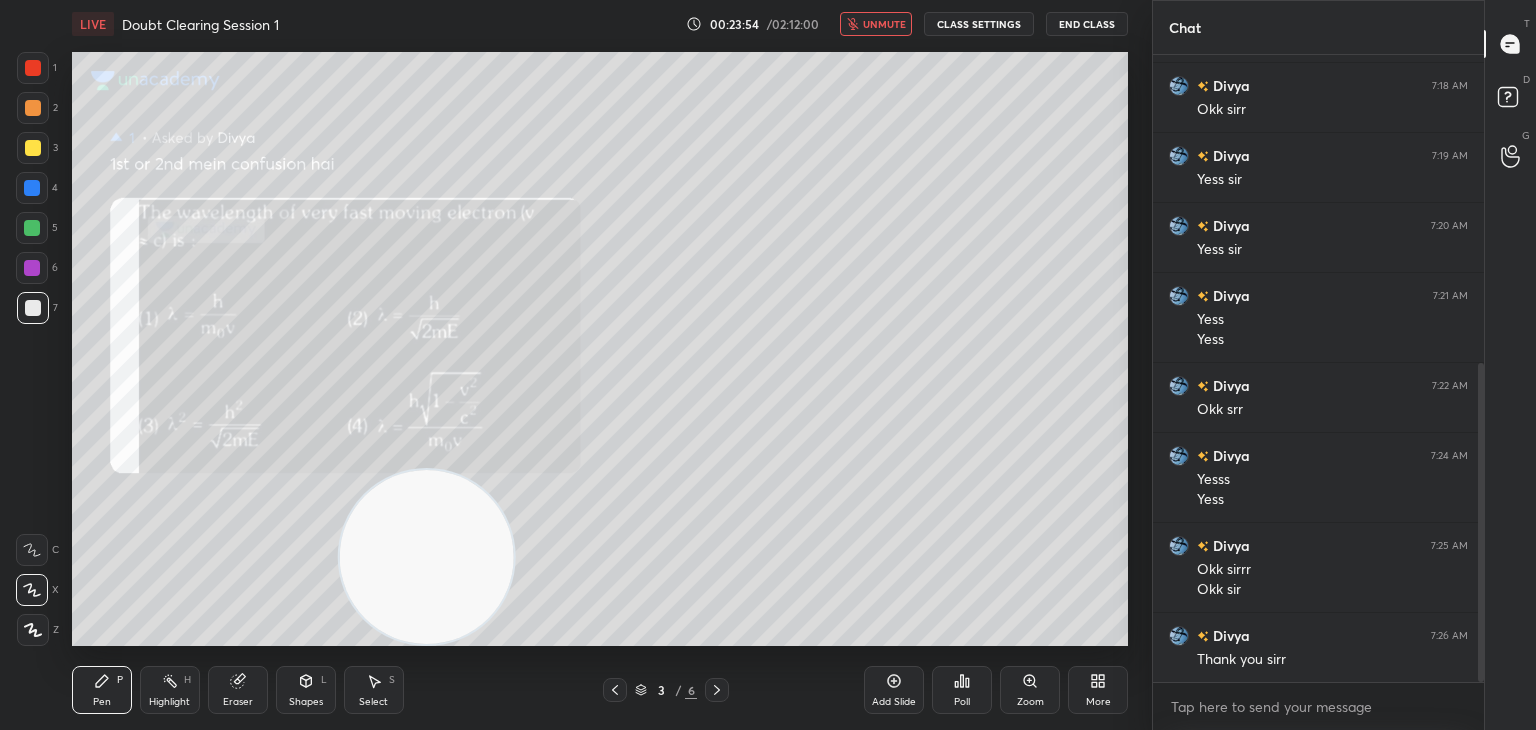 click 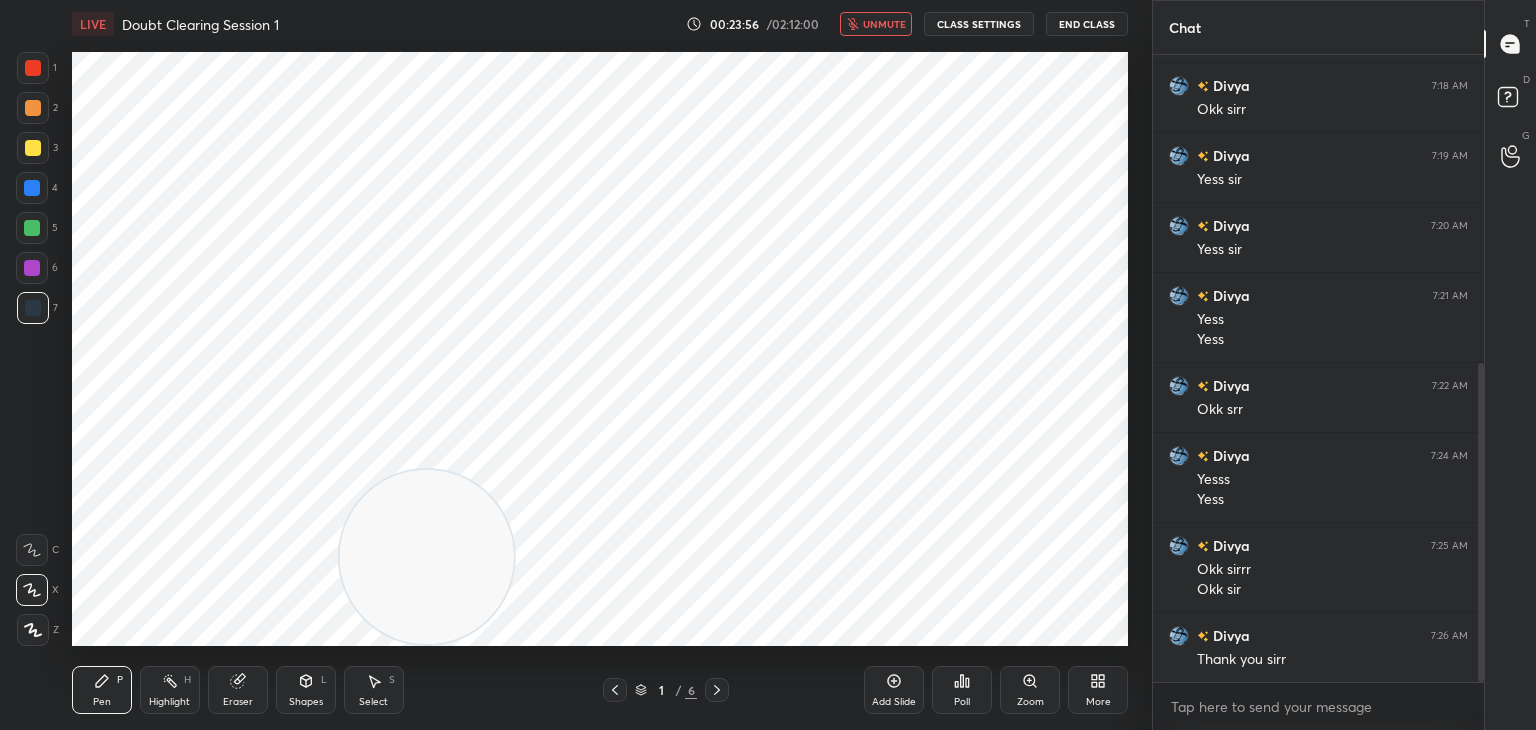 click 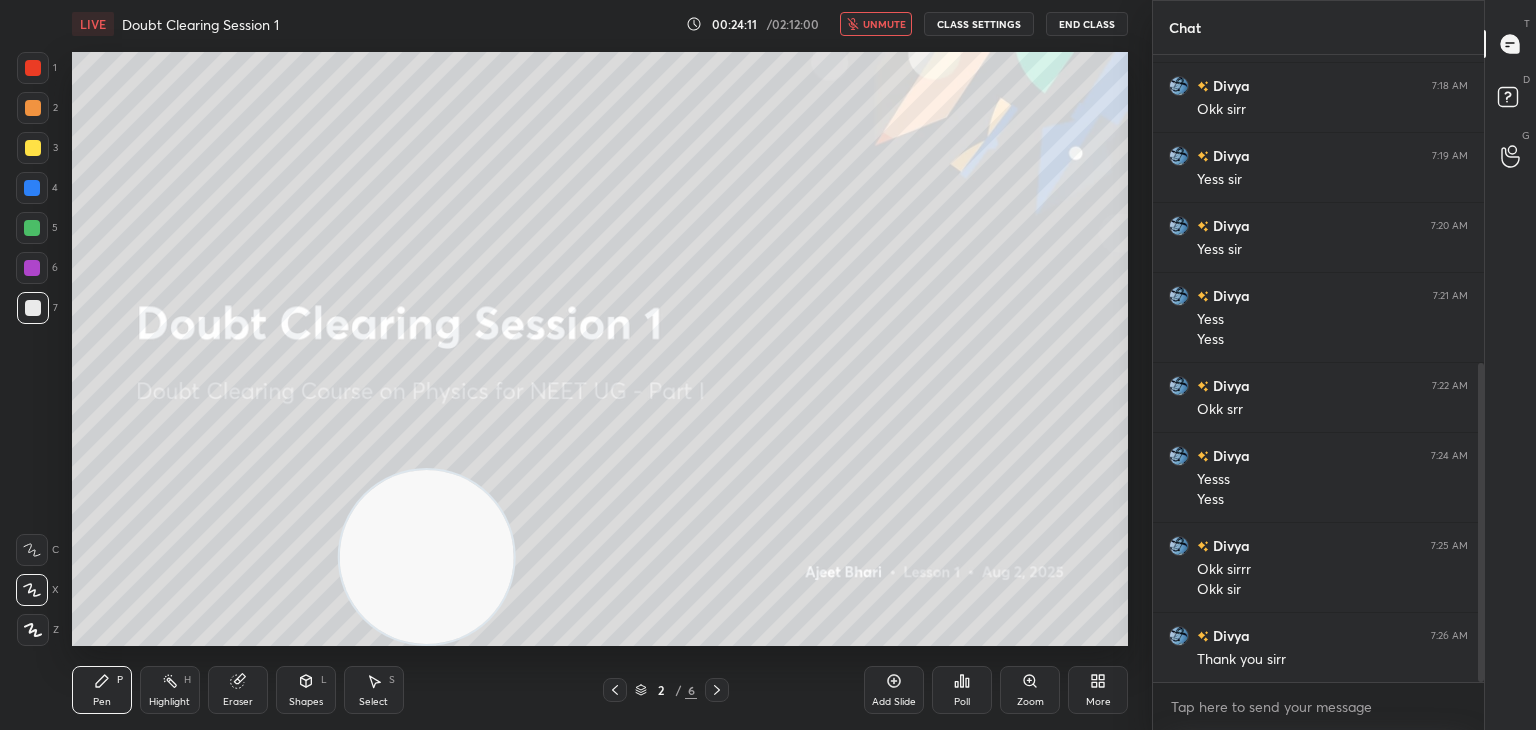 click on "T Messages (T) D Doubts (D) G Raise Hand (G)" at bounding box center (1510, 365) 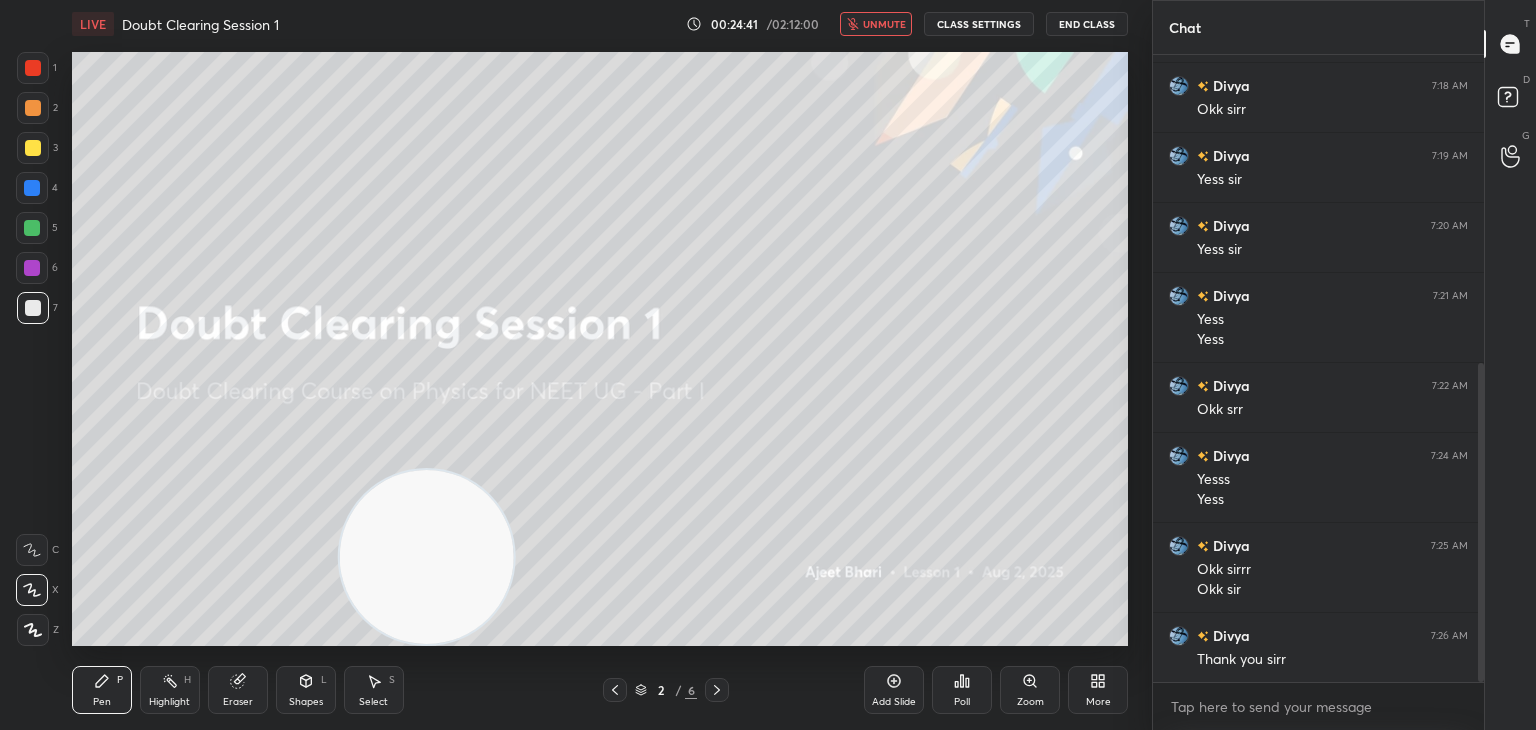 click on "T Messages (T) D Doubts (D) G Raise Hand (G)" at bounding box center [1510, 365] 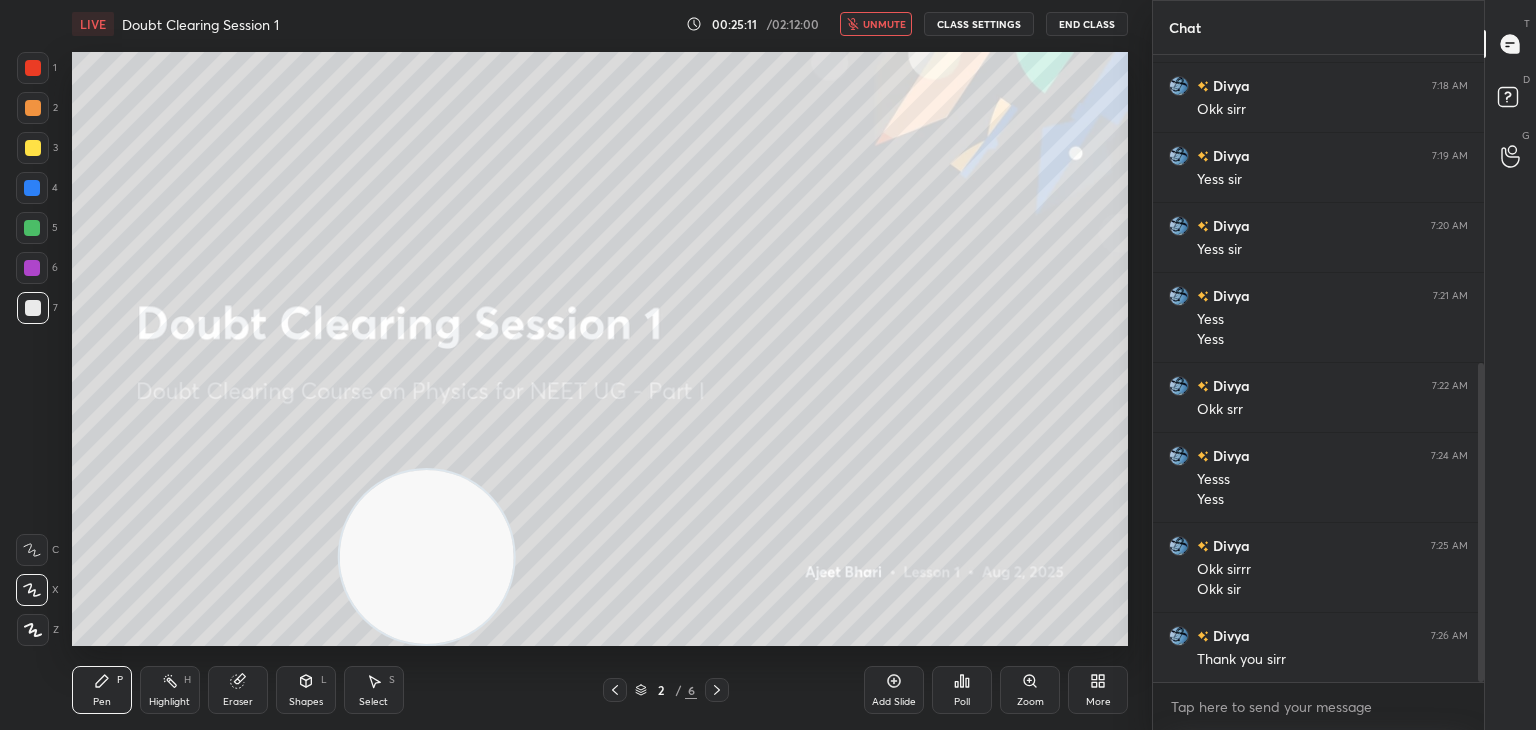 click on "T Messages (T) D Doubts (D) G Raise Hand (G)" at bounding box center (1510, 365) 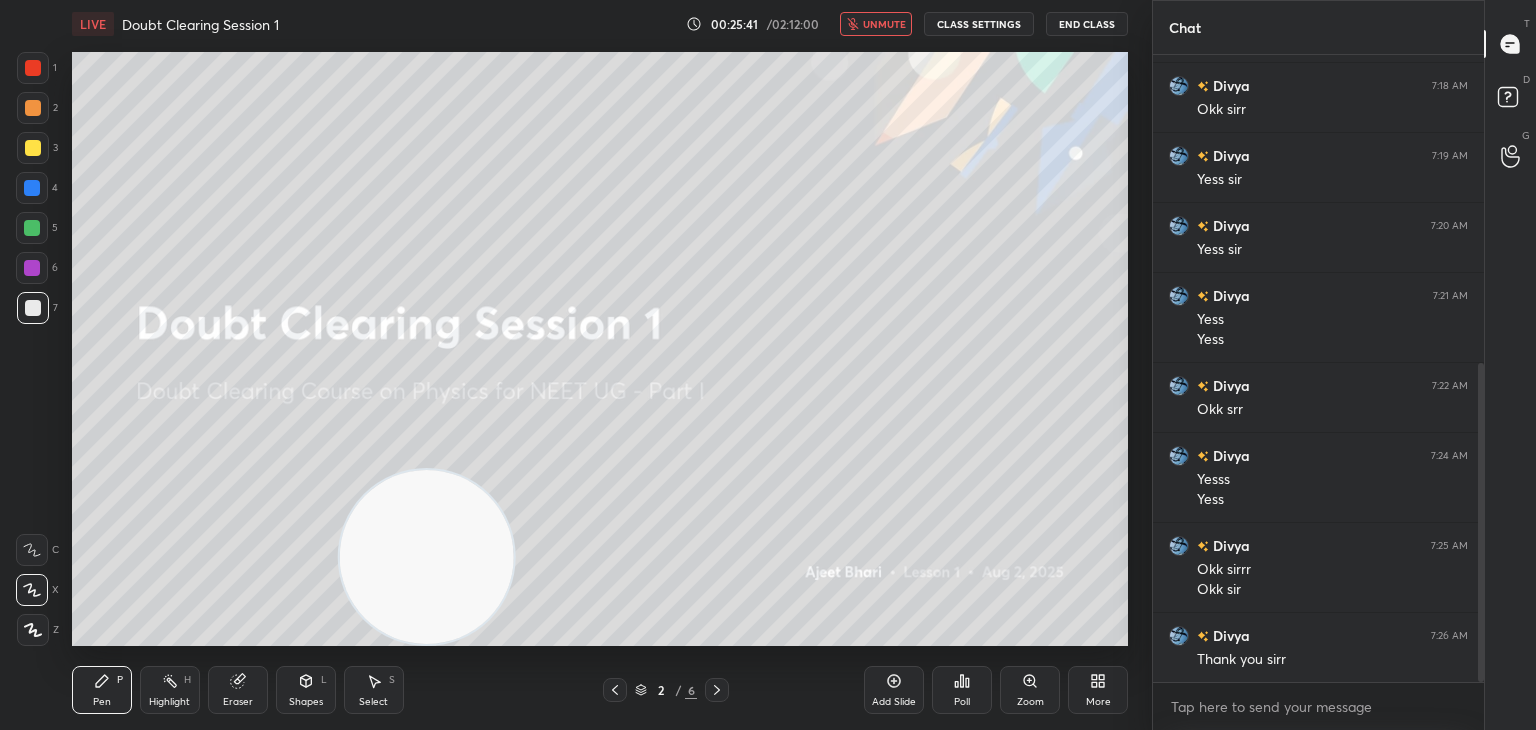 click on "T Messages (T) D Doubts (D) G Raise Hand (G)" at bounding box center [1510, 365] 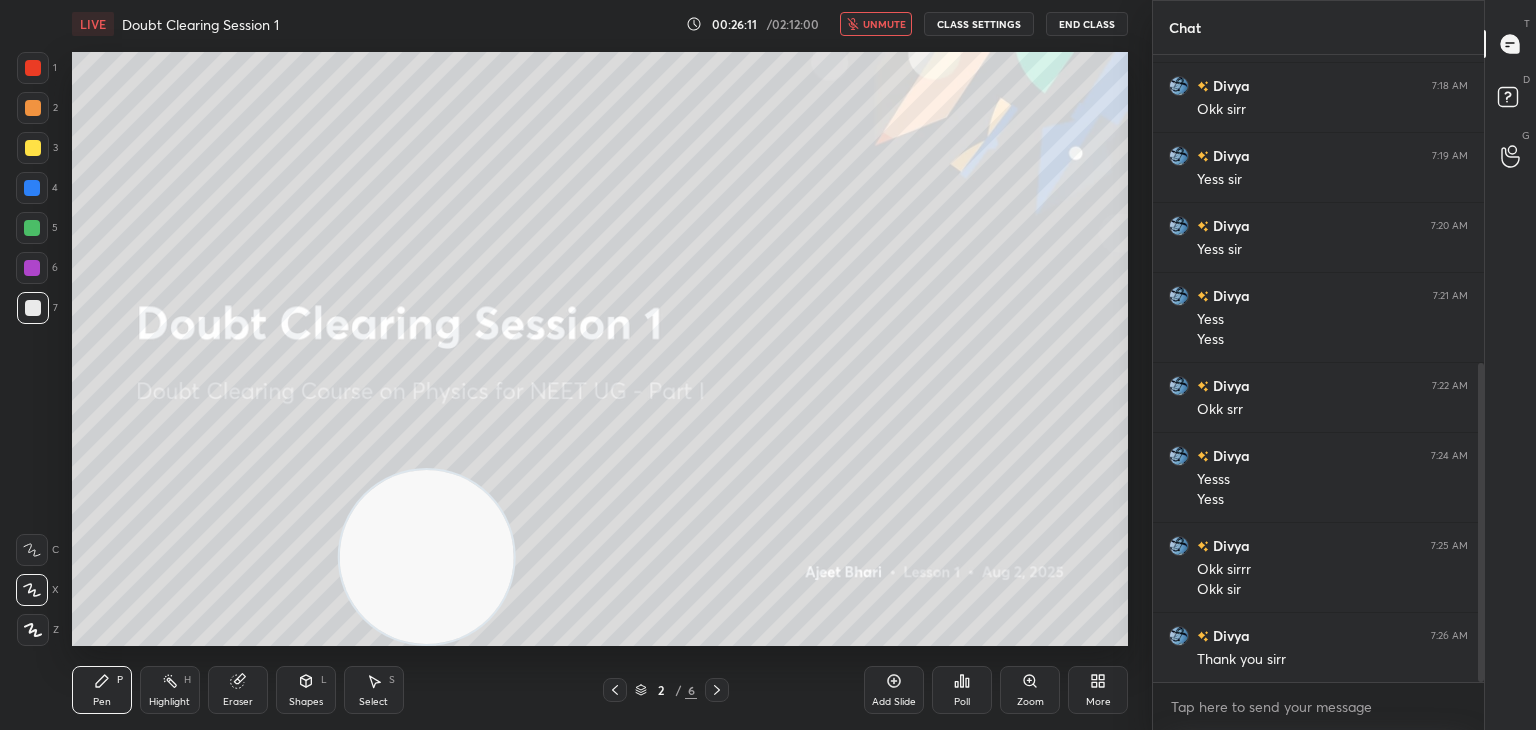 click on "T Messages (T) D Doubts (D) G Raise Hand (G)" at bounding box center [1510, 365] 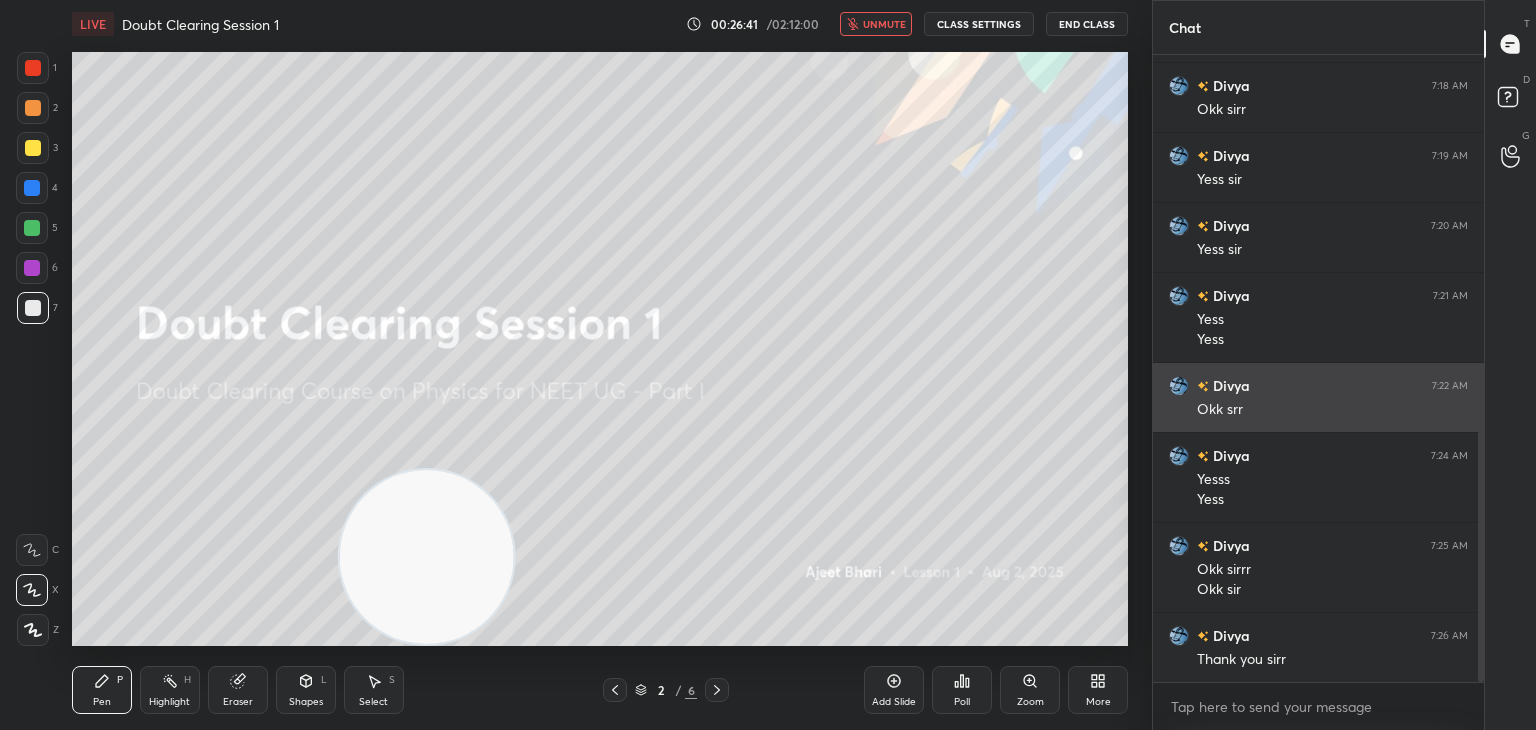 click on "[FIRST] 7:22 AM" at bounding box center (1318, 385) 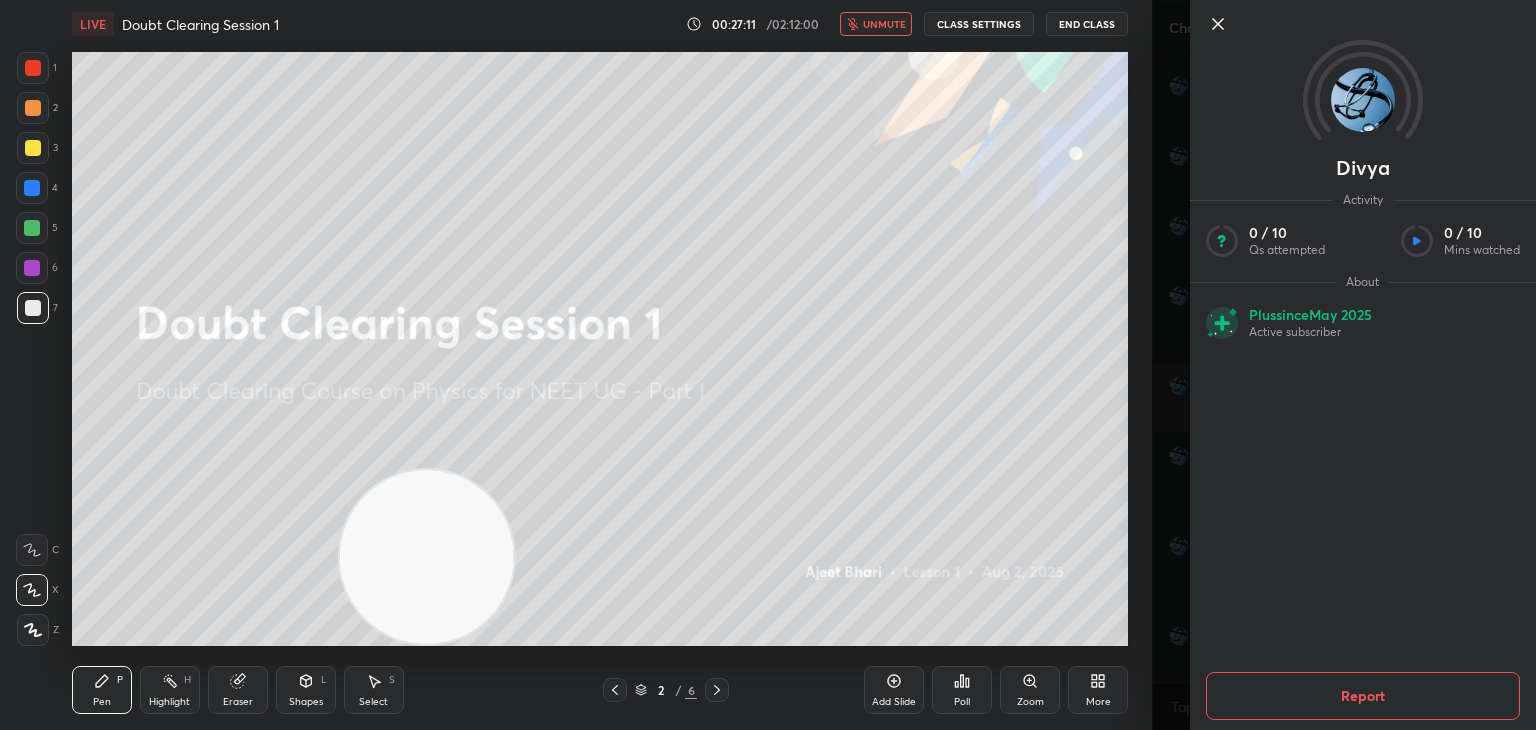 click on "[FIRST] Activity 0 / 10 Qs attempted 0 / 10 Mins watched About Plus  since  May   2025 Active subscriber Report" at bounding box center (1363, 365) 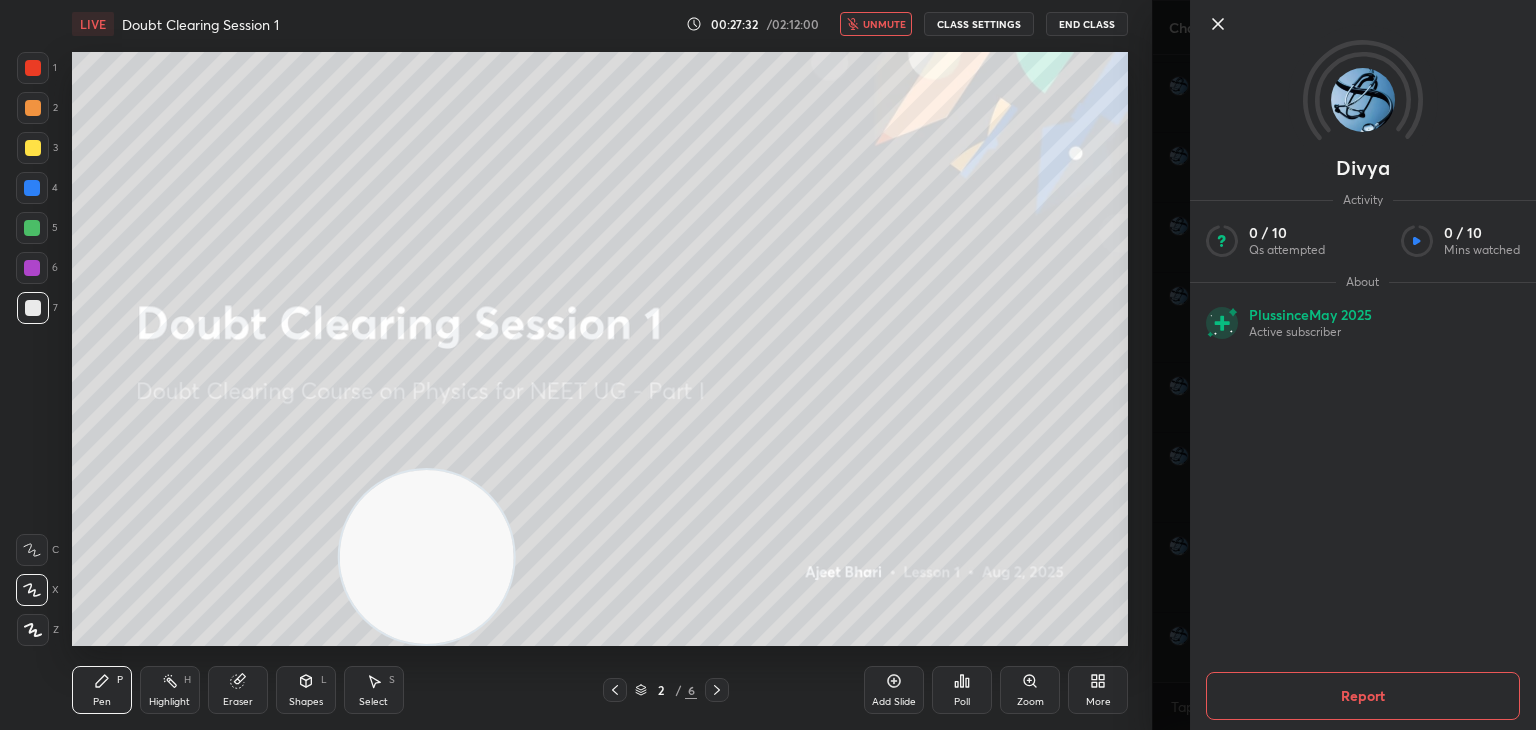 click 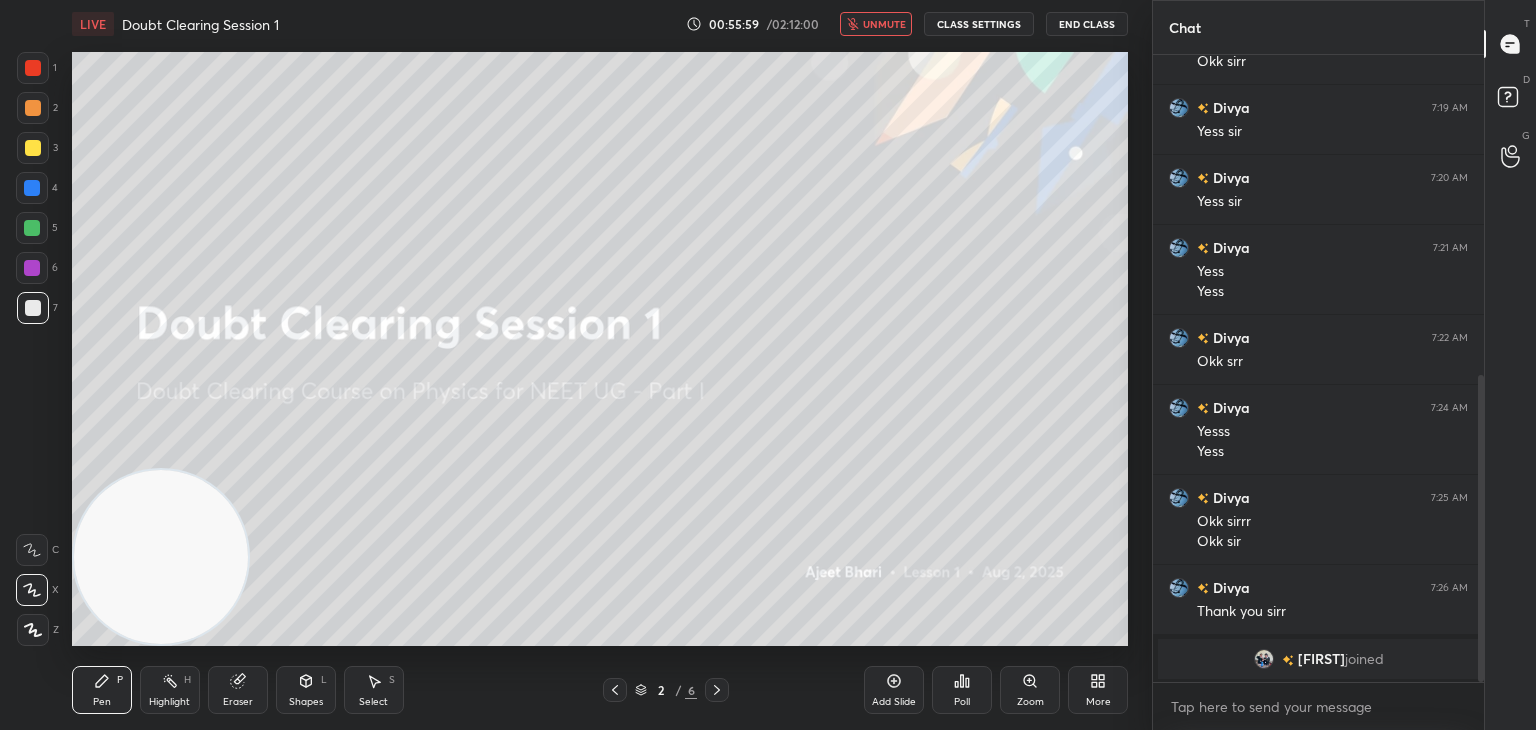 scroll, scrollTop: 680, scrollLeft: 0, axis: vertical 